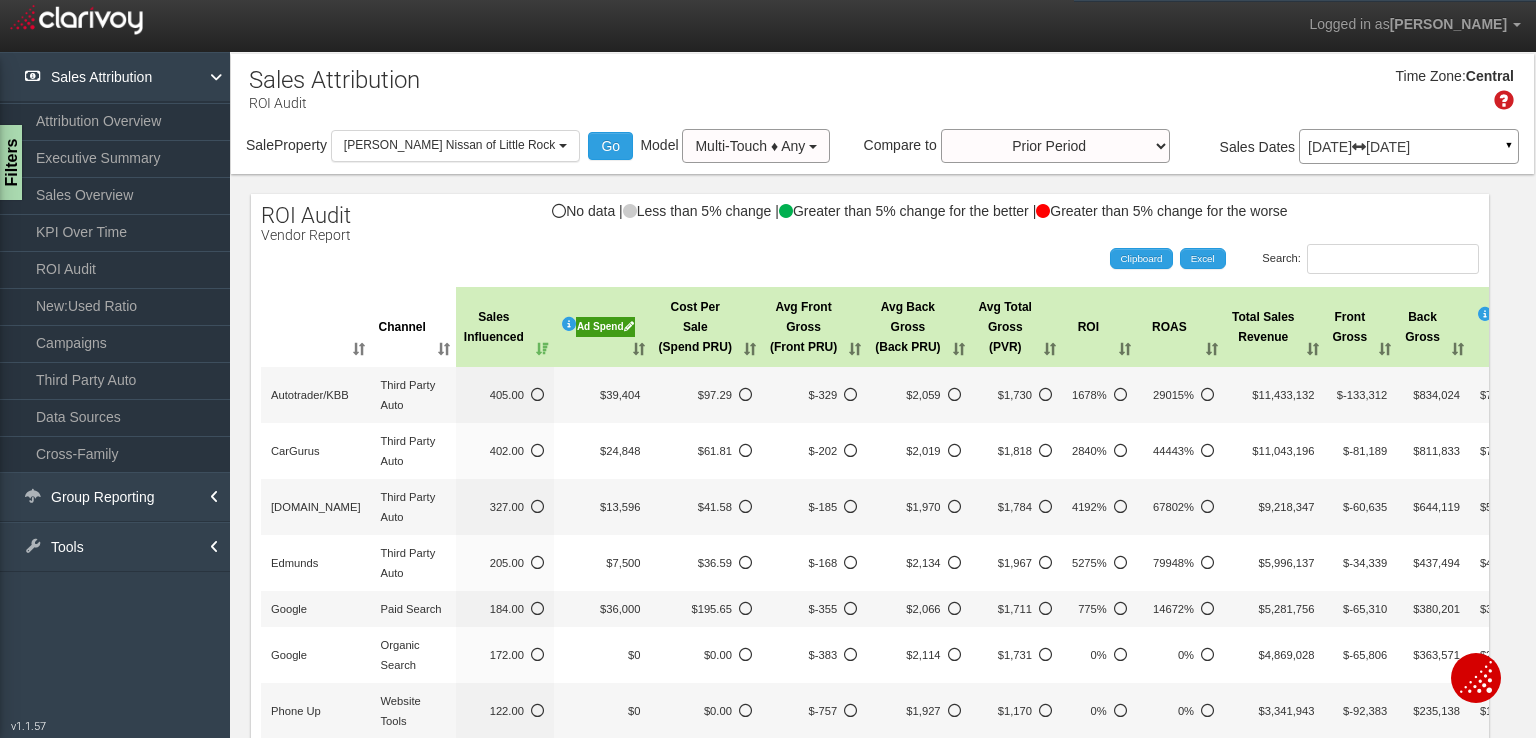 select on "object:291" 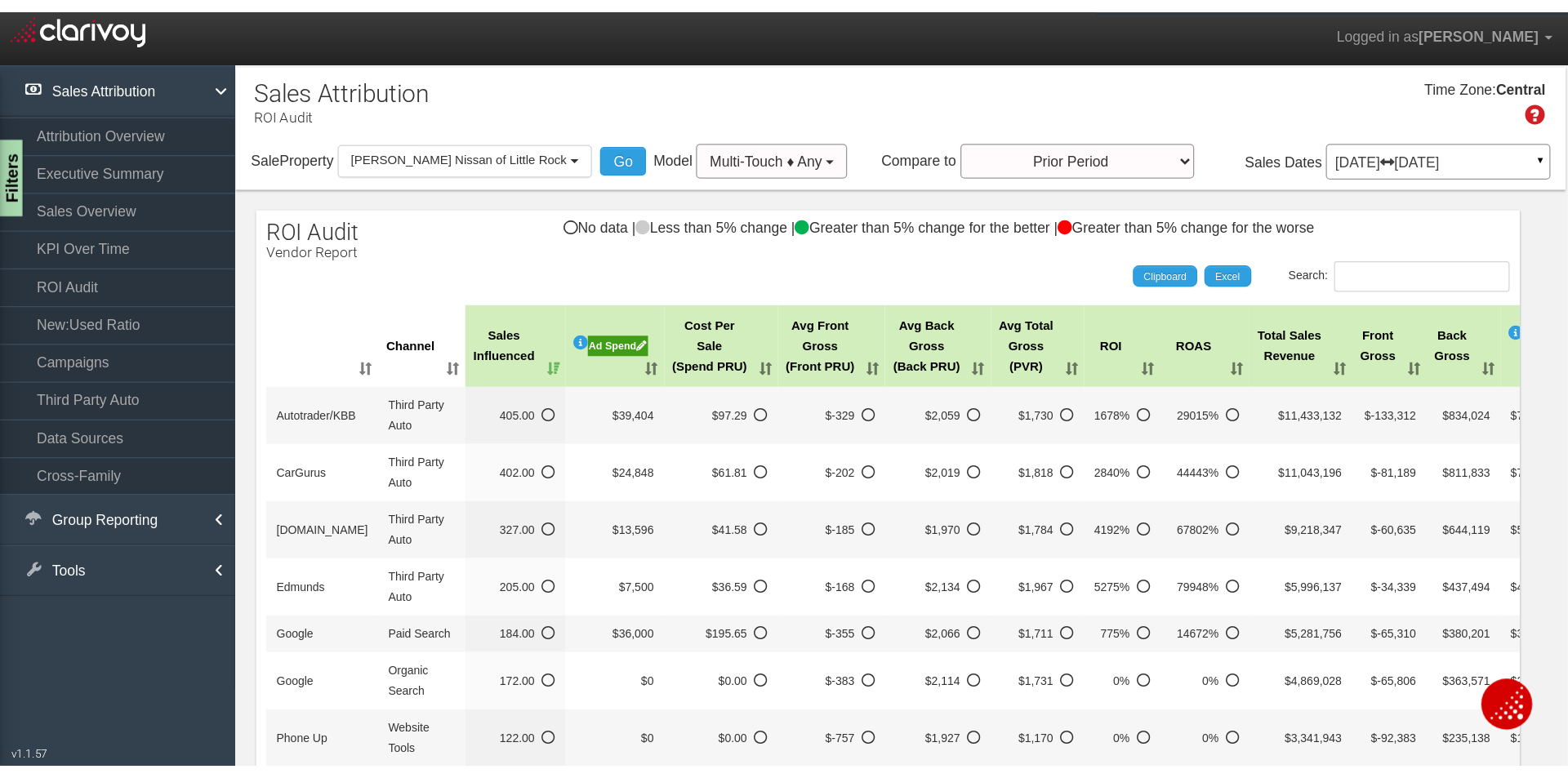 scroll, scrollTop: 0, scrollLeft: 0, axis: both 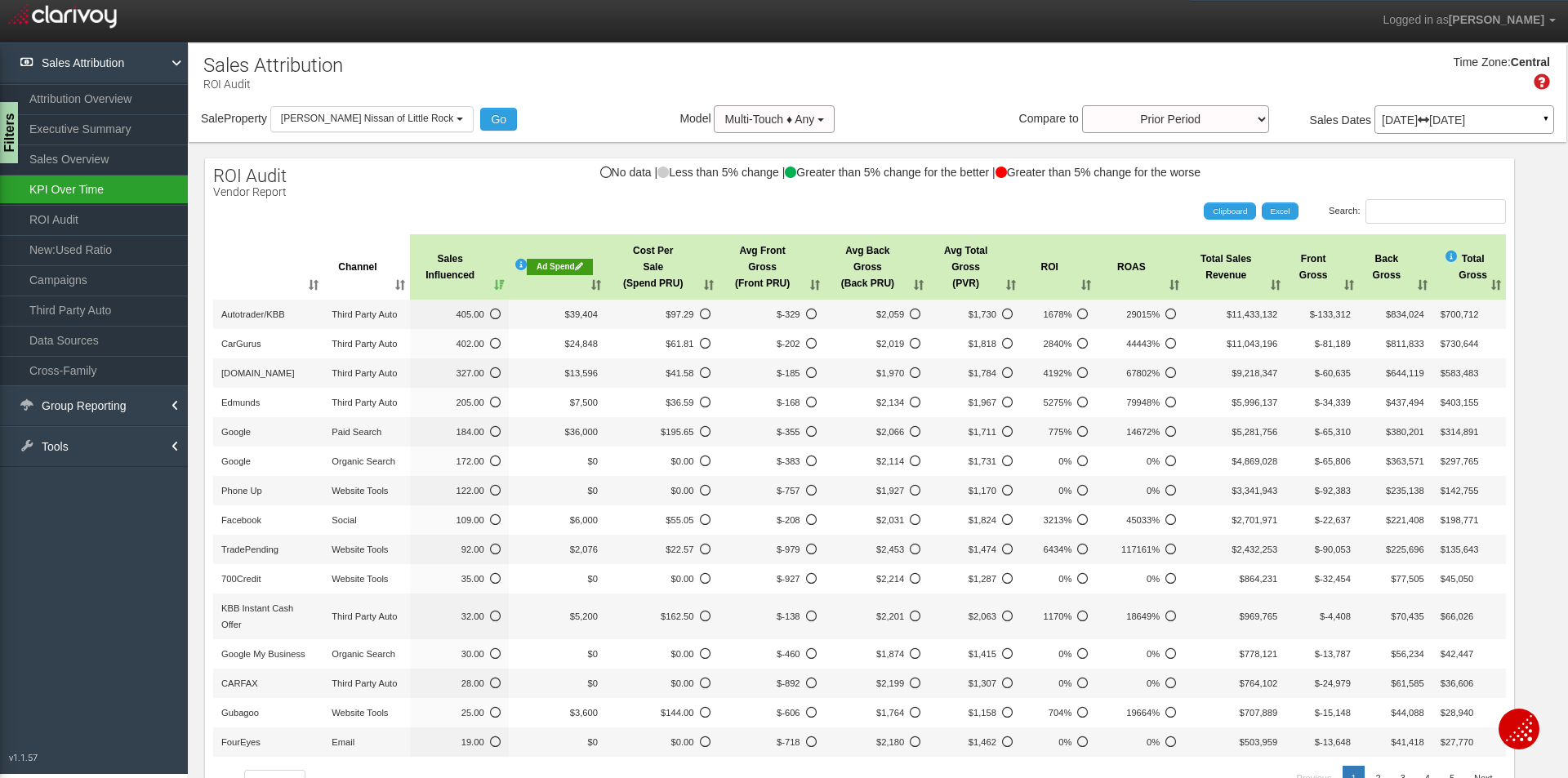 click on "KPI Over Time" at bounding box center [94, 189] 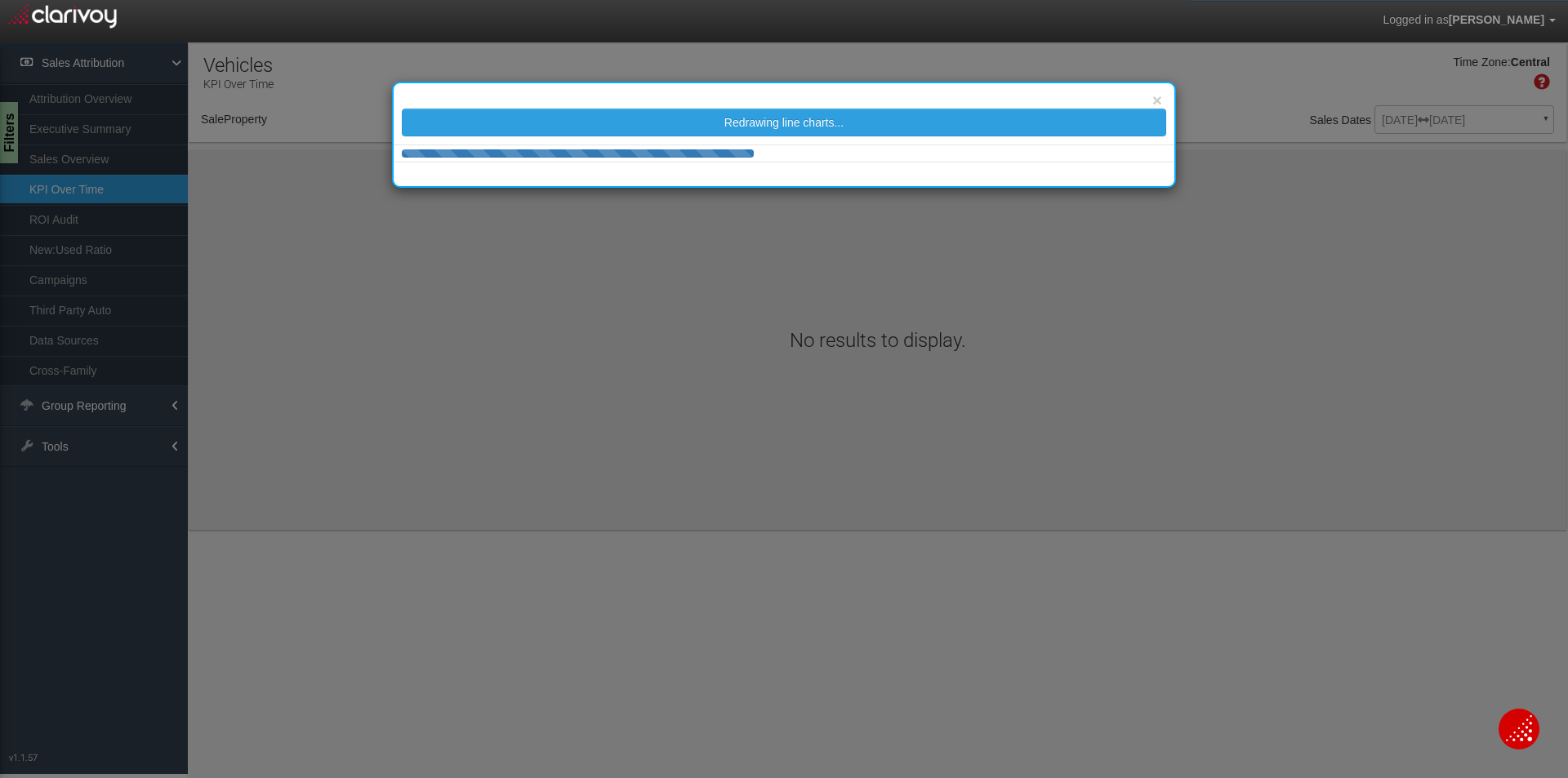 select on "object:376" 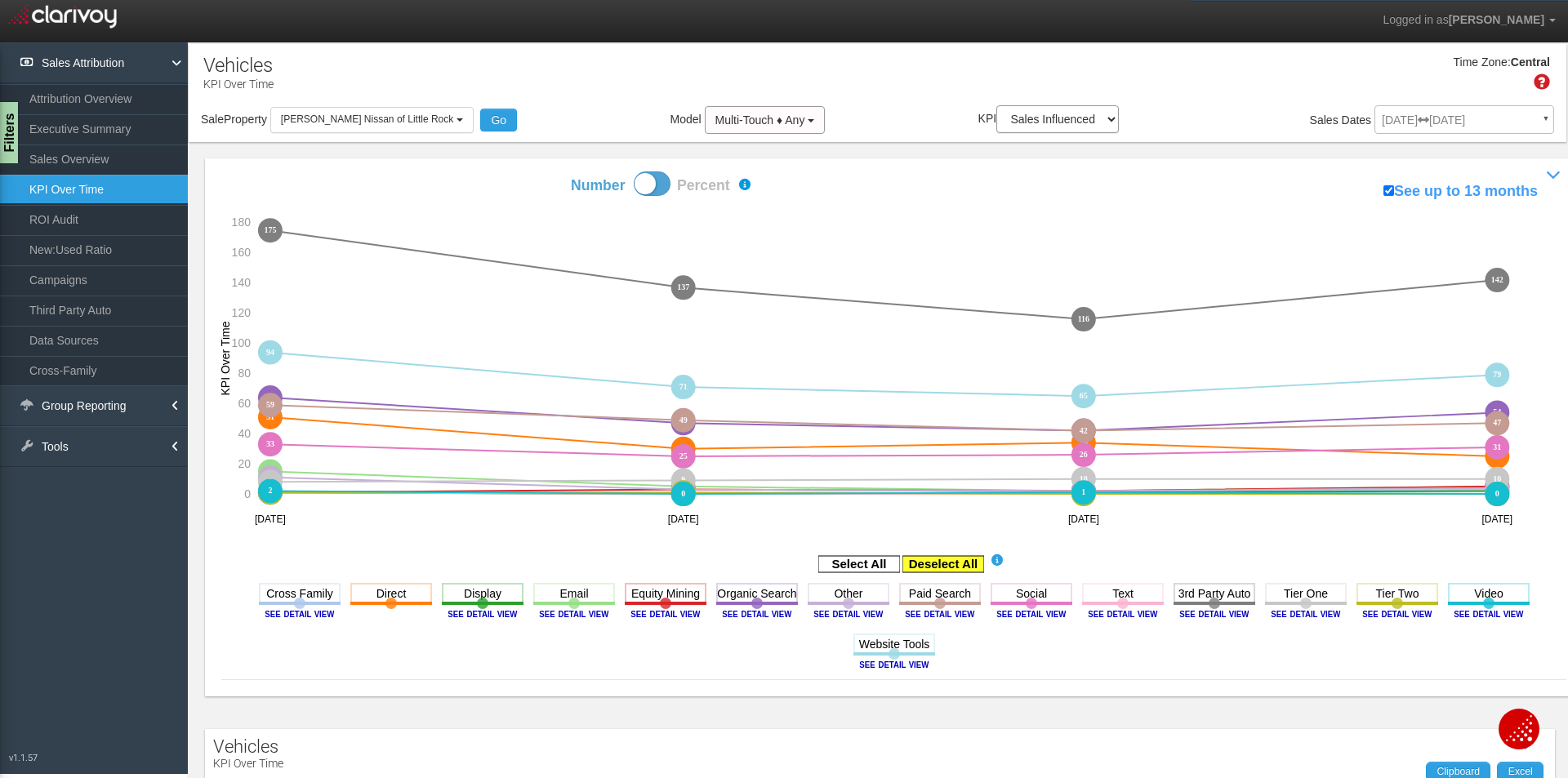 click 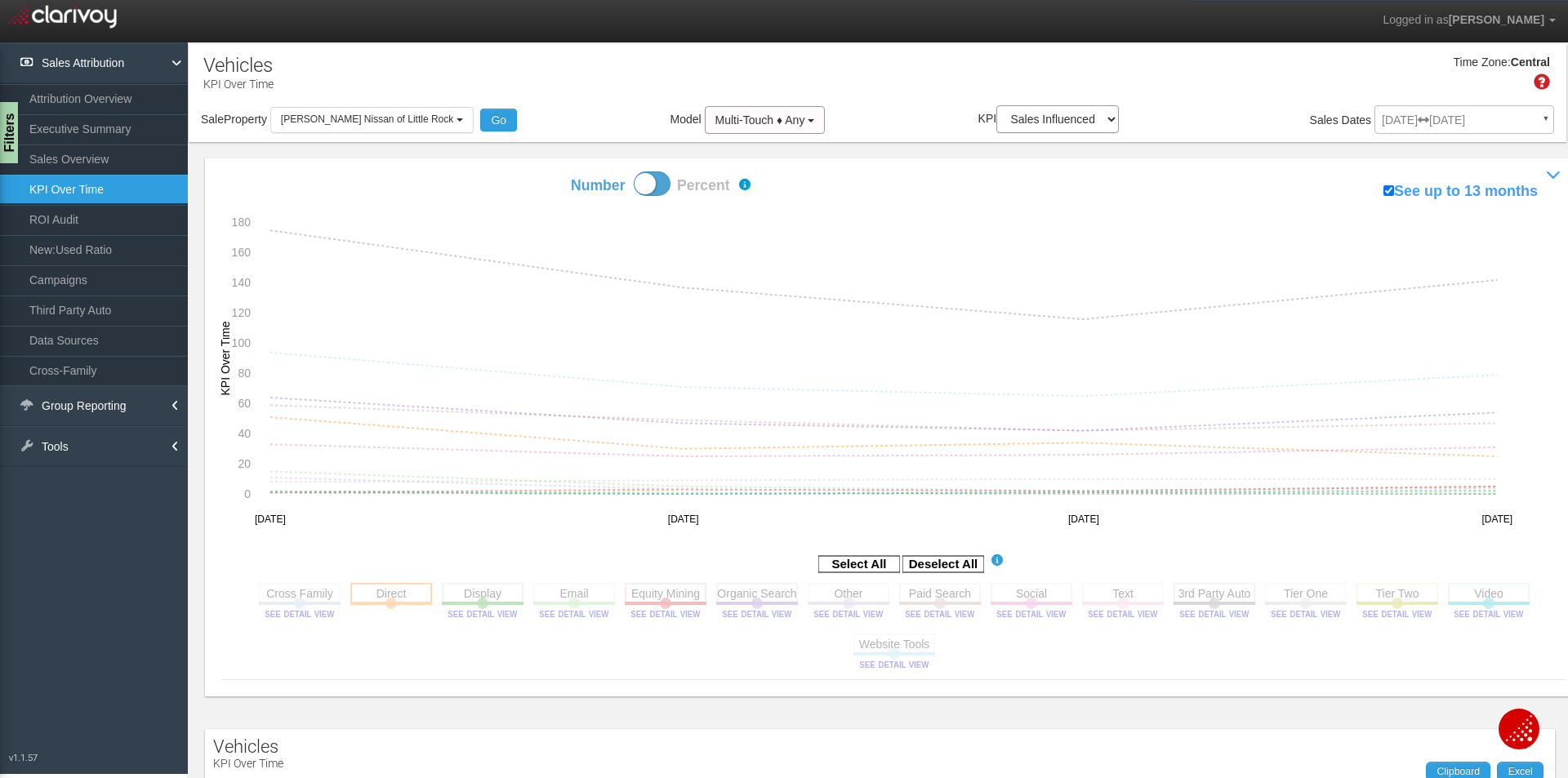 click 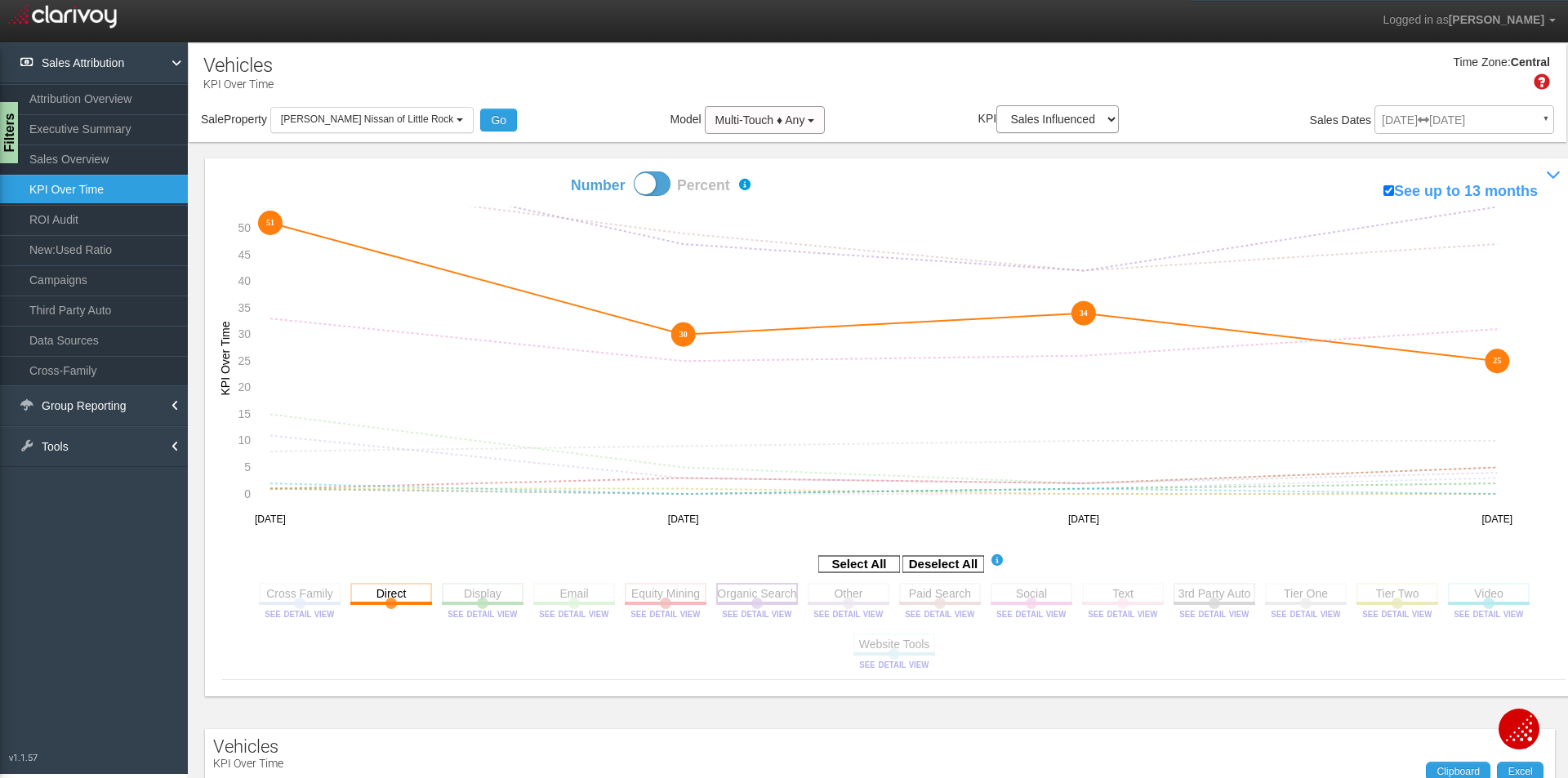 click 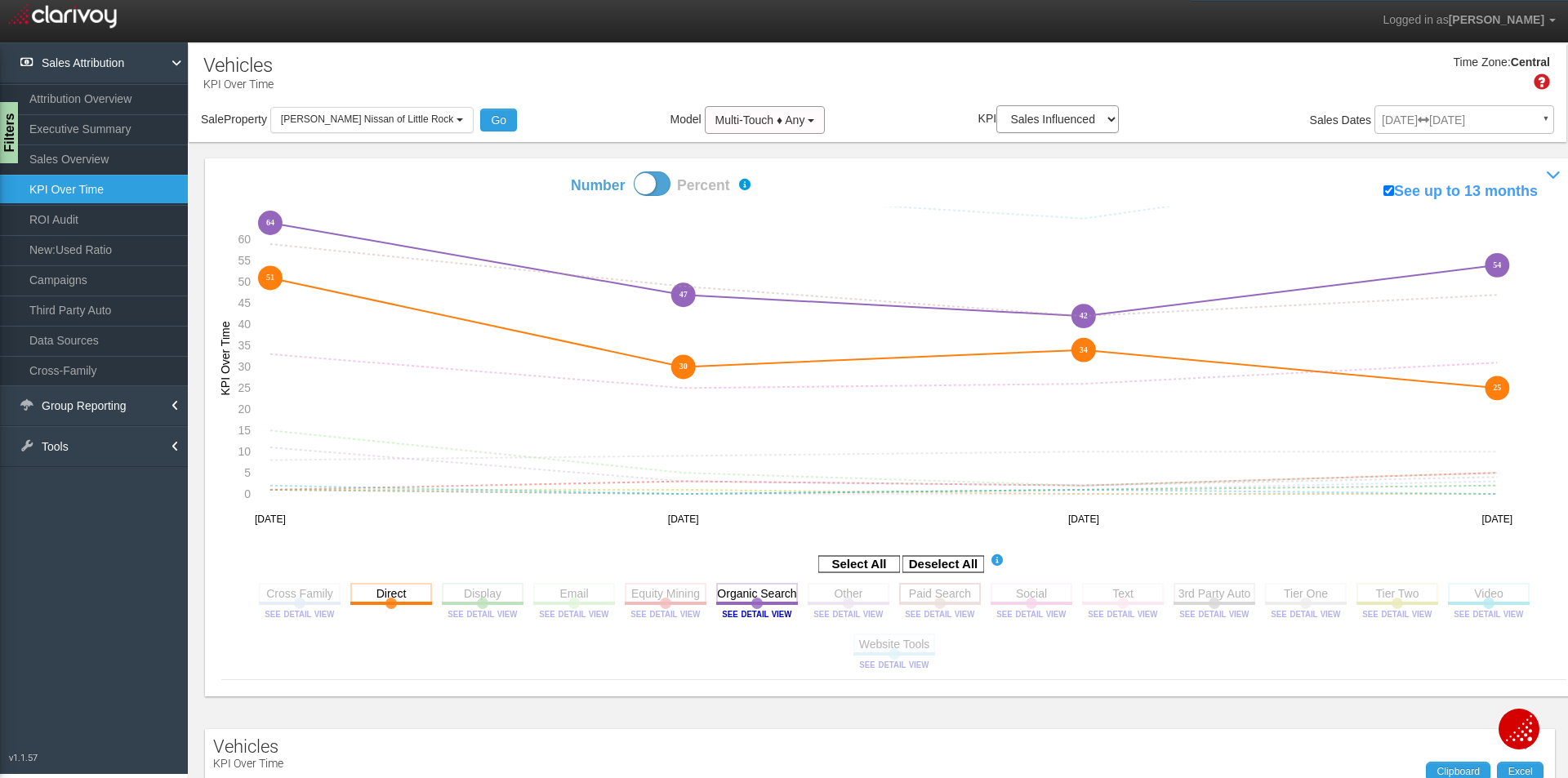 click 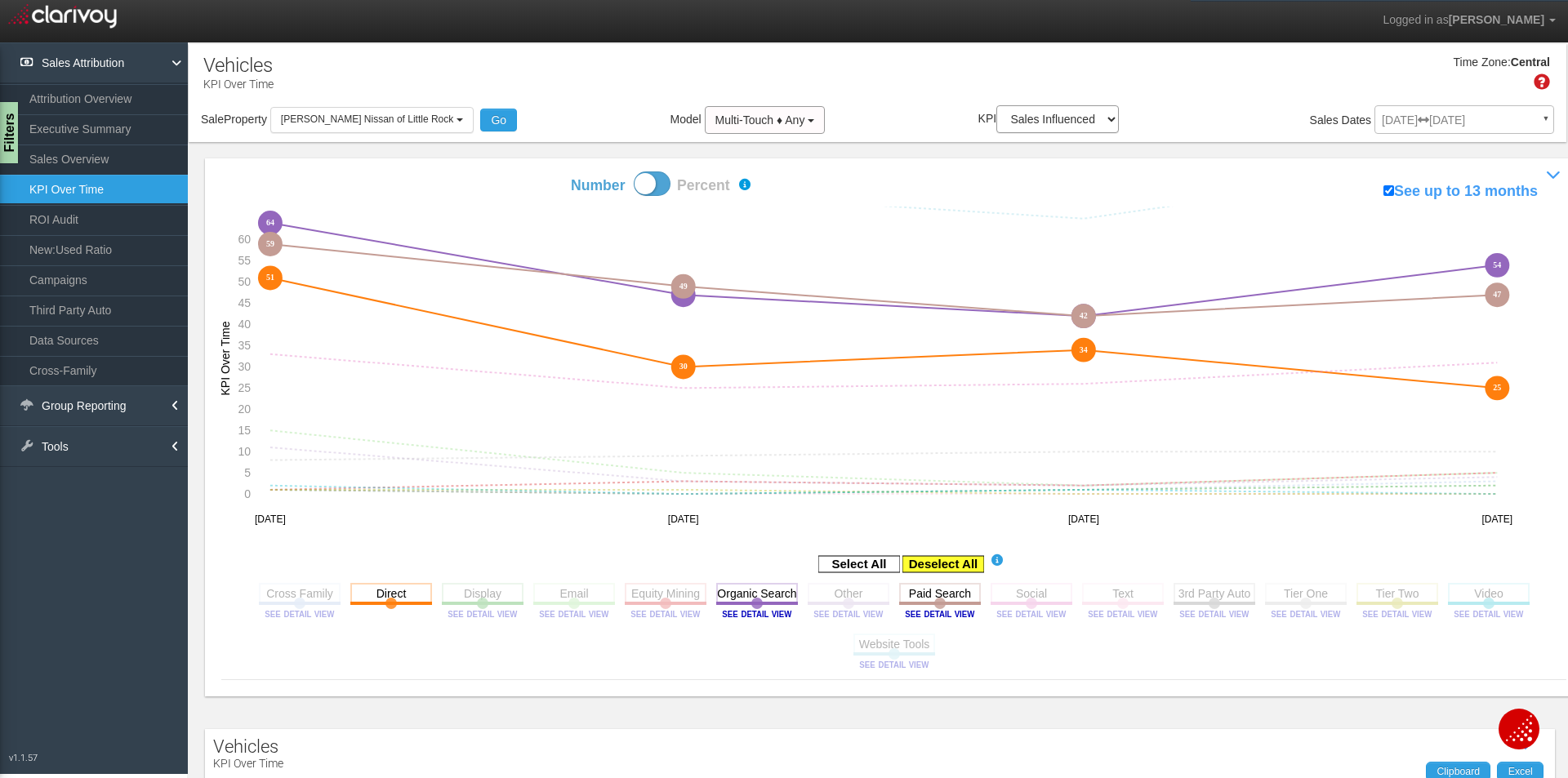 click 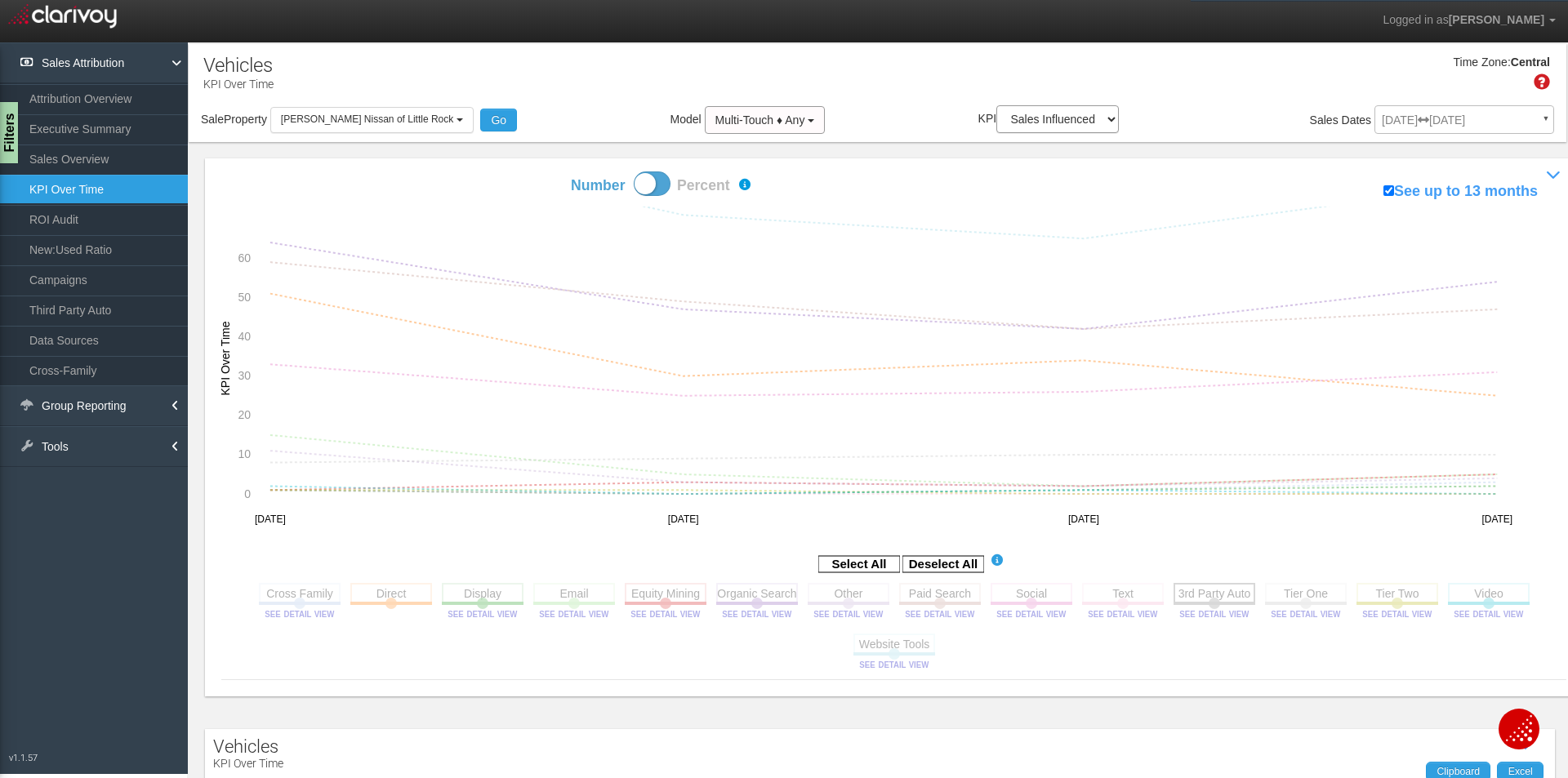 click 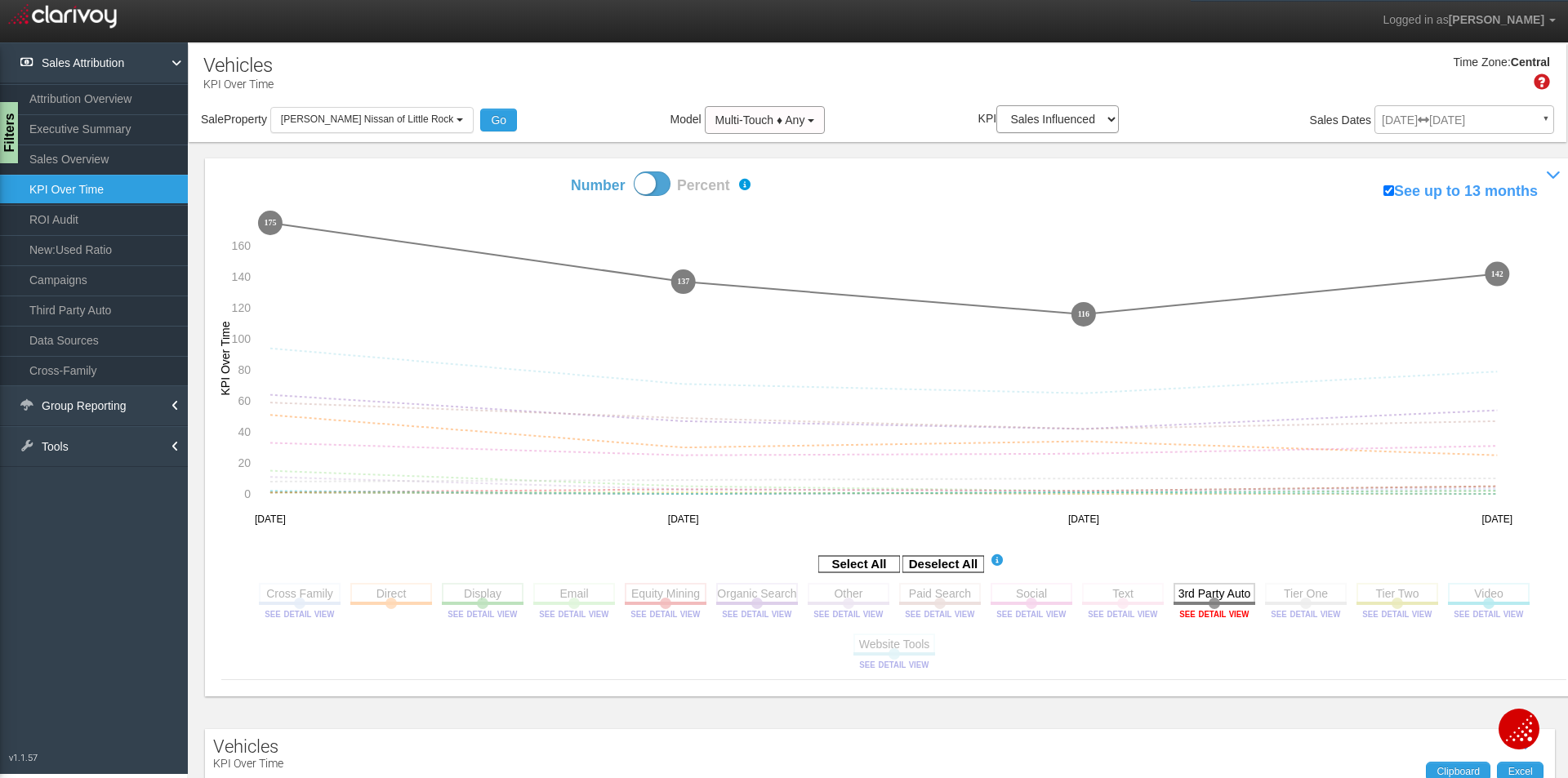 click 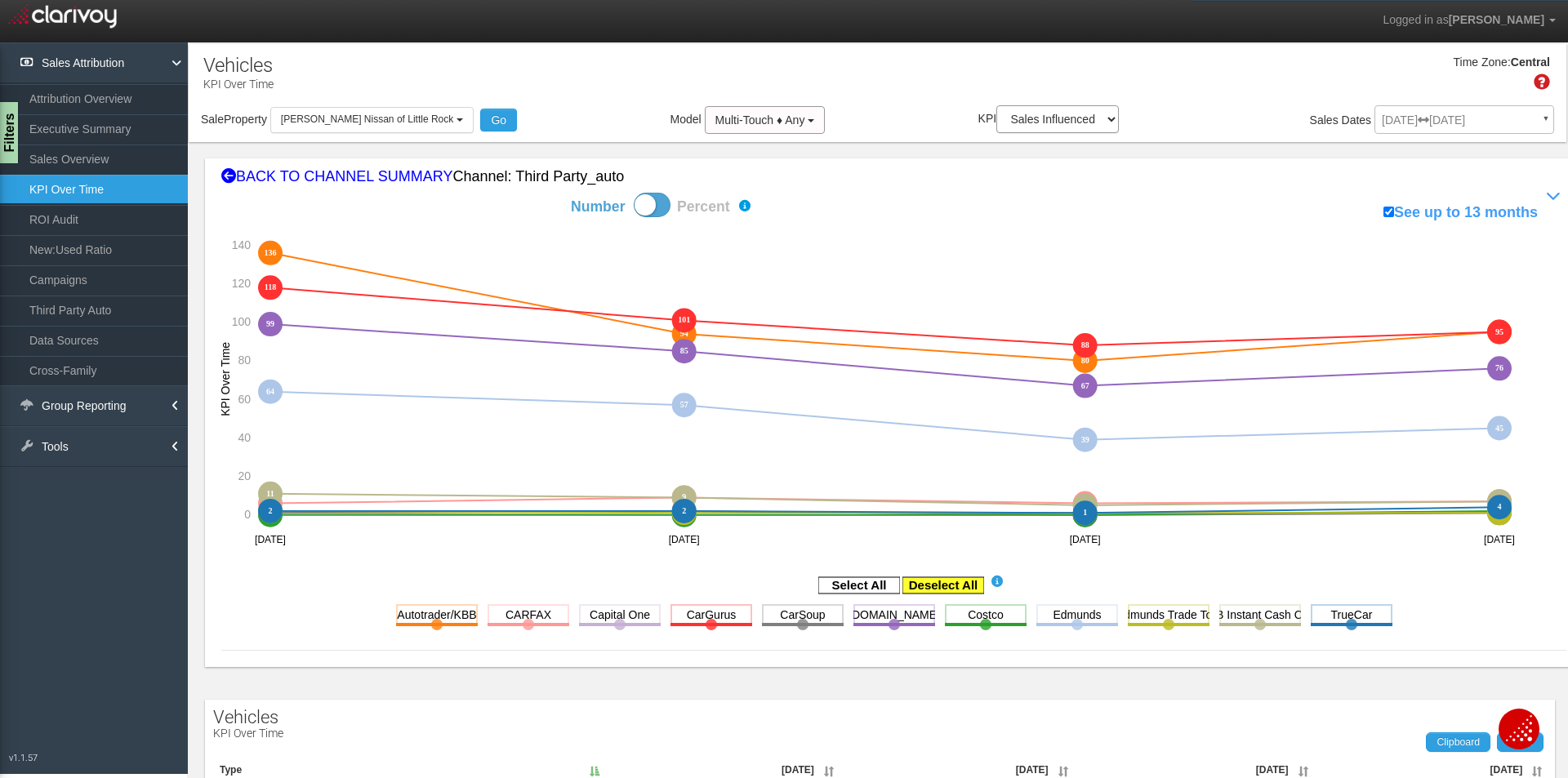 click 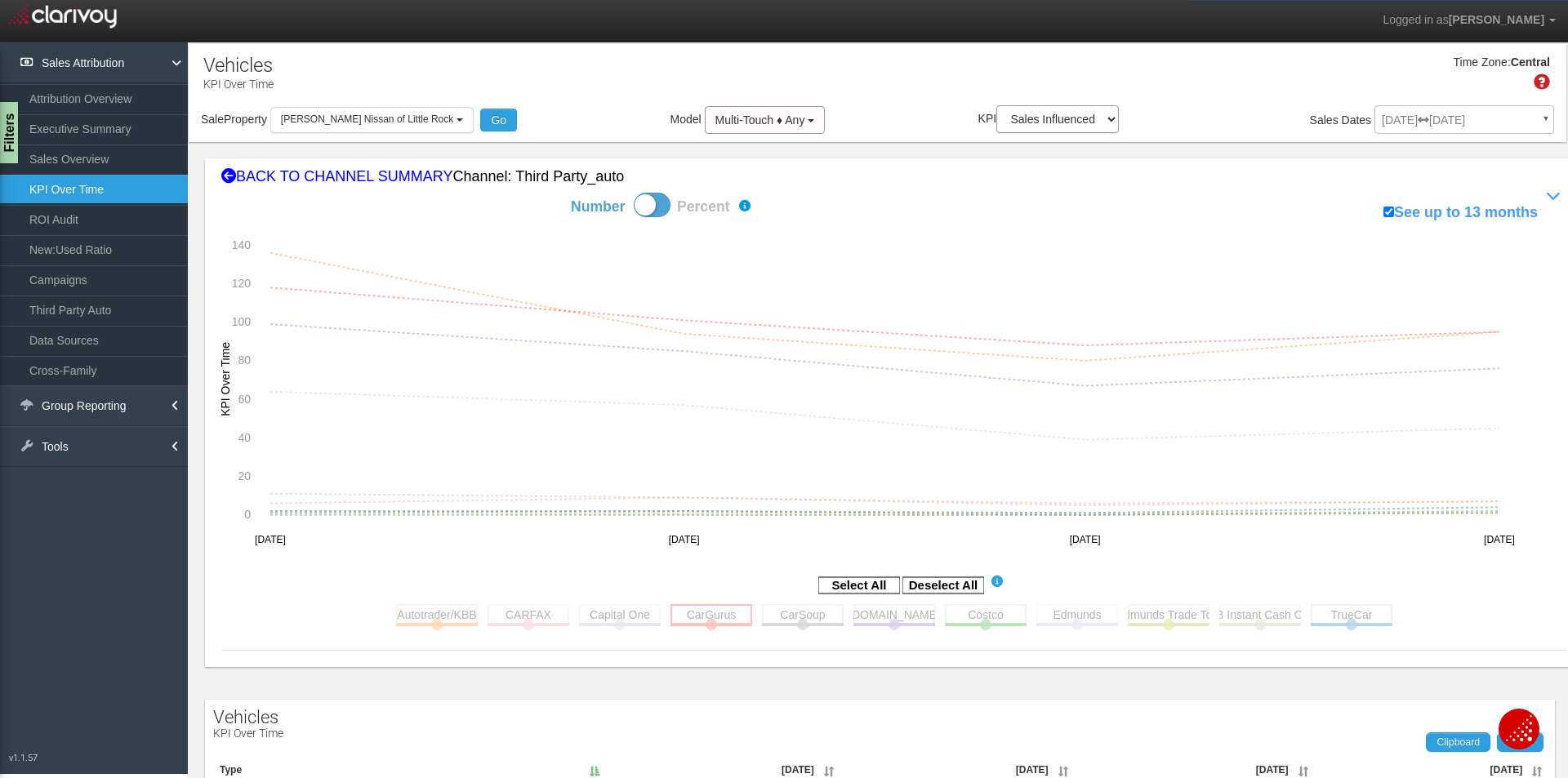 click 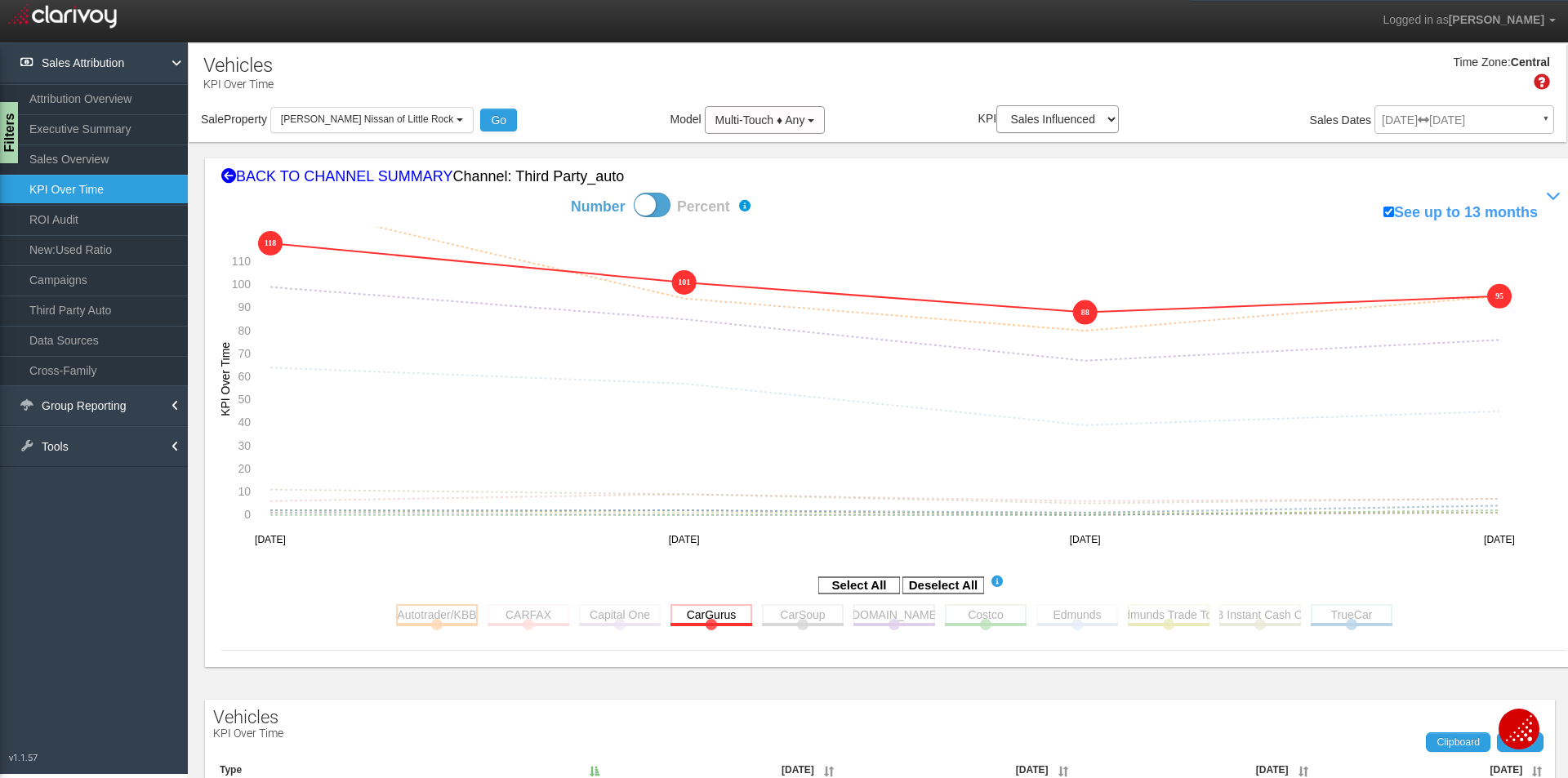 click 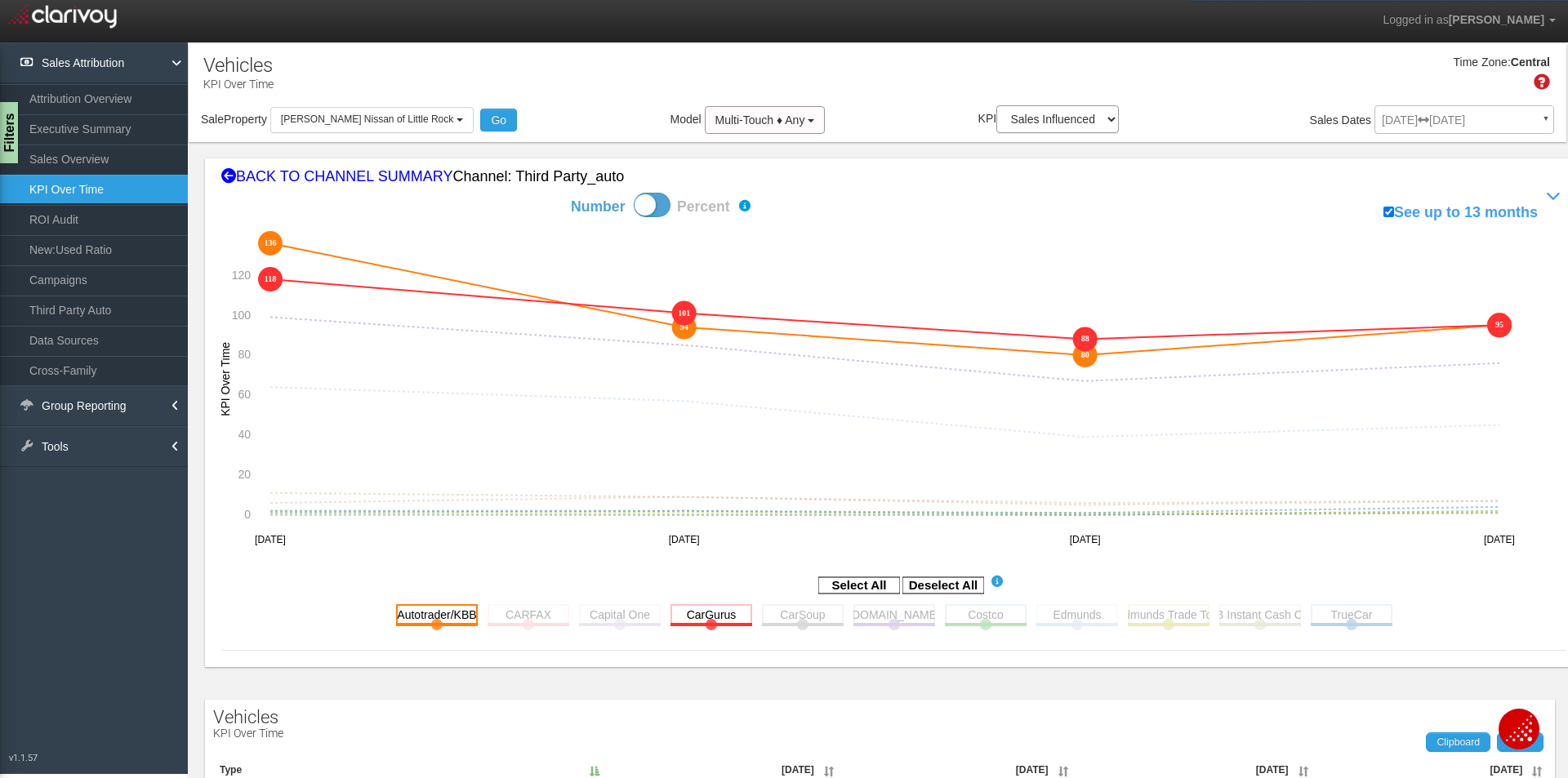 click 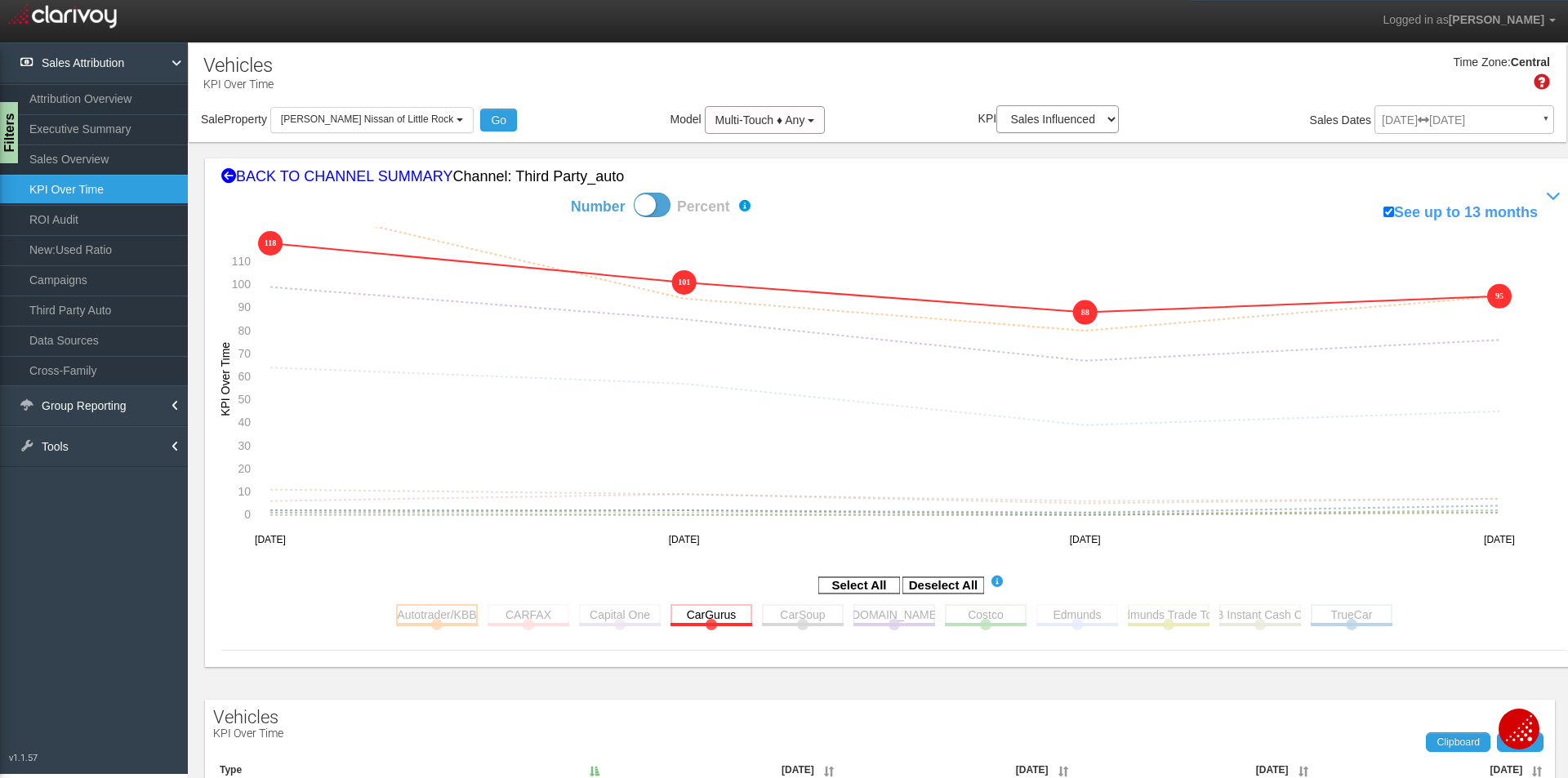 click 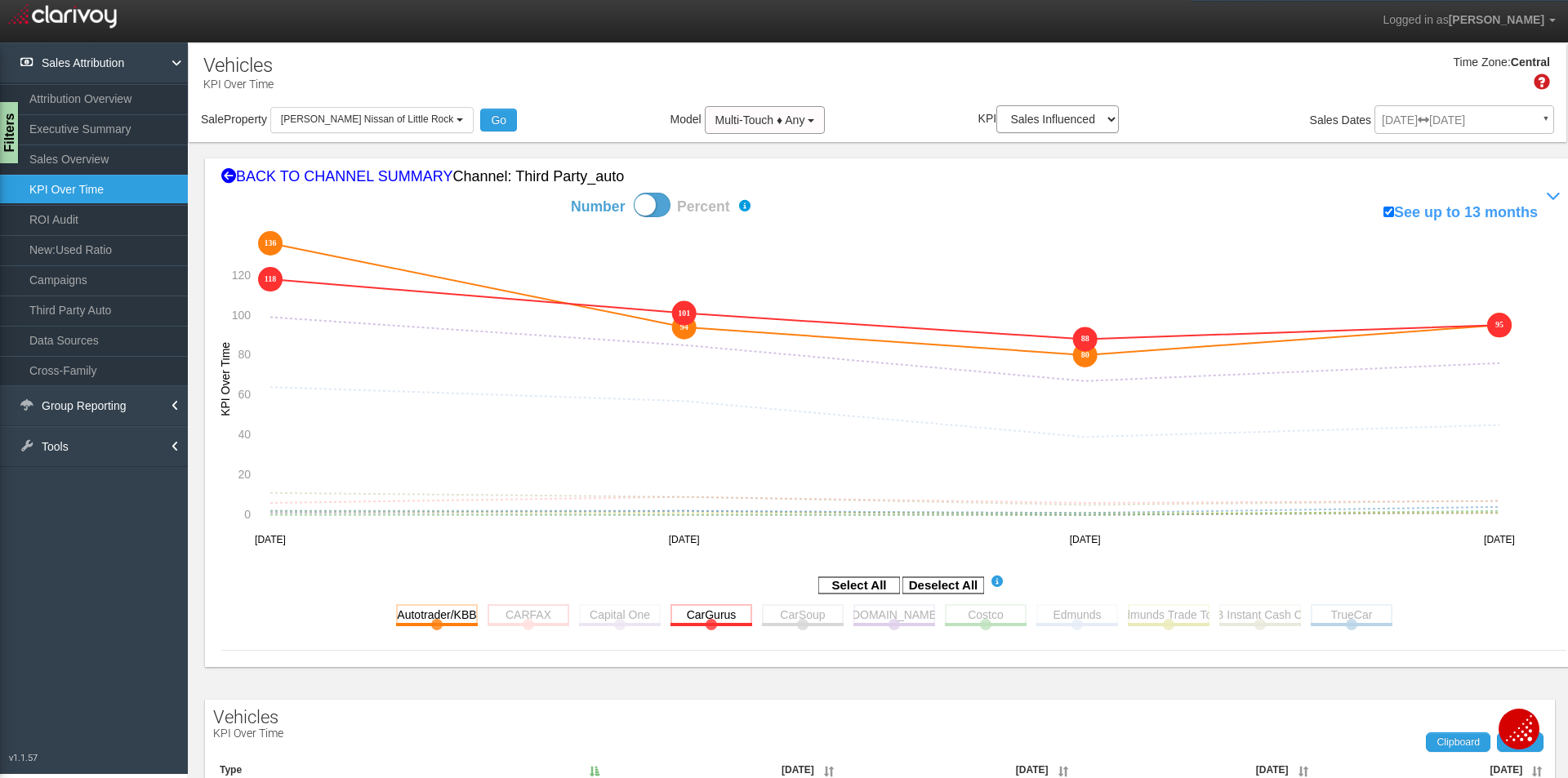 click 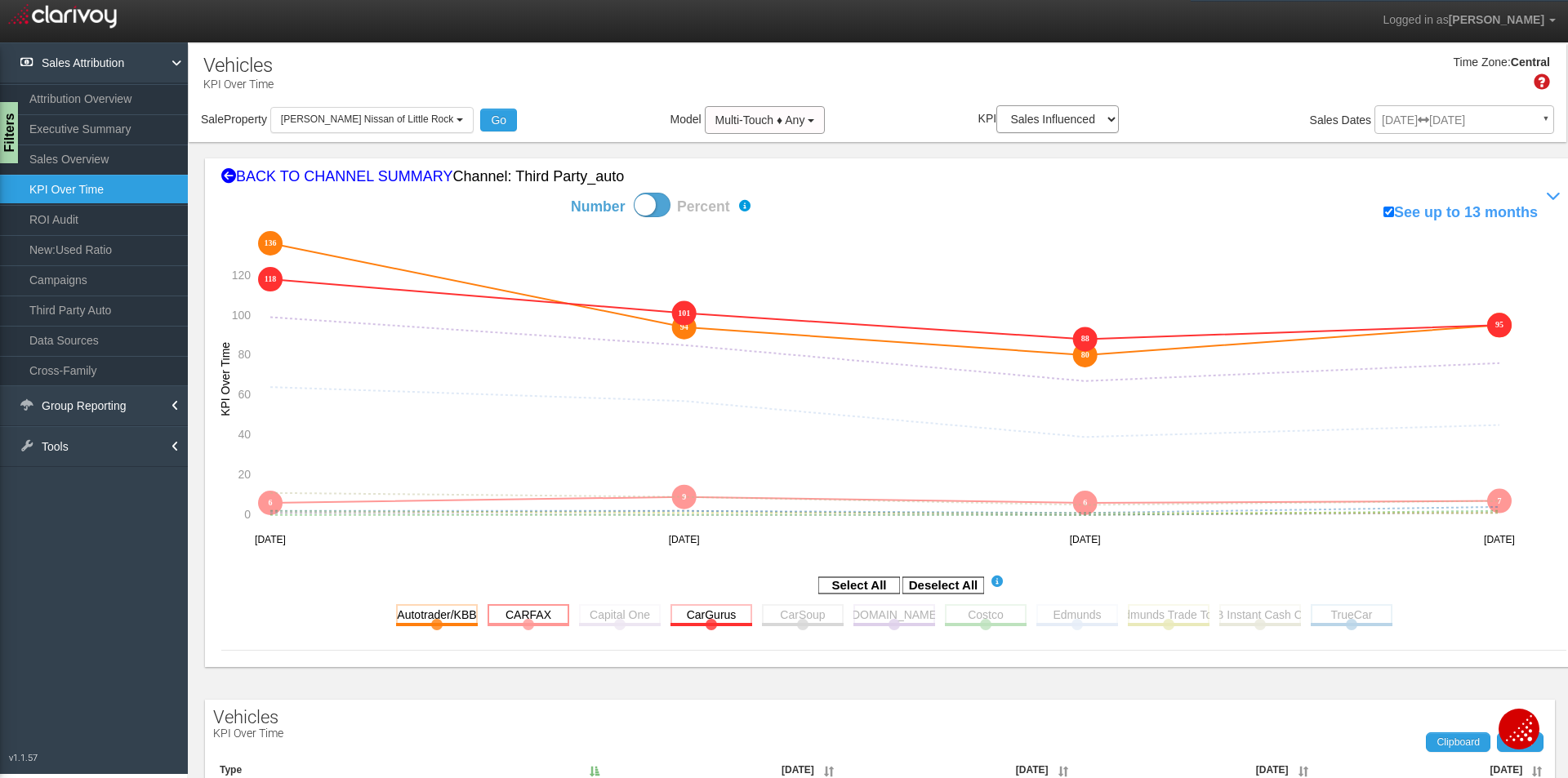 click 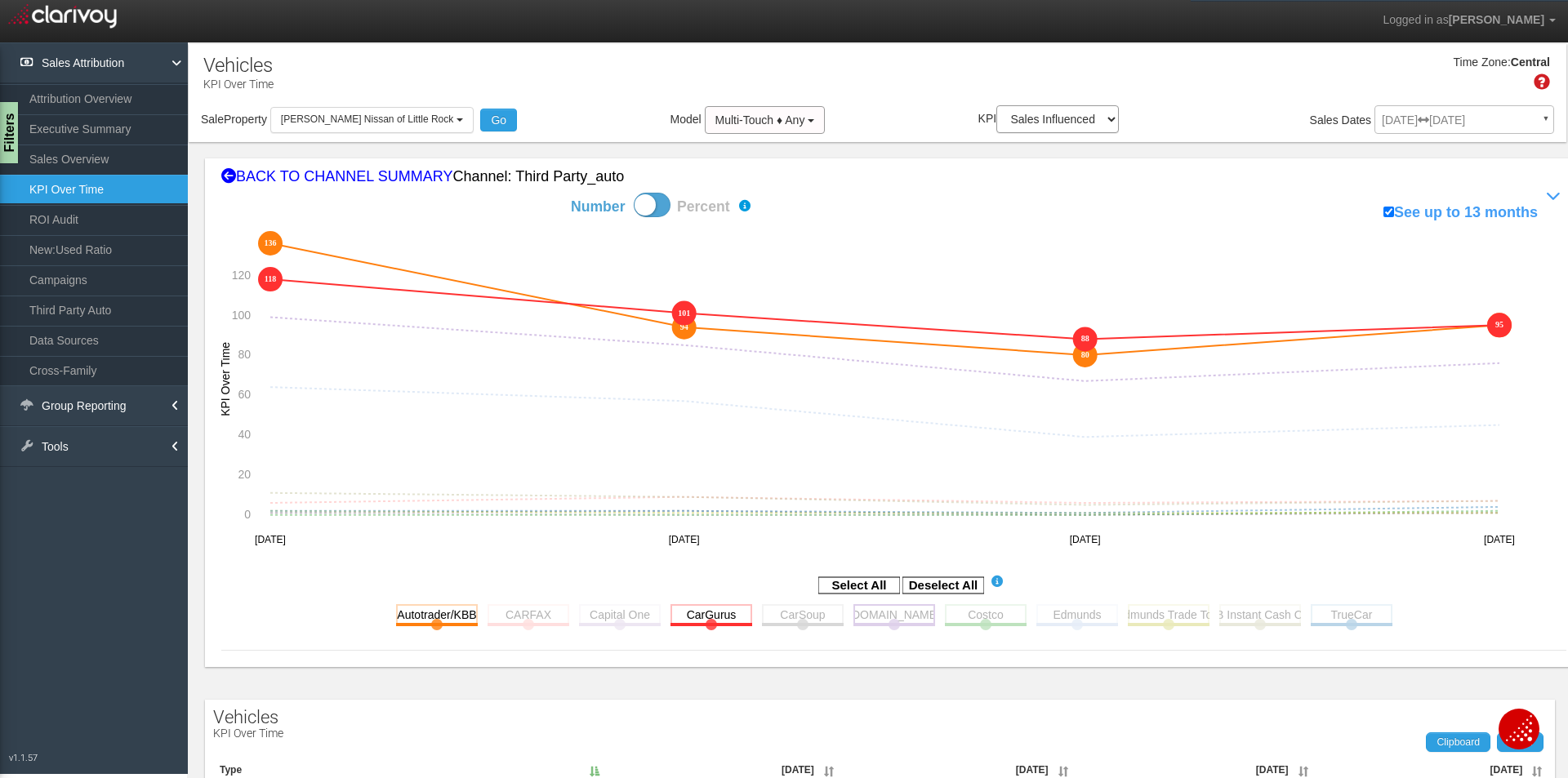 click 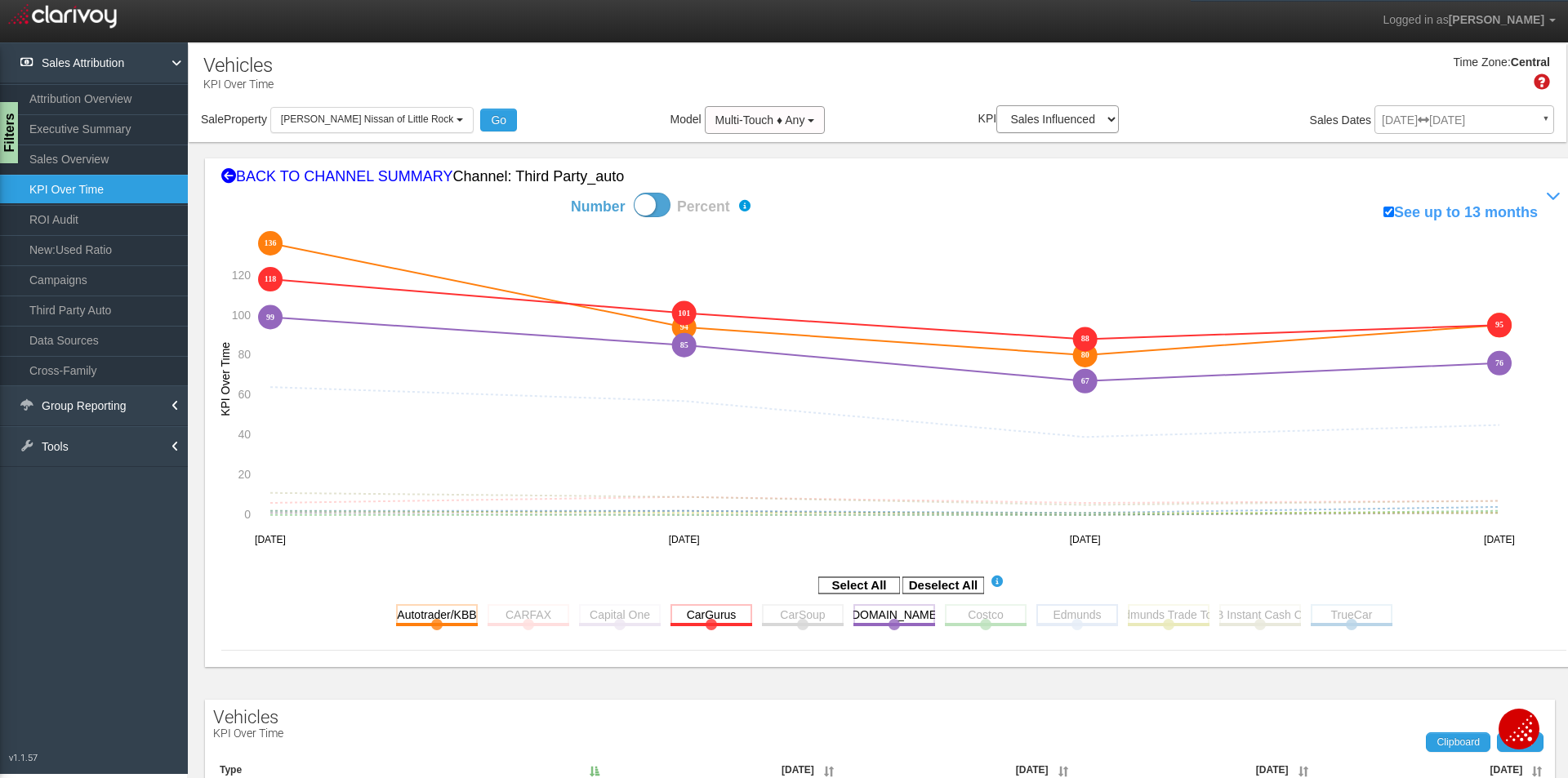 click 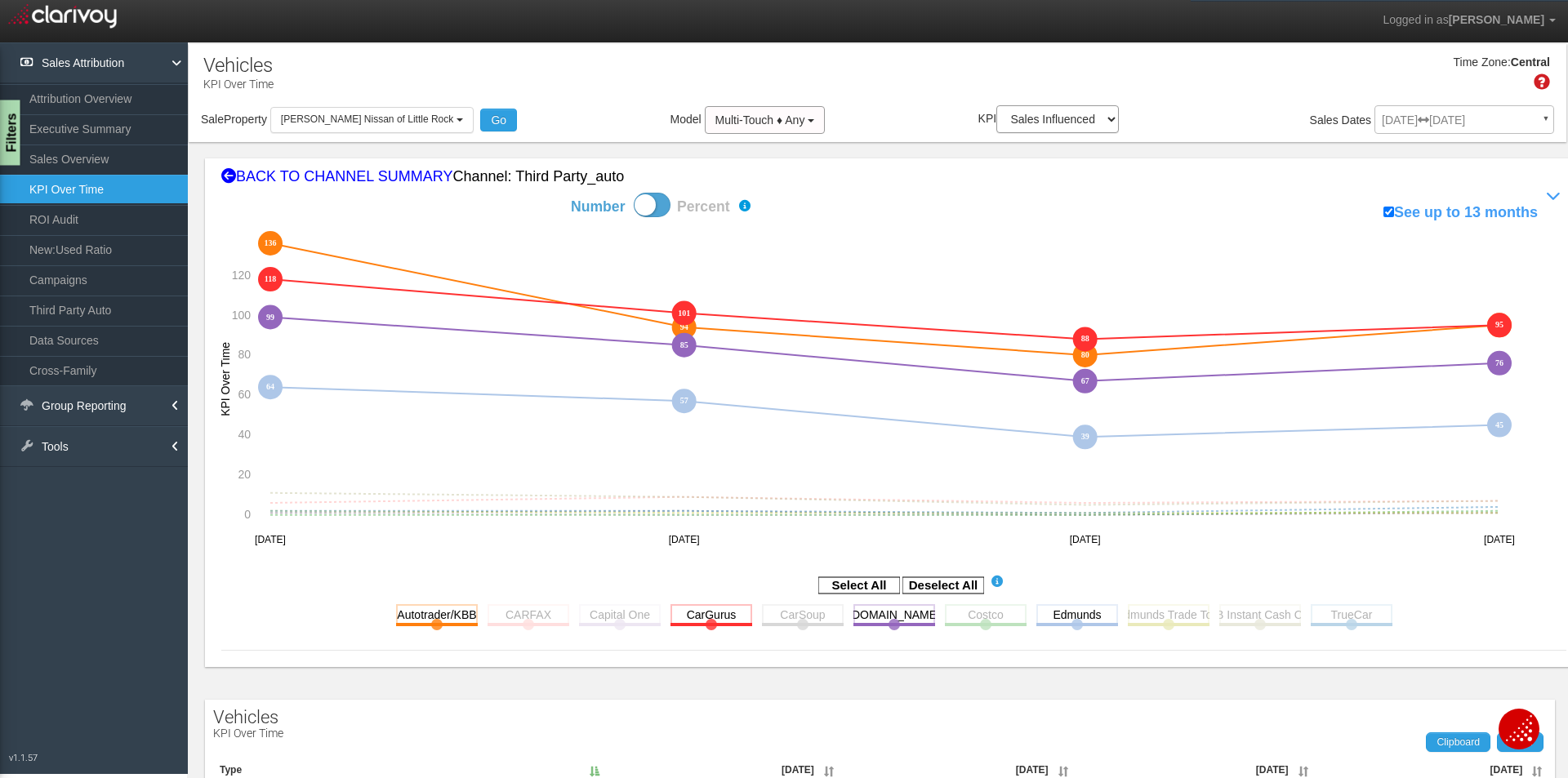 click on "Filters" at bounding box center [10, 133] 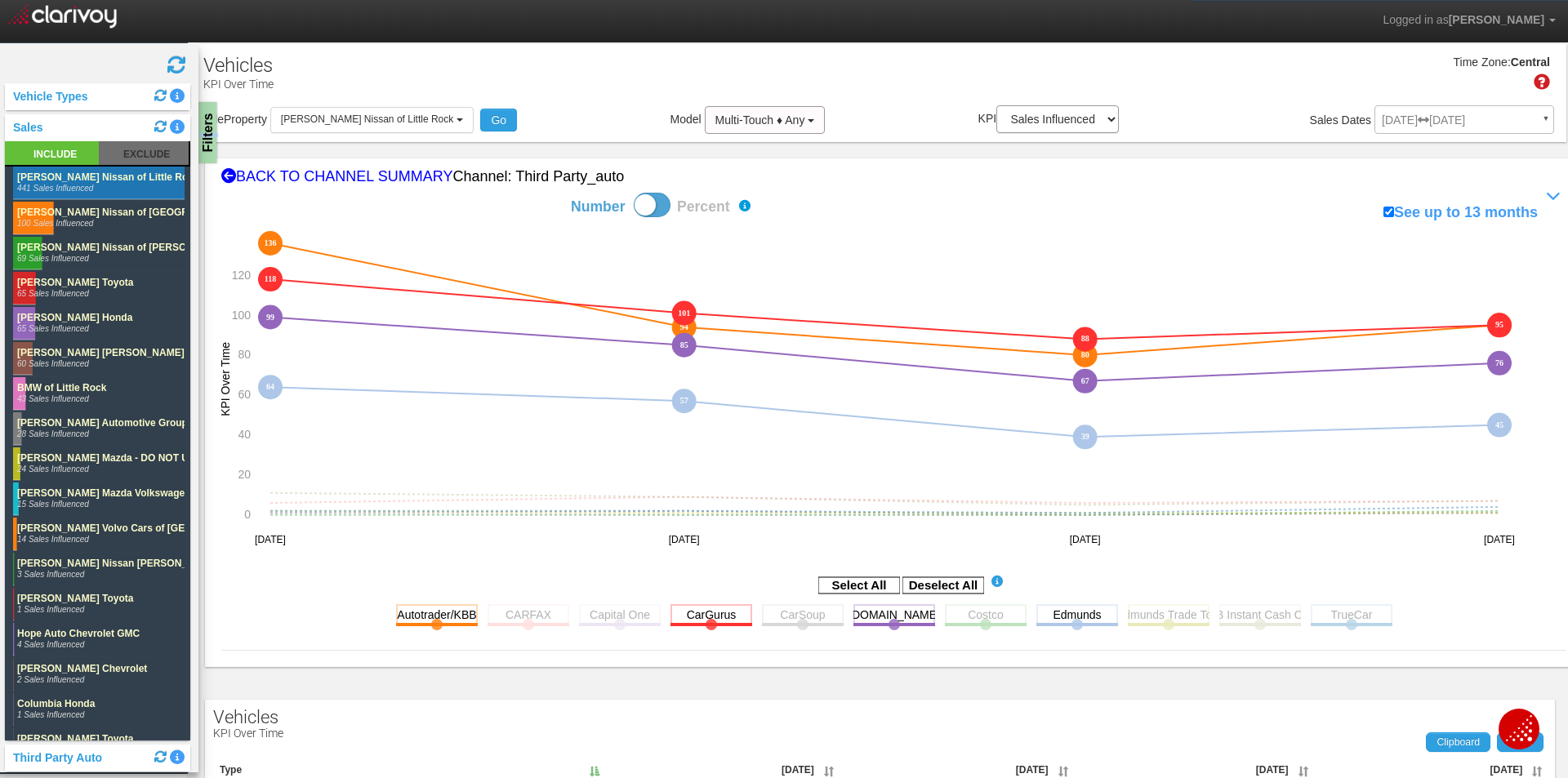 click on "Filters" at bounding box center (206, 132) 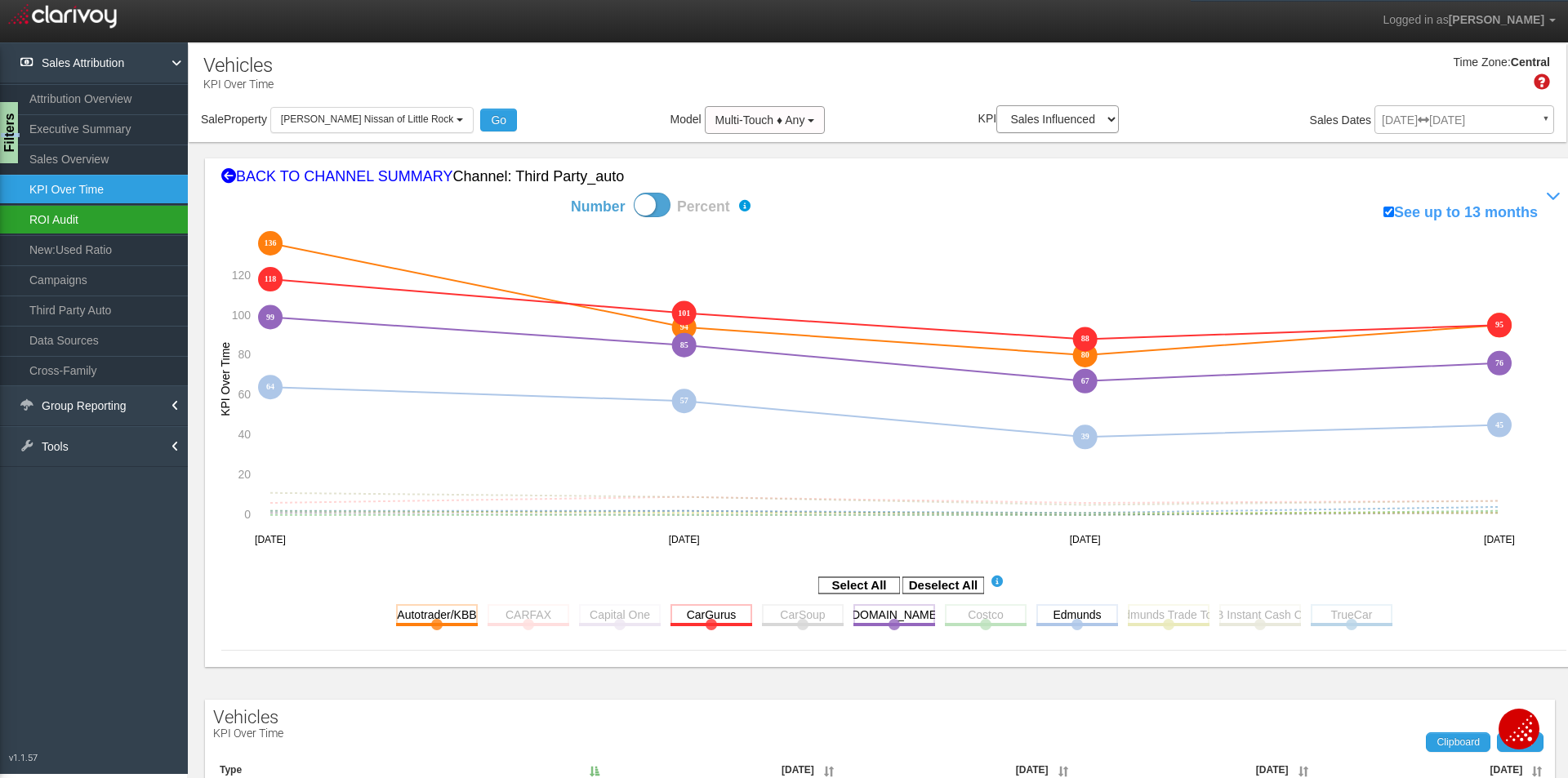 click on "ROI Audit" at bounding box center (94, 220) 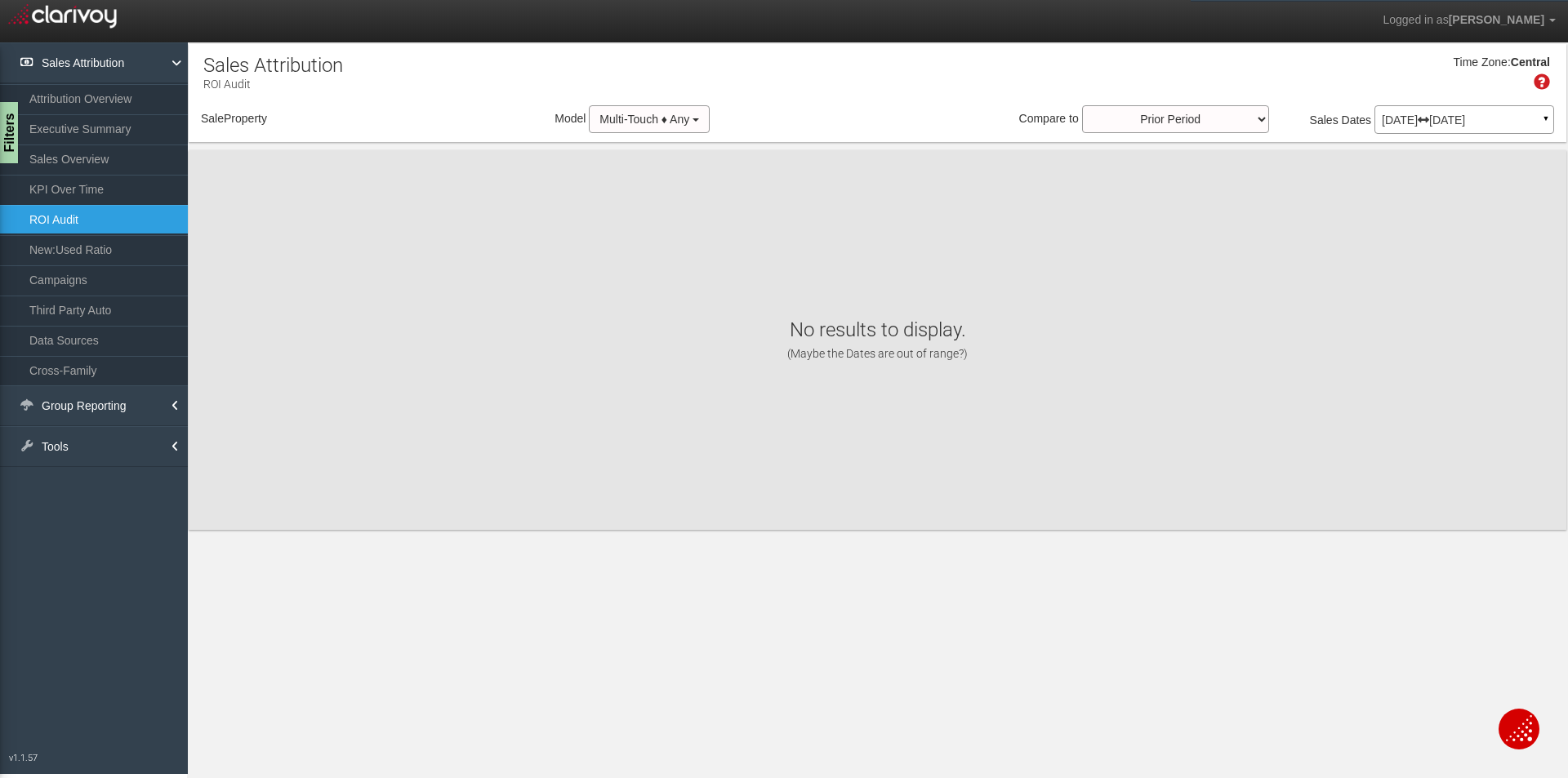 select on "object:596" 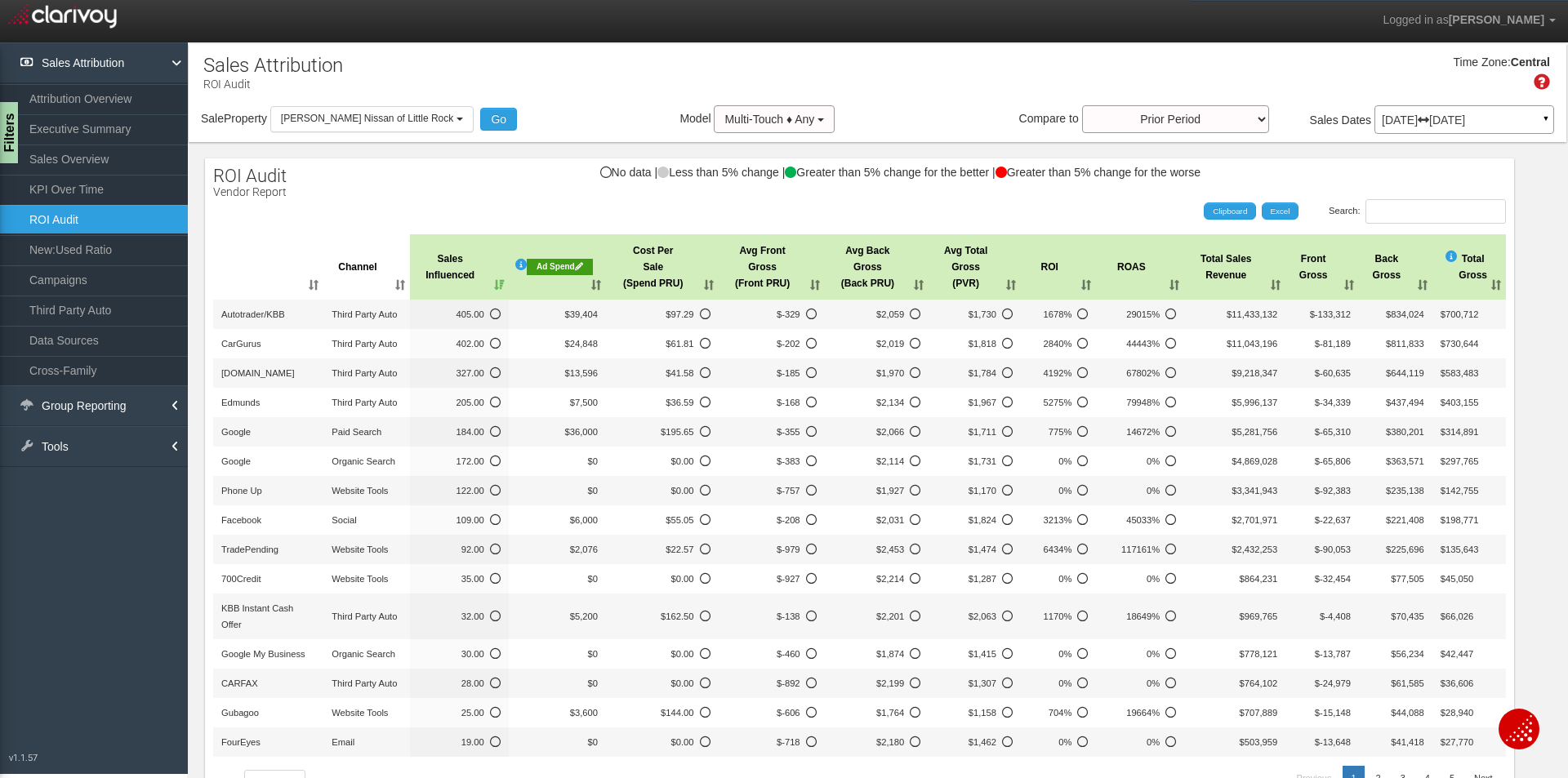 click on "Ad Spend" at bounding box center (557, 267) 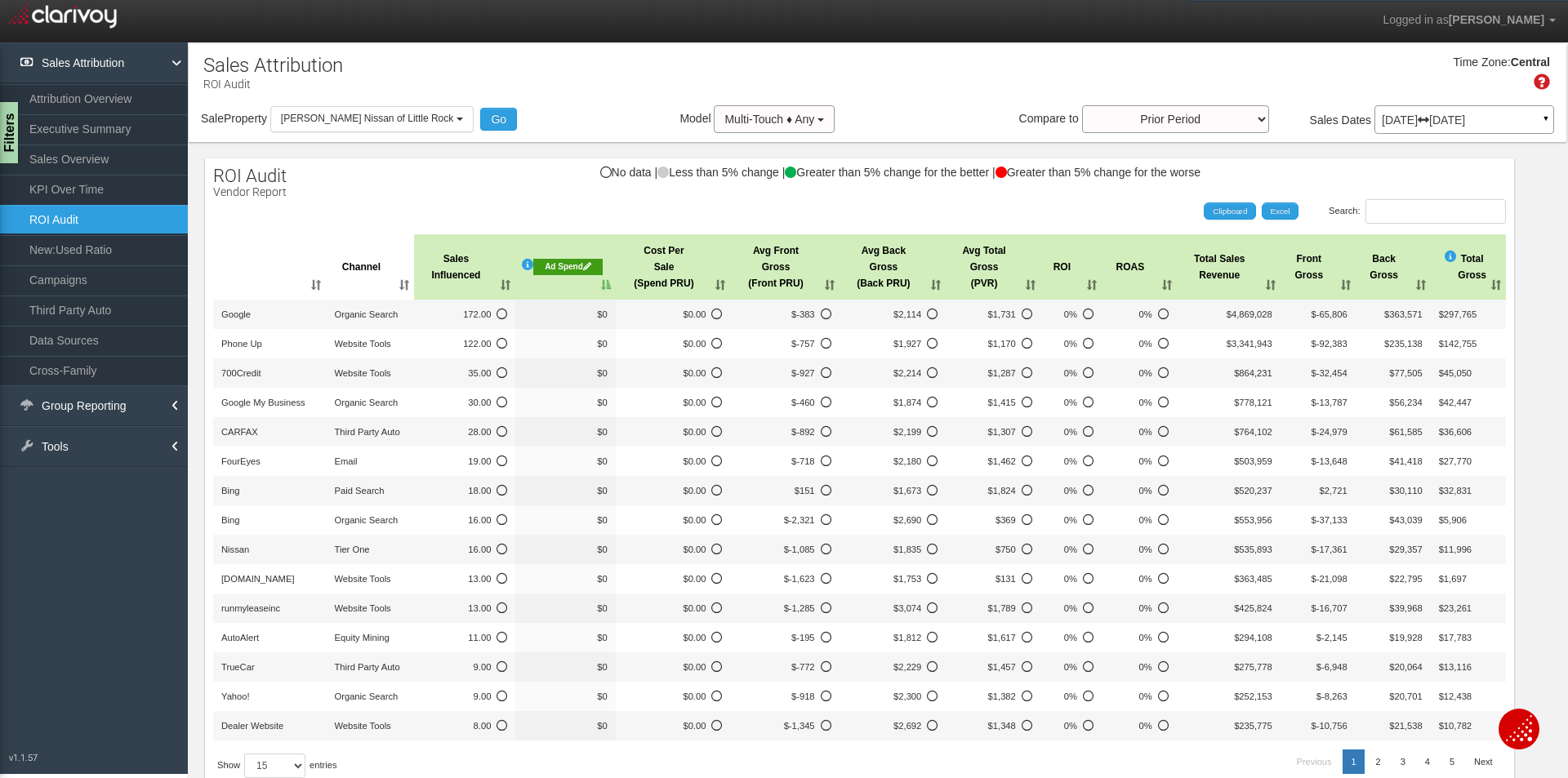 click on "Ad Spend" at bounding box center [565, 267] 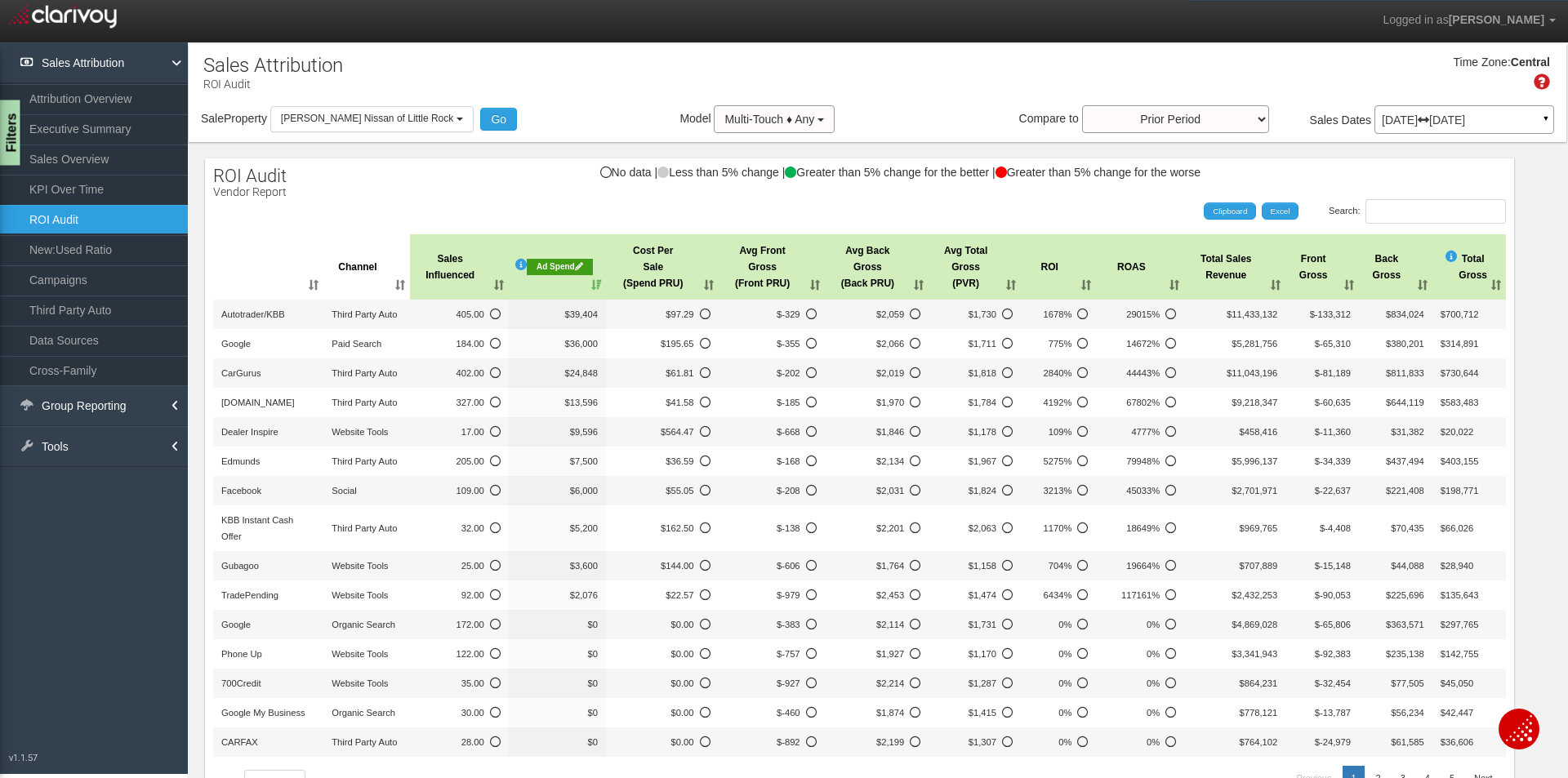 click on "Filters" at bounding box center (10, 133) 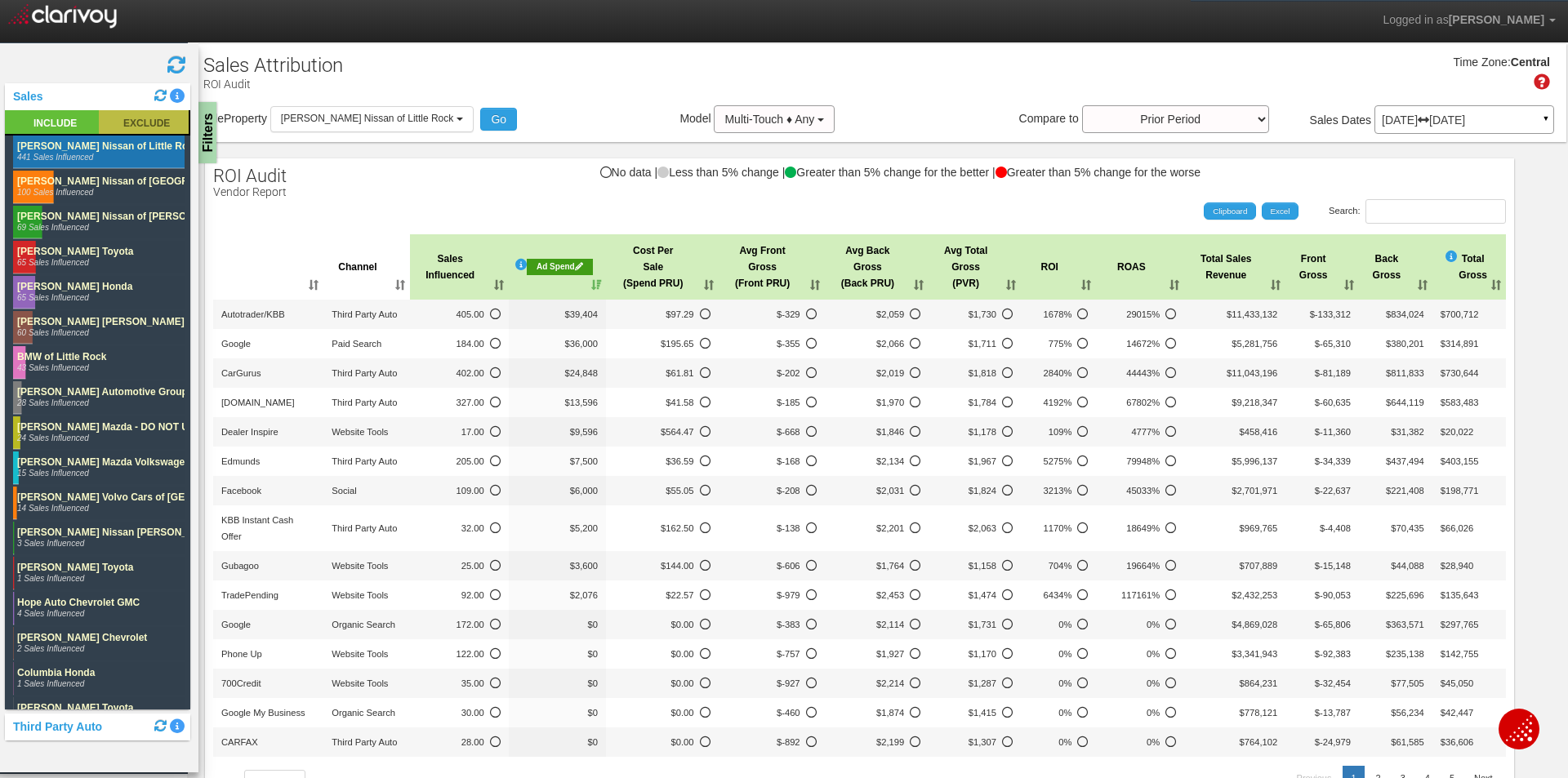 click 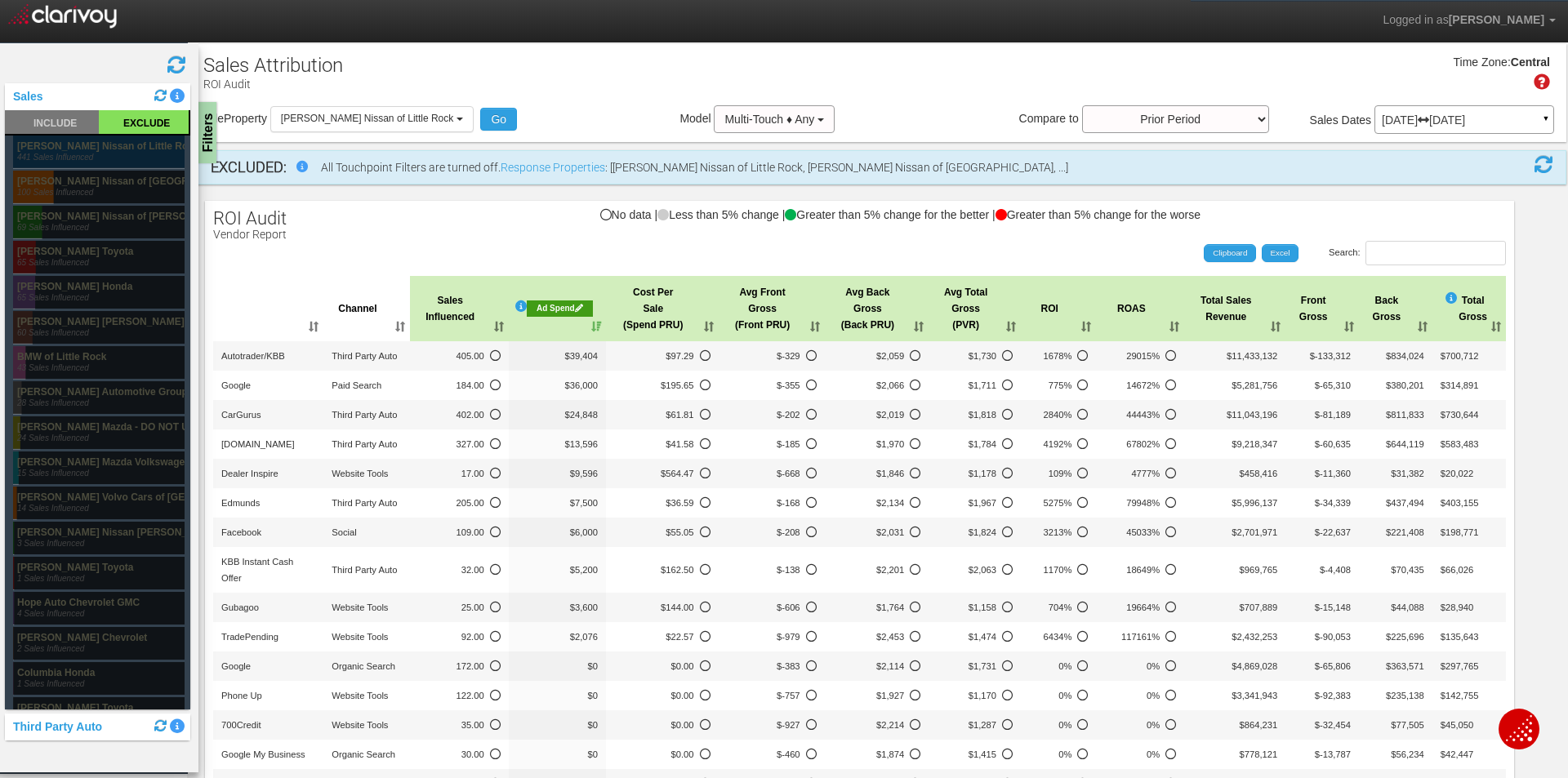 click 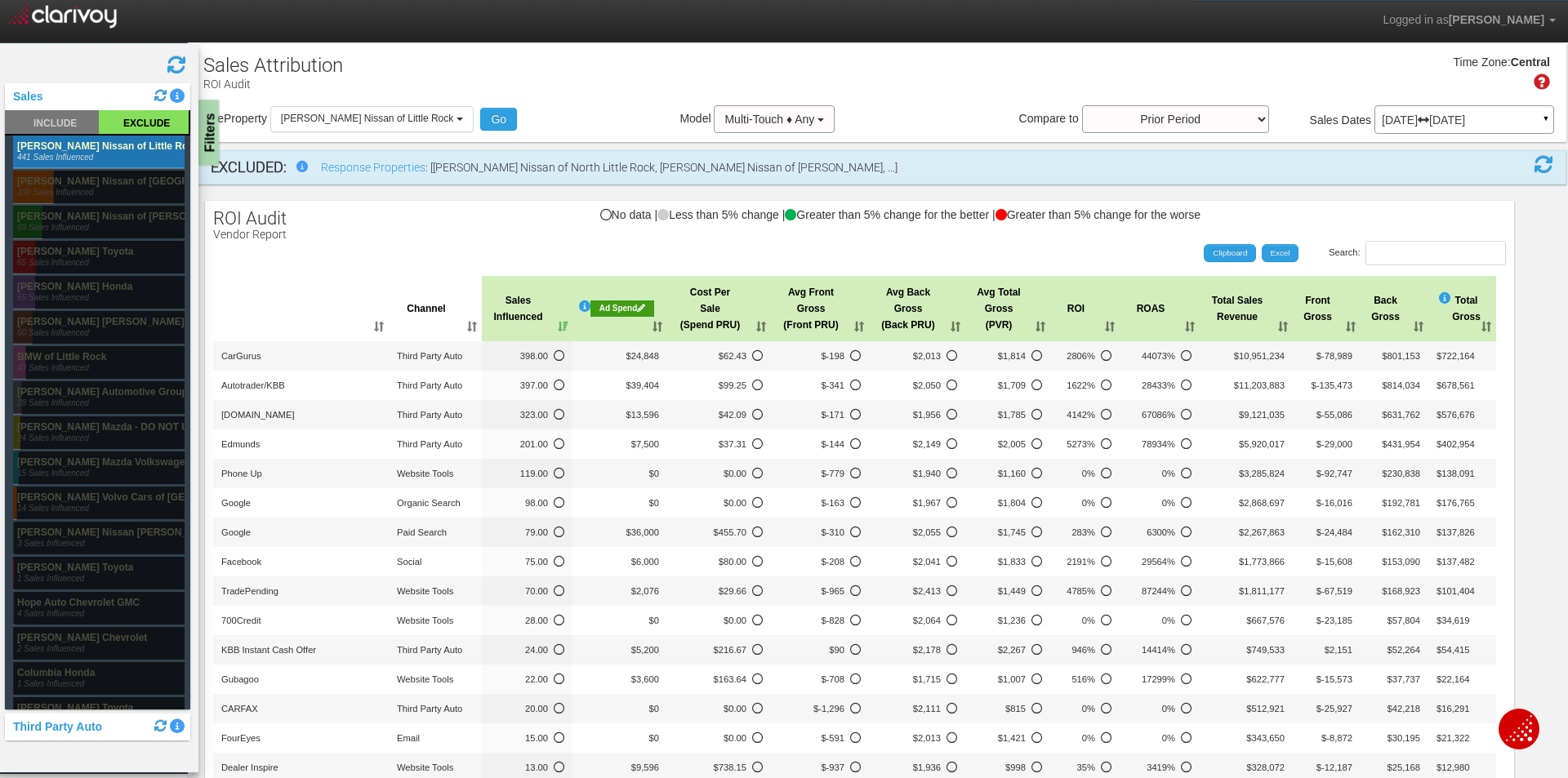 click on "Filters" at bounding box center (208, 133) 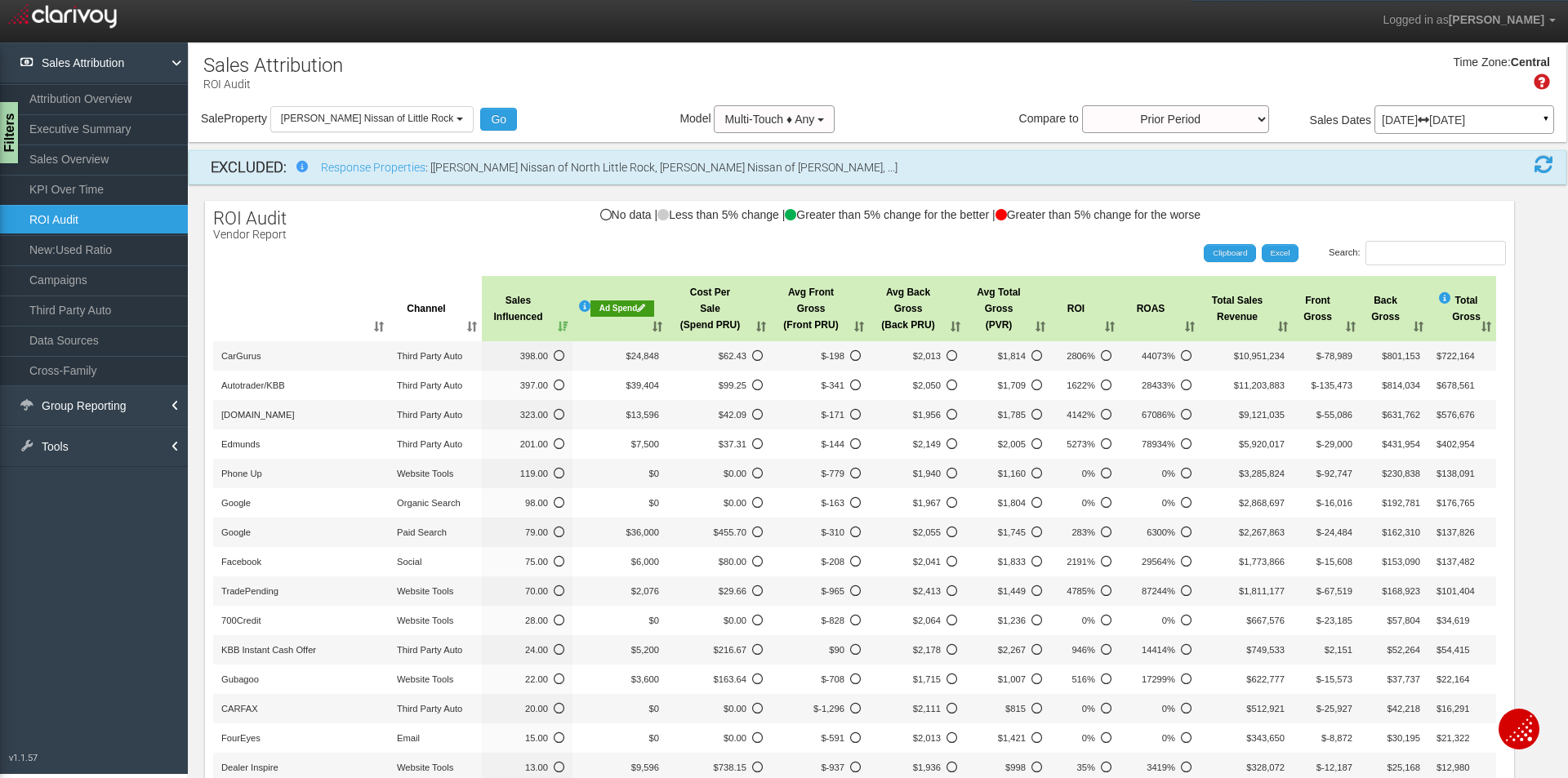 click on "Ad Spend" at bounding box center [620, 309] 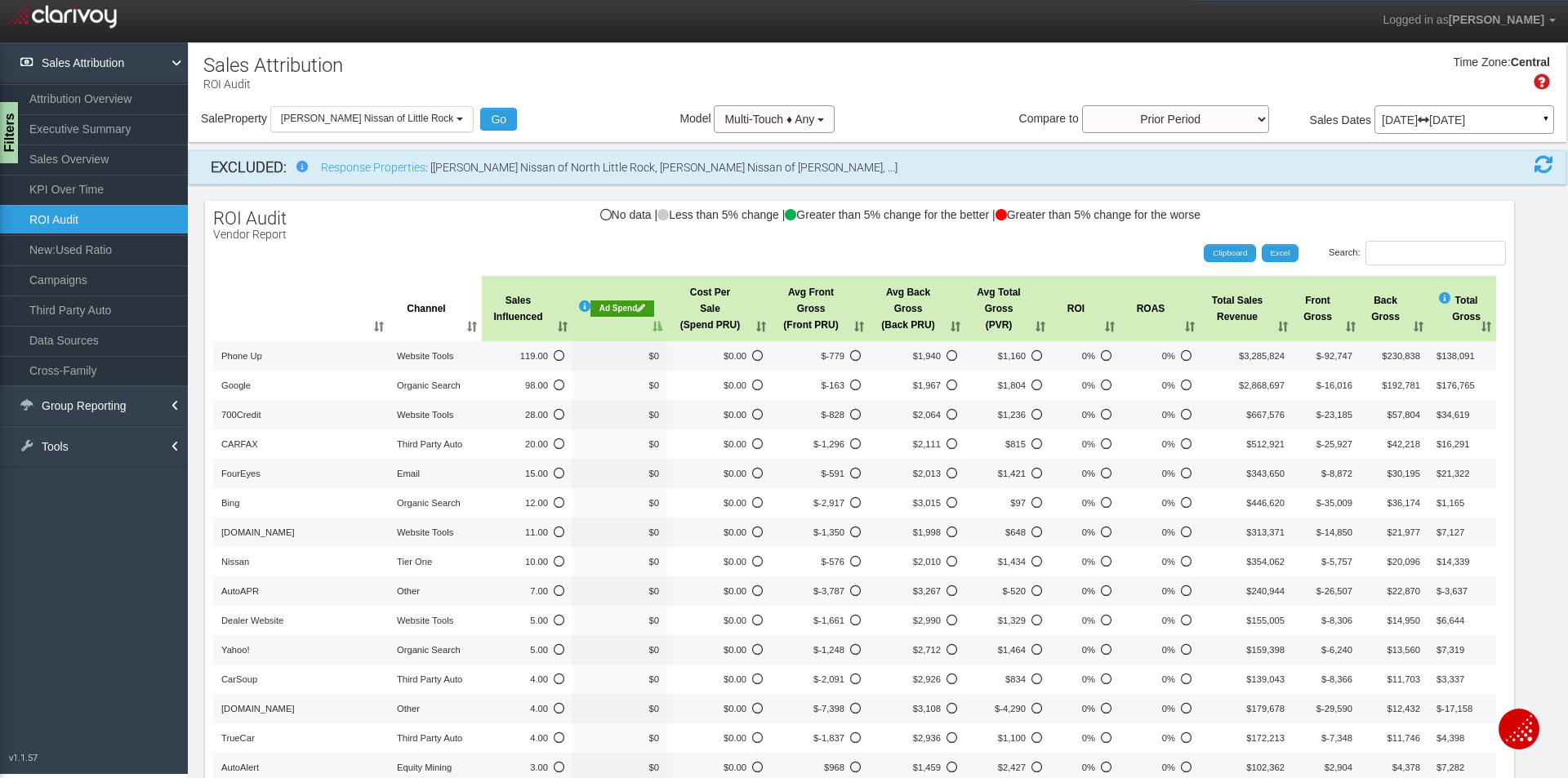 click on "Ad Spend" at bounding box center (620, 309) 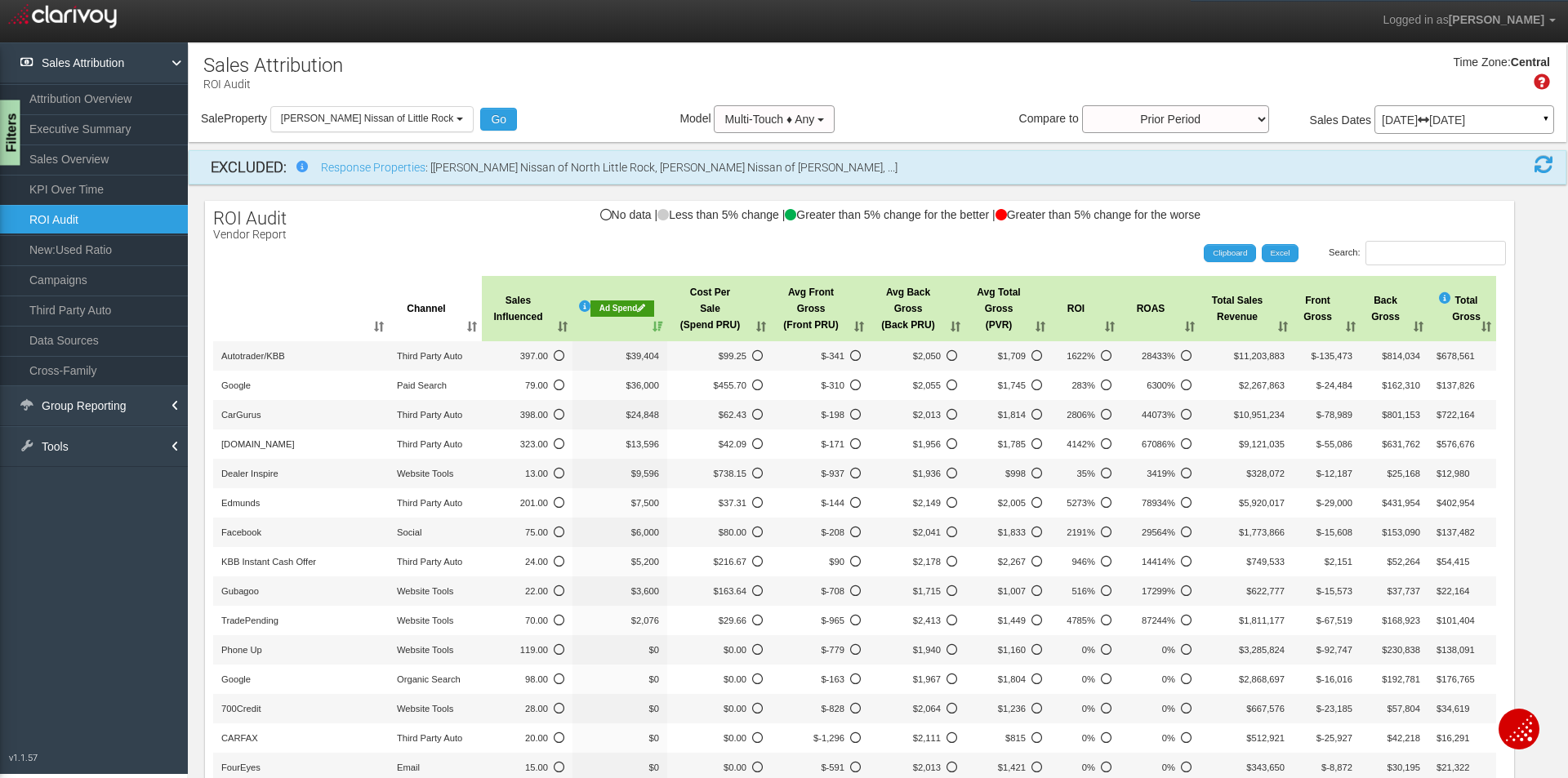 click on "Filters" at bounding box center [10, 133] 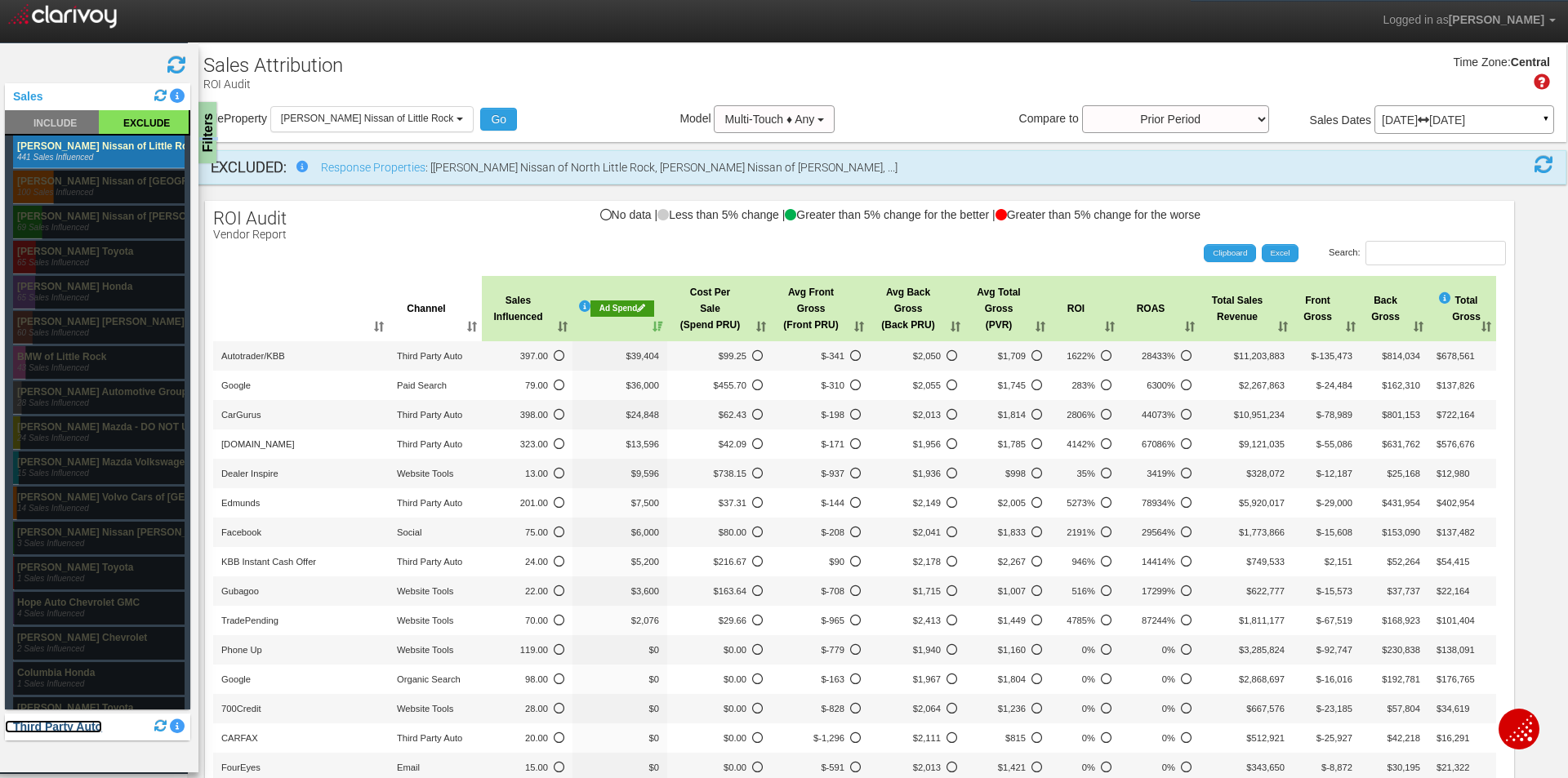 click on "Third Party Auto" at bounding box center (53, 727) 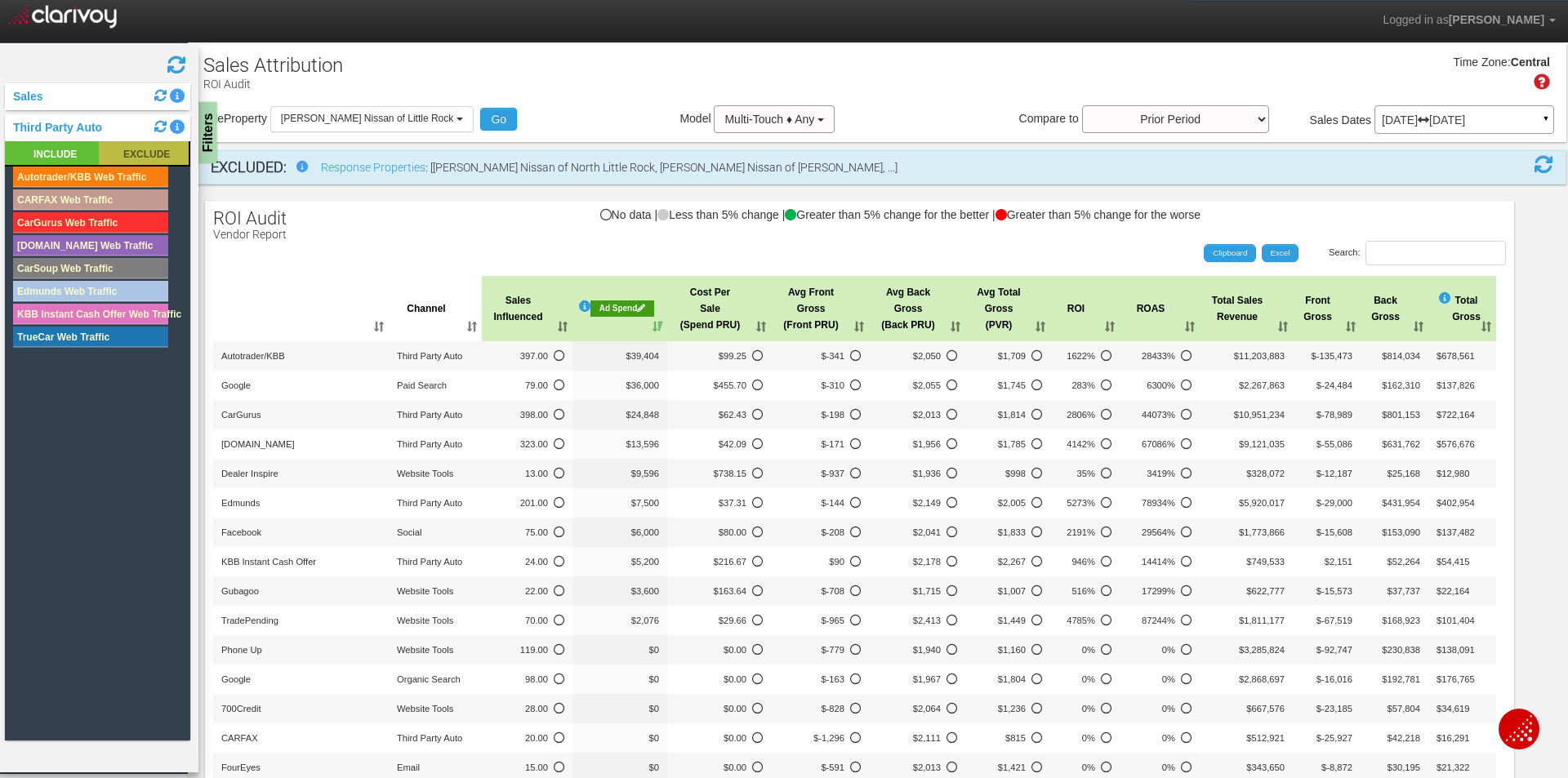 click 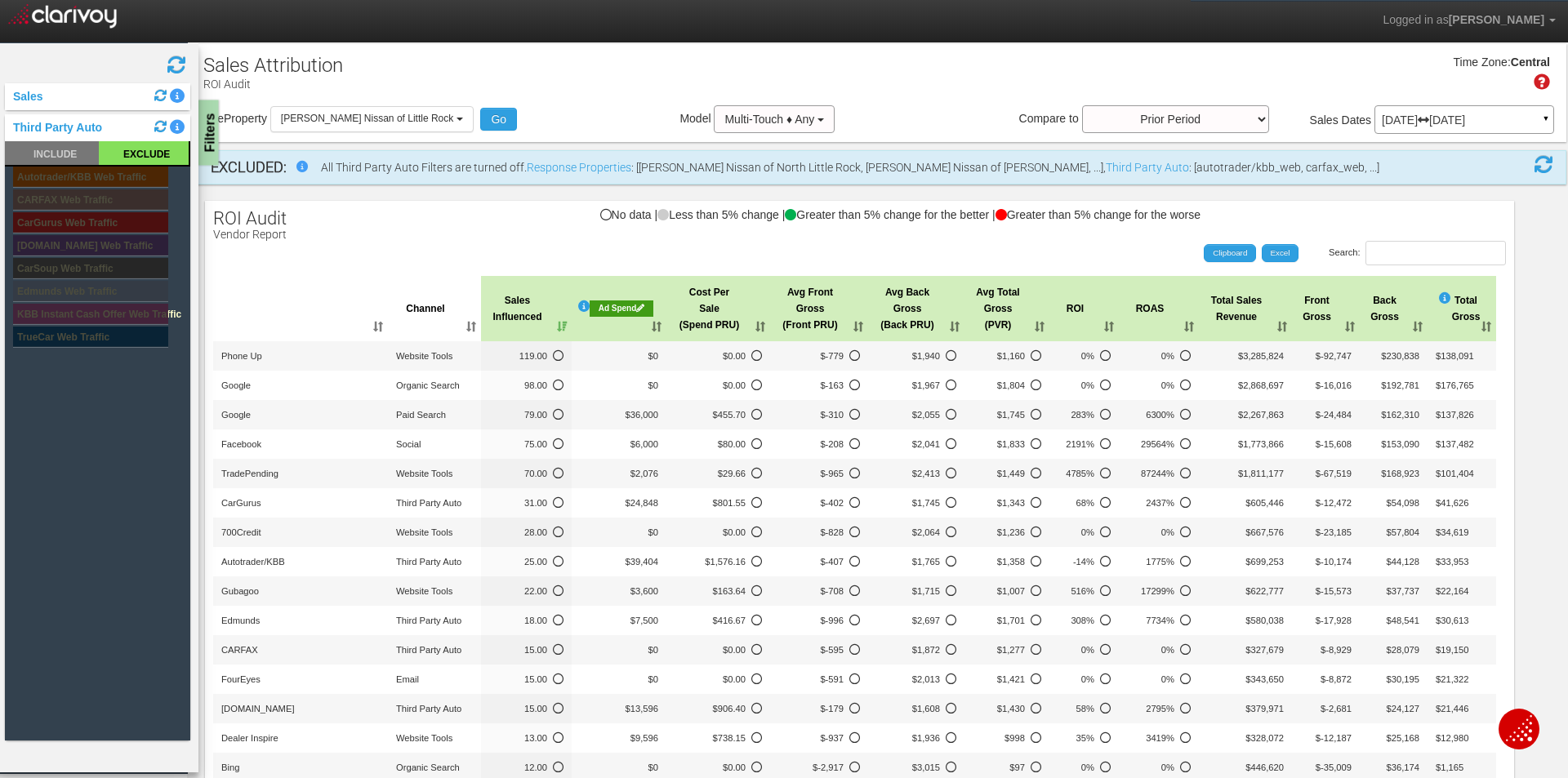 click on "Filters" at bounding box center (208, 133) 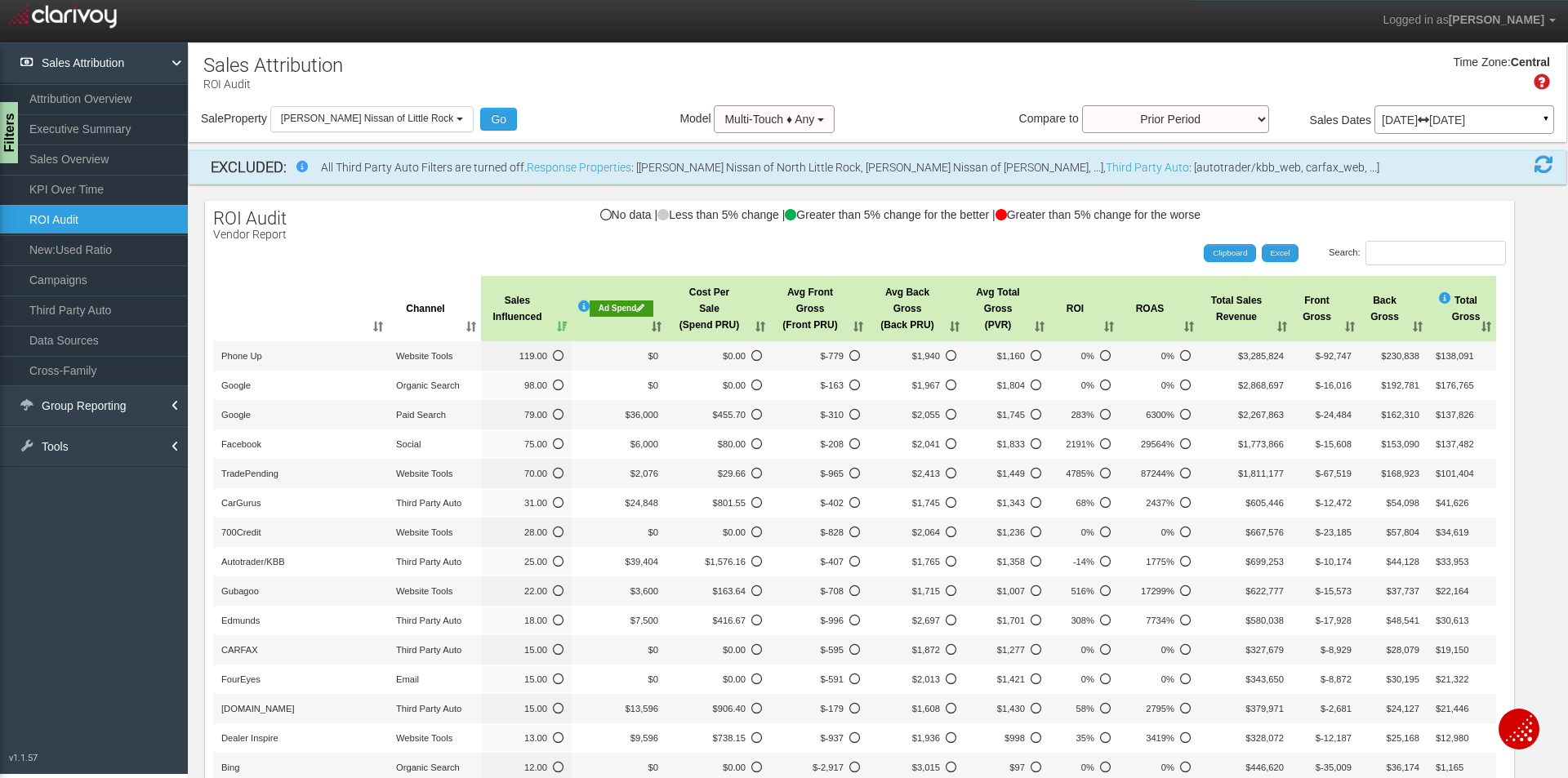 click on "Cost Per  Sale  (Spend PRU)" at bounding box center [718, 309] 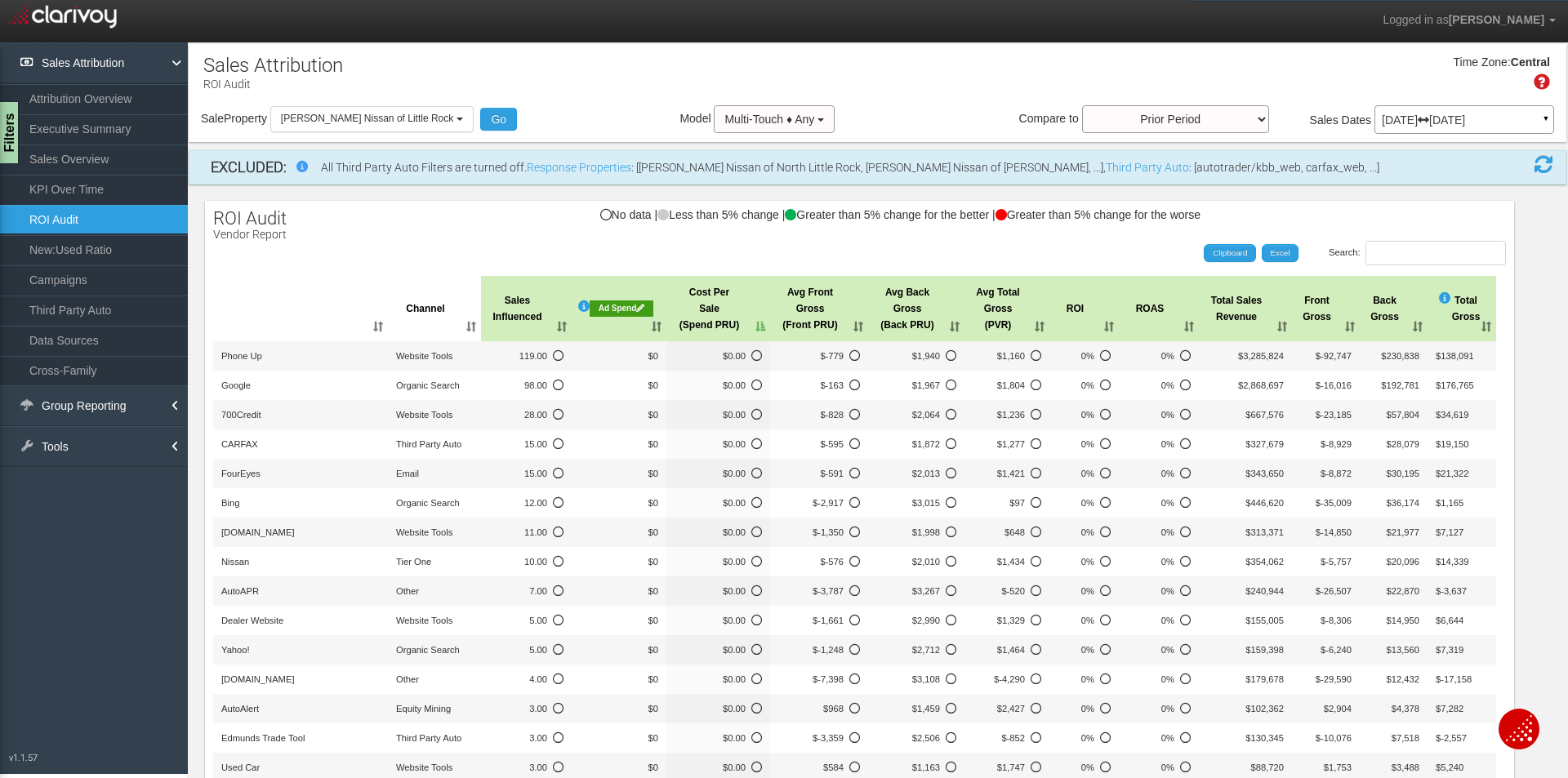 click on "Cost Per  Sale  (Spend PRU)" at bounding box center (718, 309) 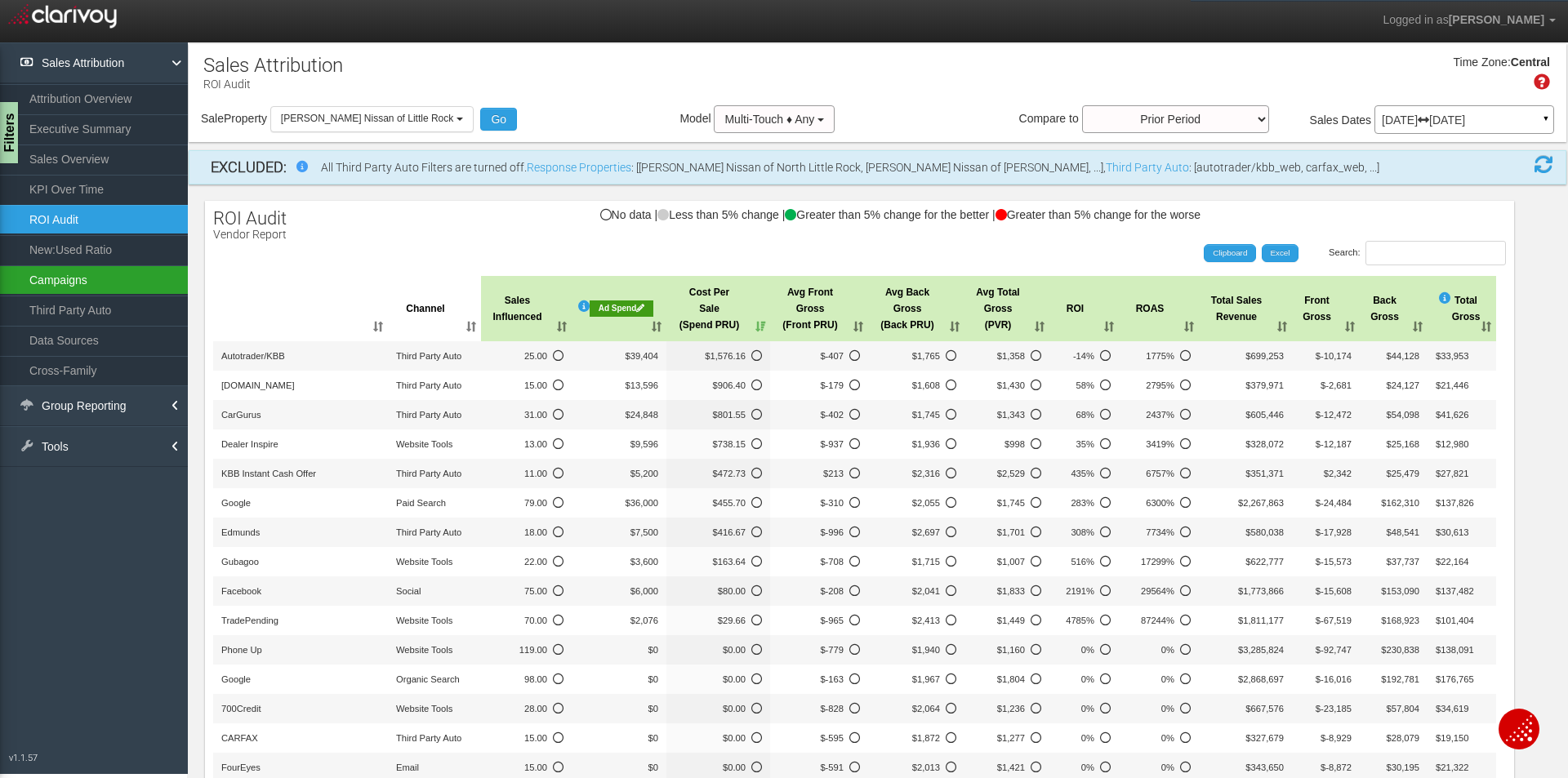 click on "Campaigns" at bounding box center [94, 280] 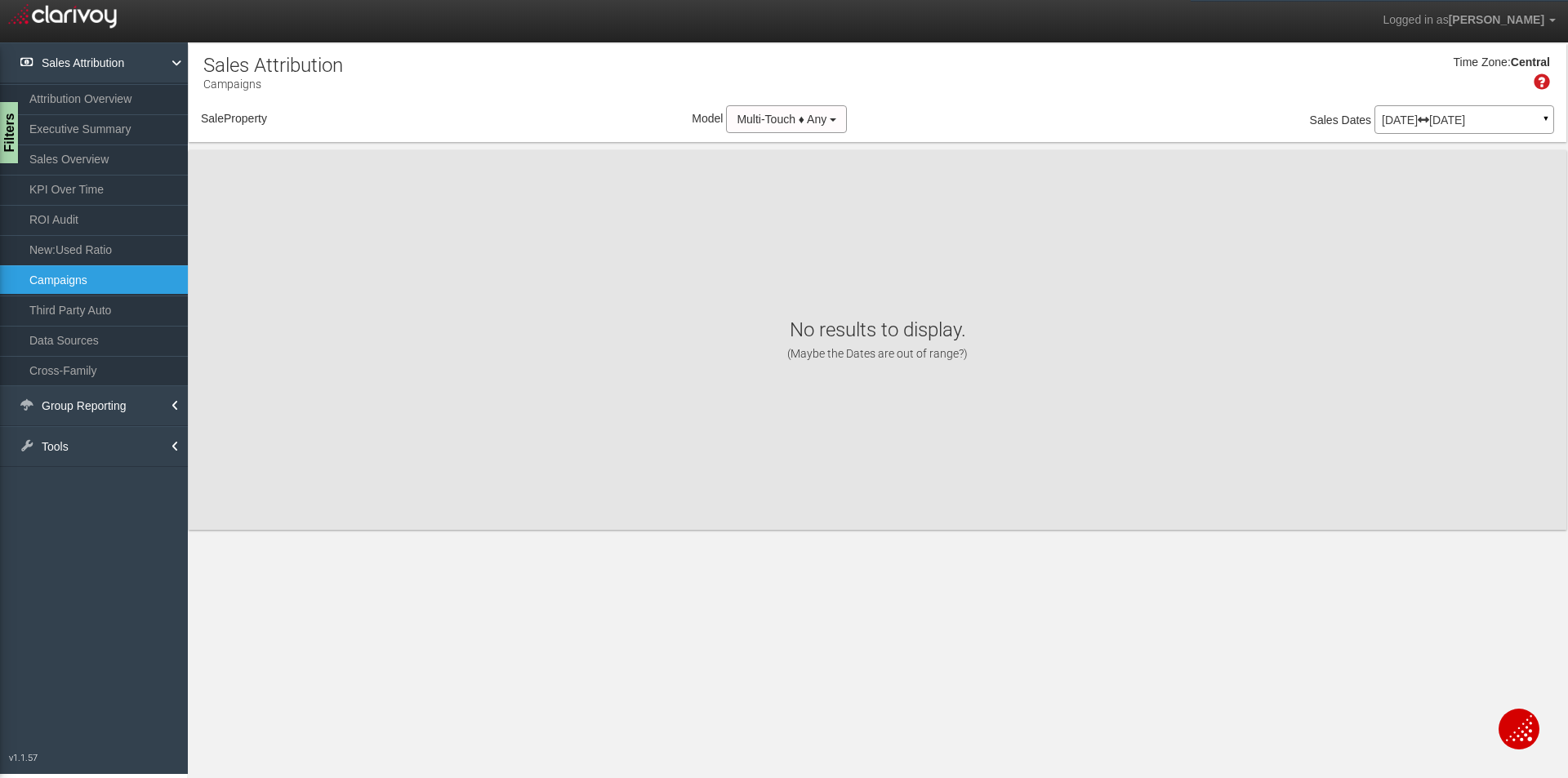 select on "object:662" 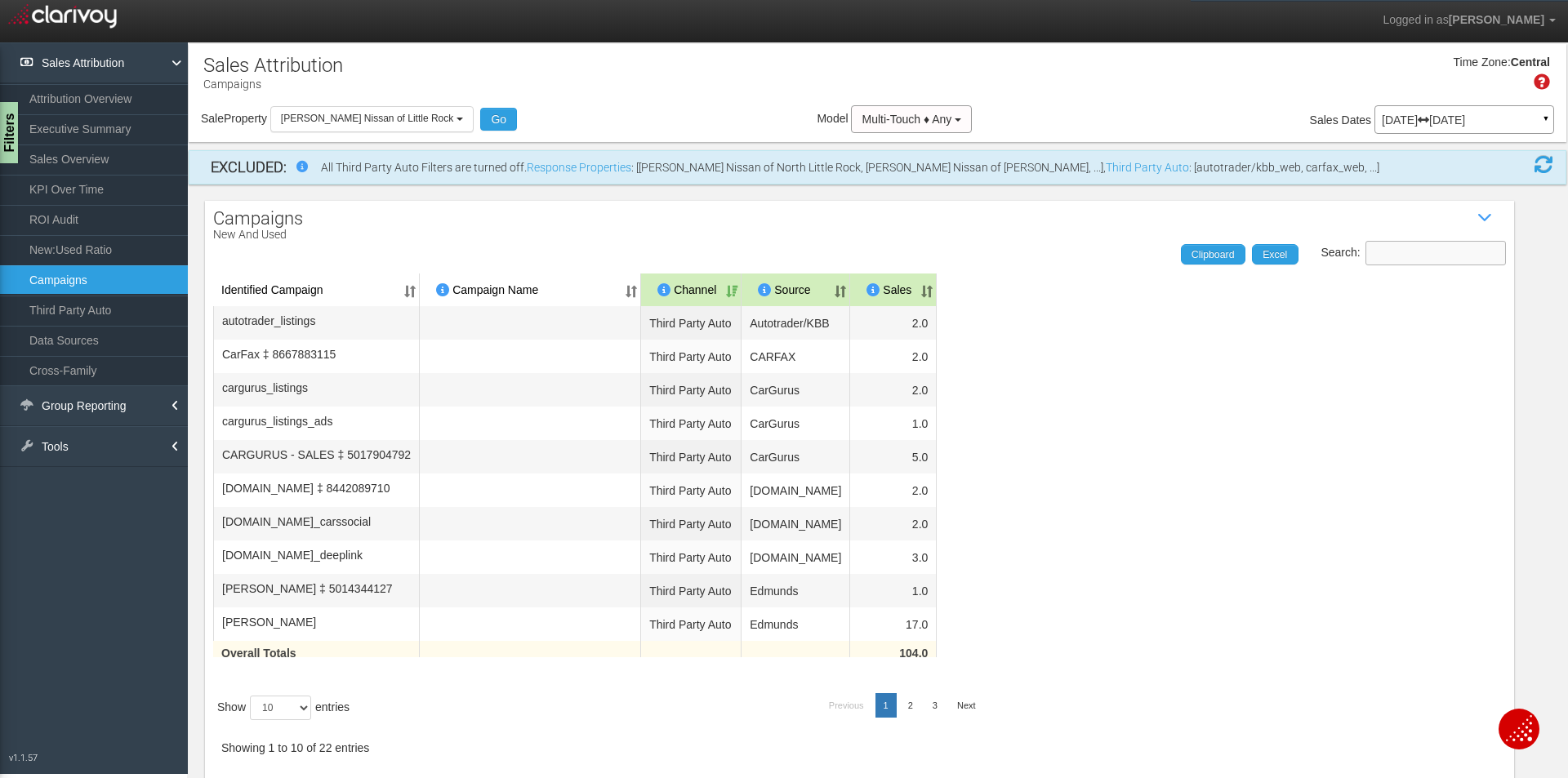 click on "Search:" at bounding box center [1436, 253] 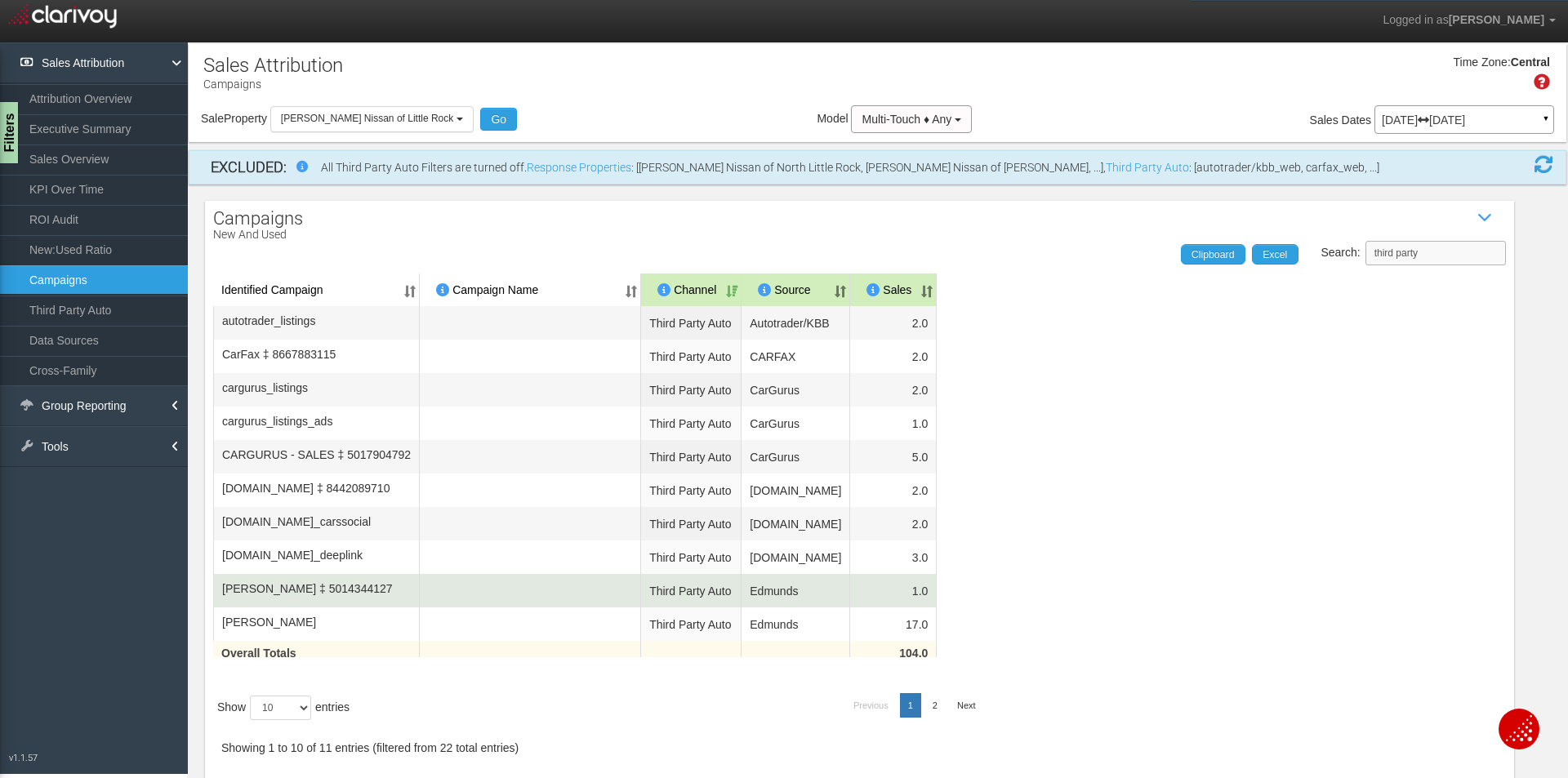 scroll, scrollTop: 118, scrollLeft: 0, axis: vertical 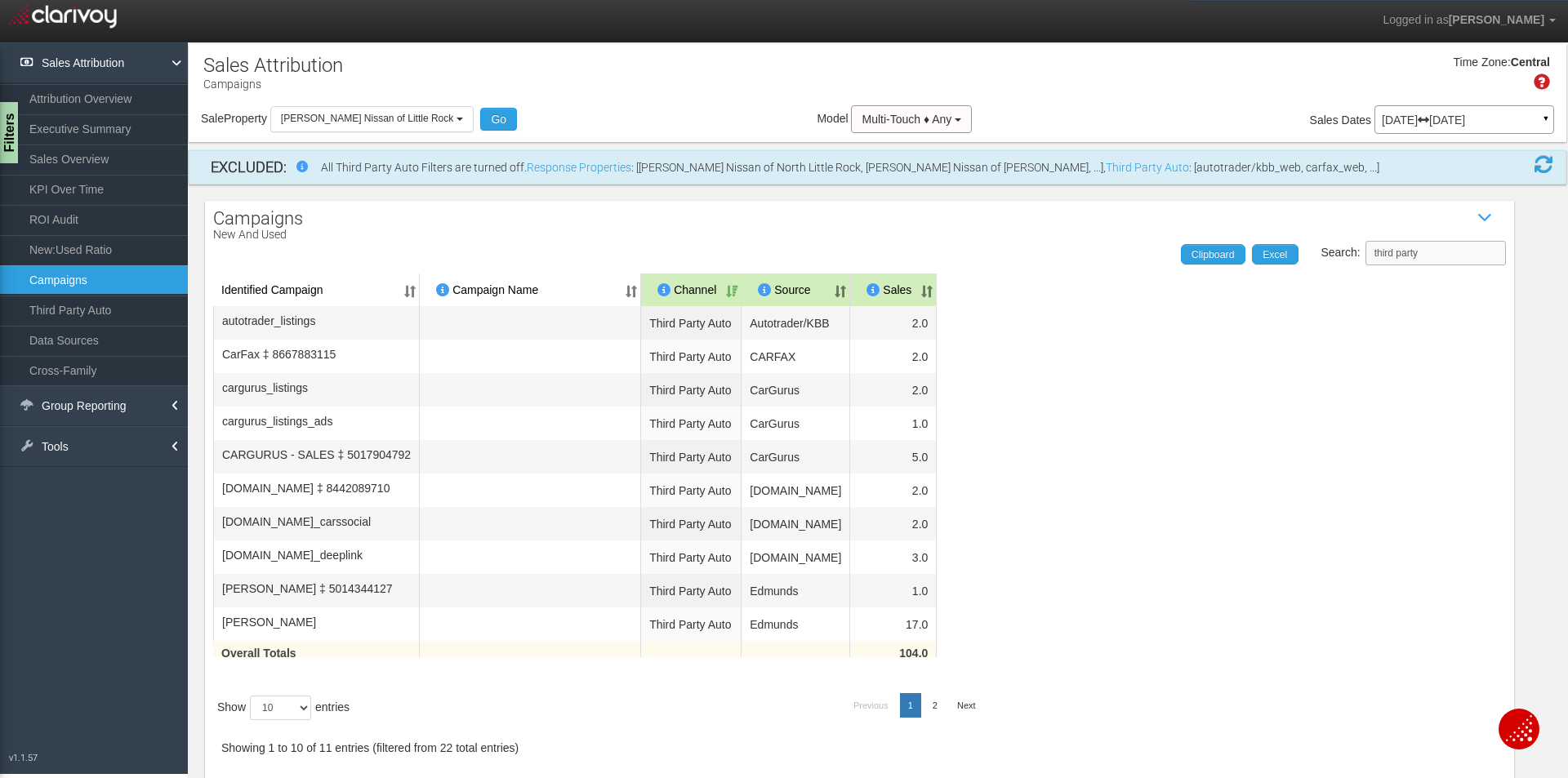 type on "third party" 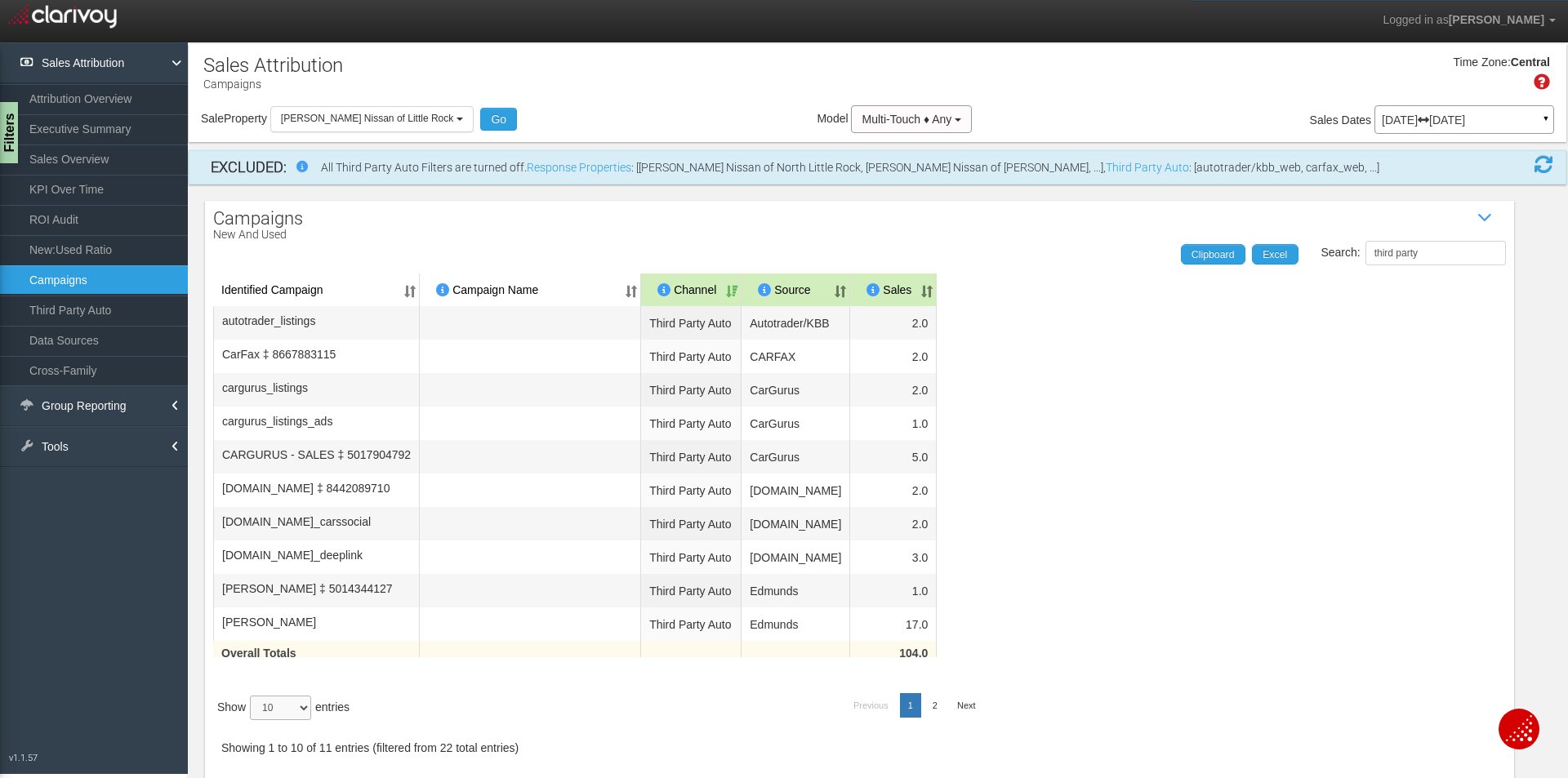 click on "10 25 50 100" at bounding box center (280, 708) 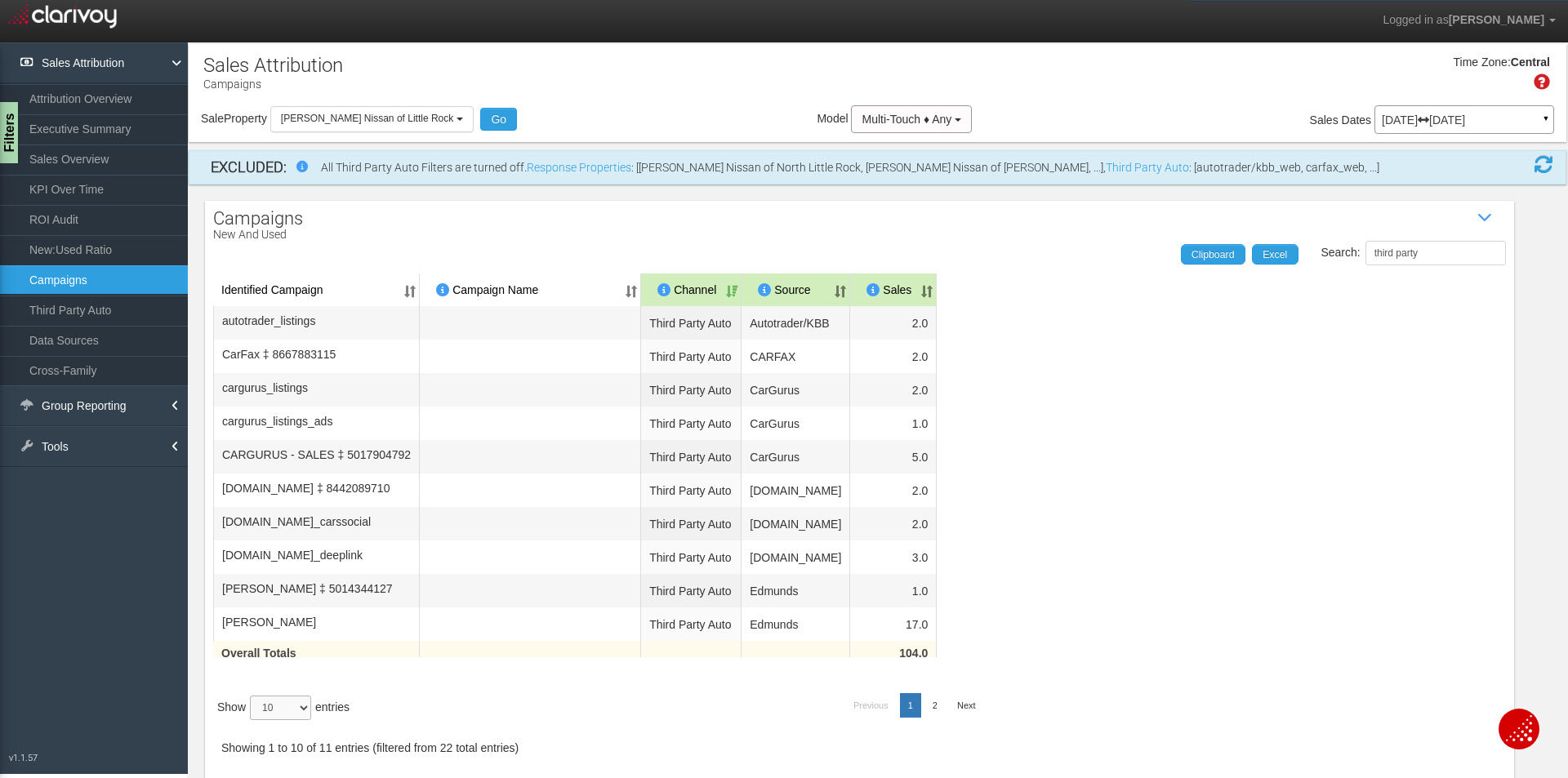 select on "25" 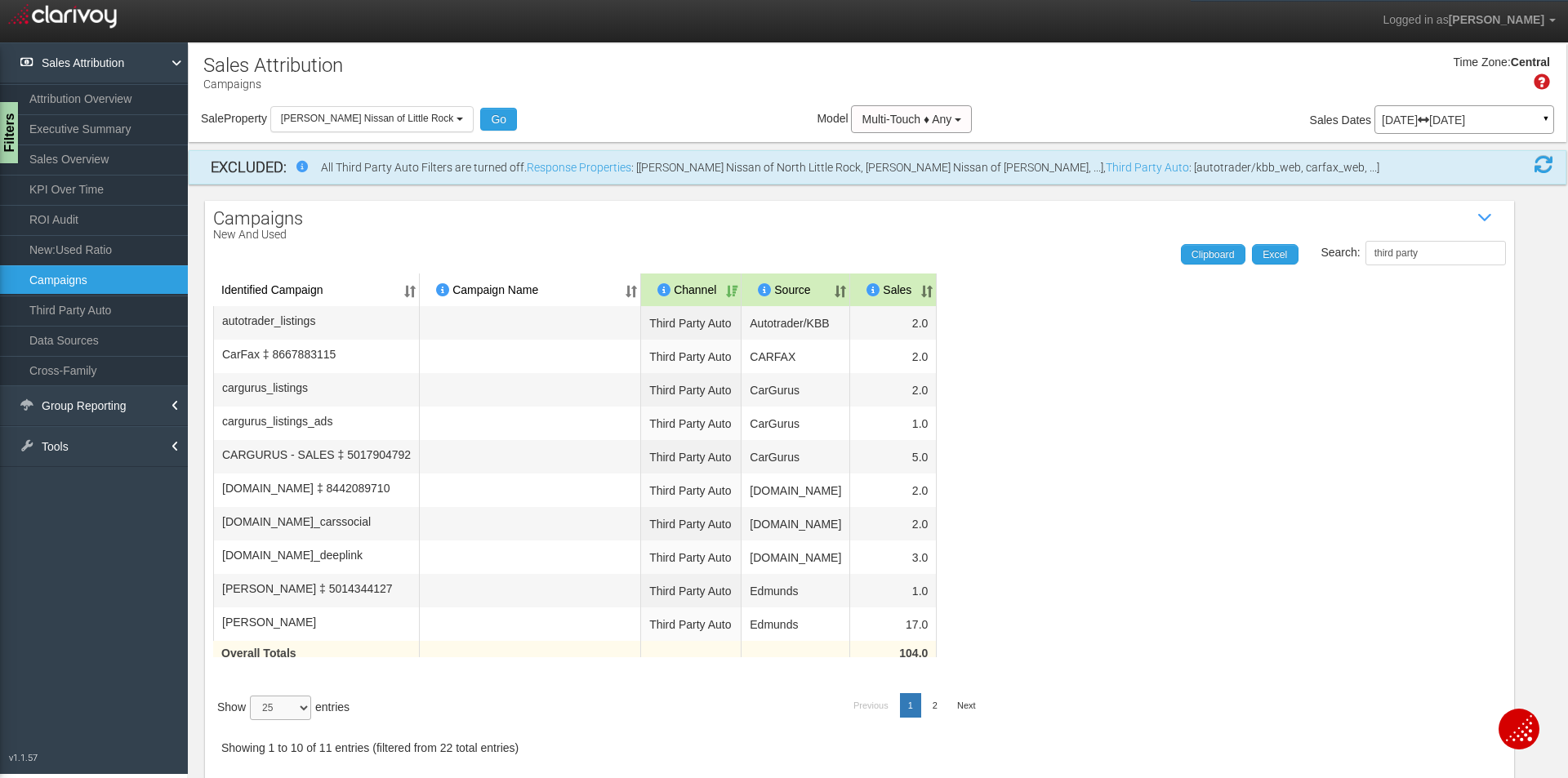 click on "10 25 50 100" at bounding box center [280, 708] 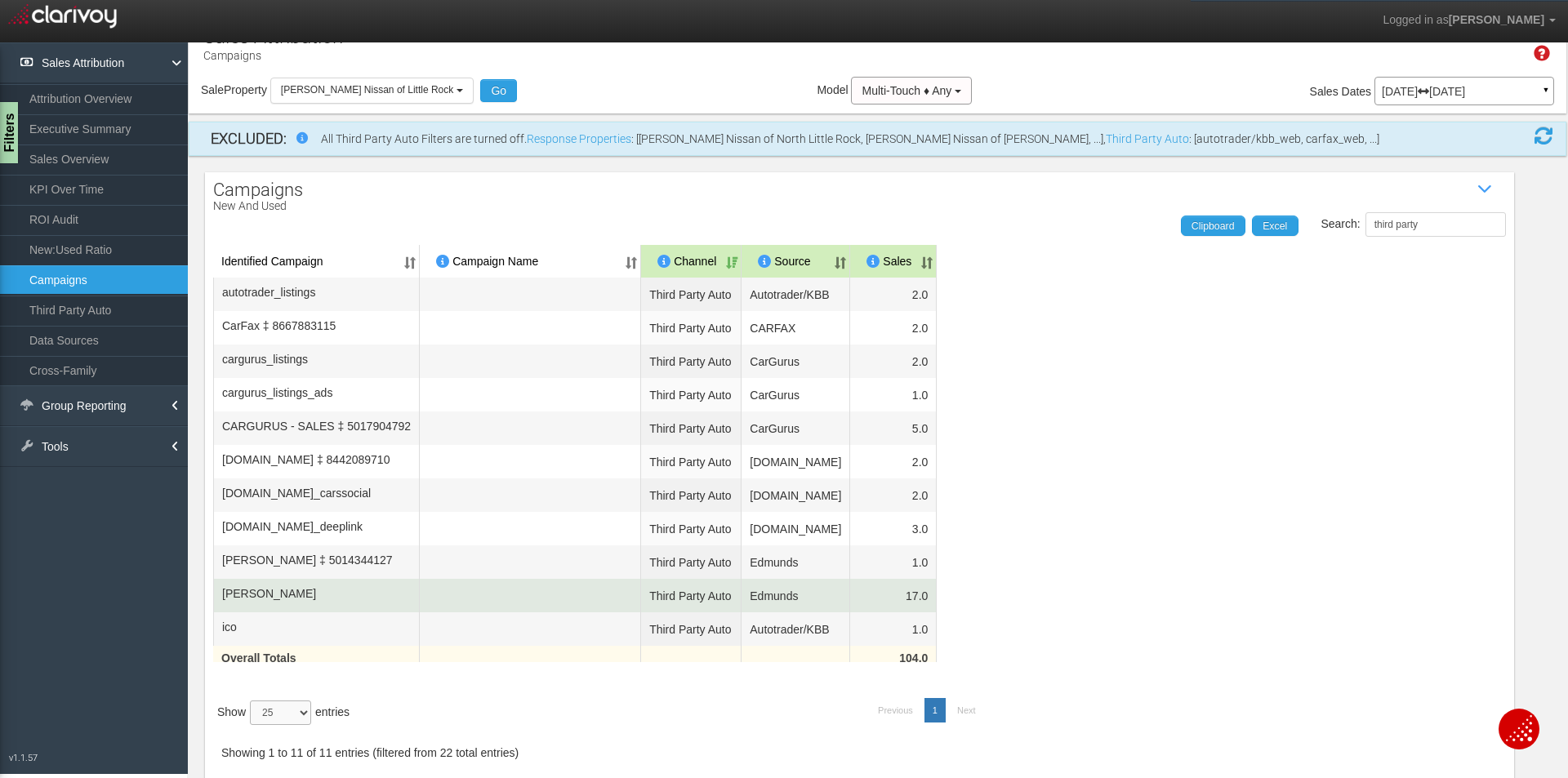 scroll, scrollTop: 82, scrollLeft: 0, axis: vertical 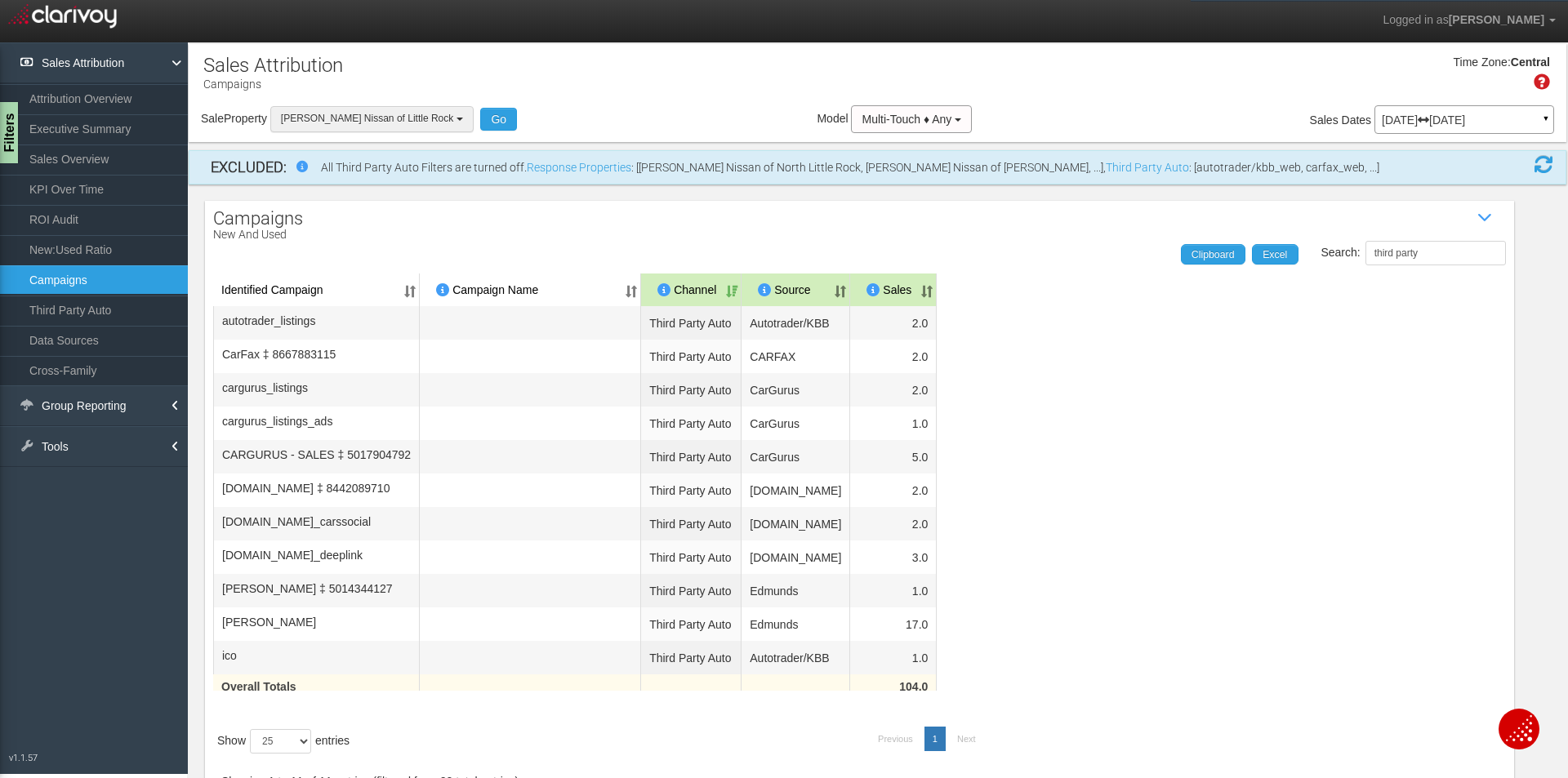 click on "[PERSON_NAME] Nissan of Little Rock" at bounding box center (372, 118) 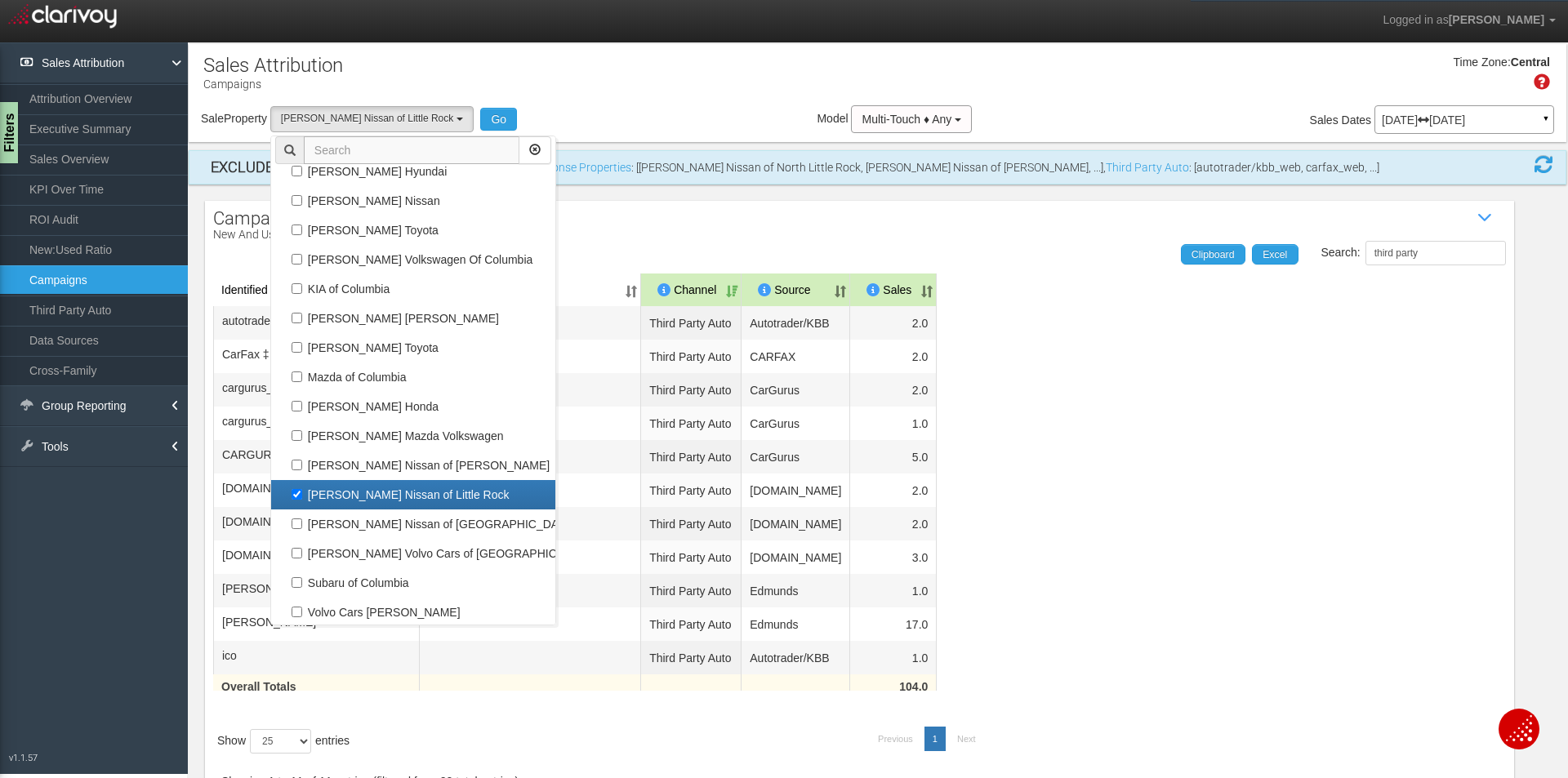 scroll, scrollTop: 488, scrollLeft: 0, axis: vertical 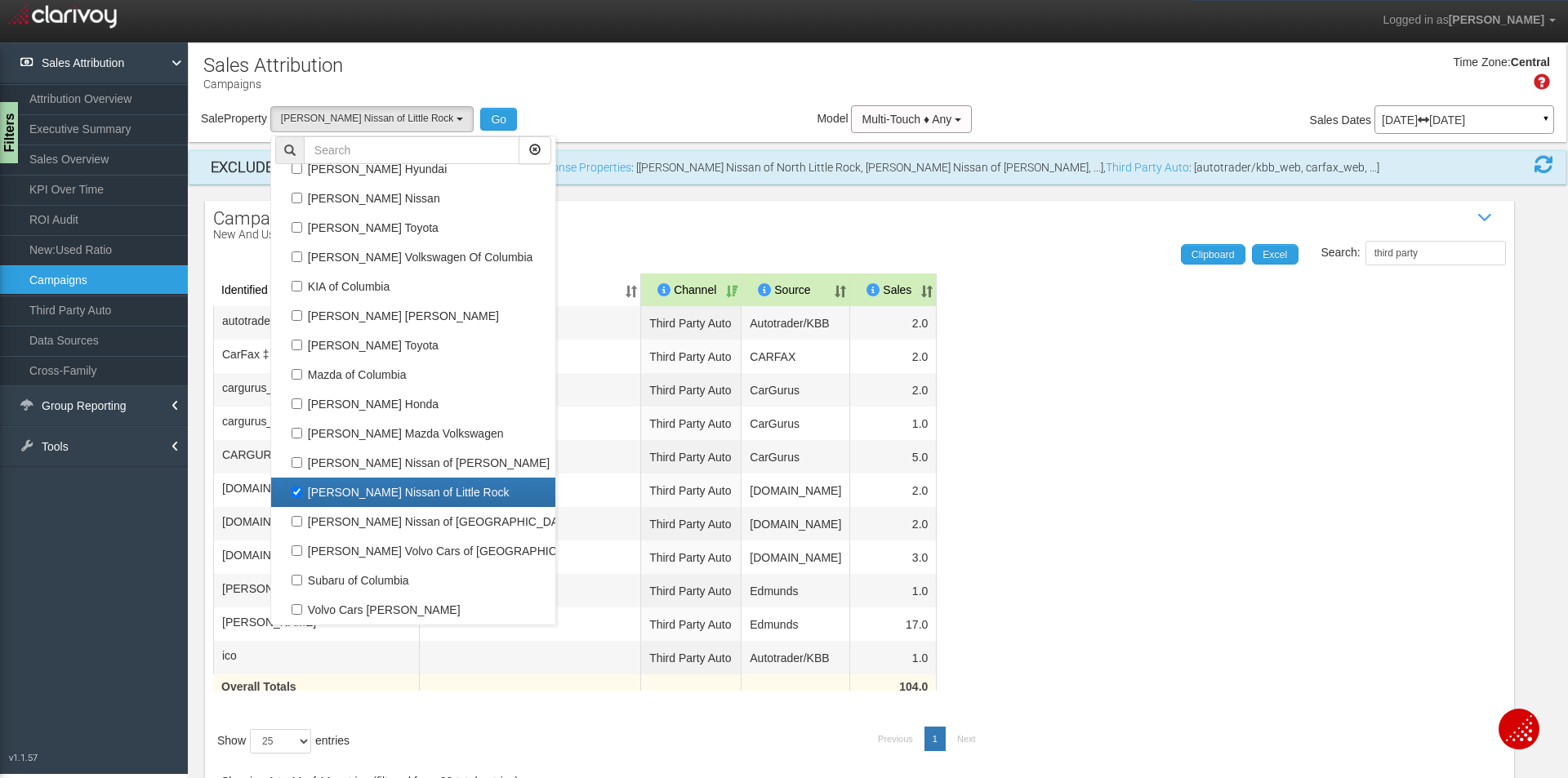 click on "[PERSON_NAME] Nissan of Little Rock" at bounding box center [413, 492] 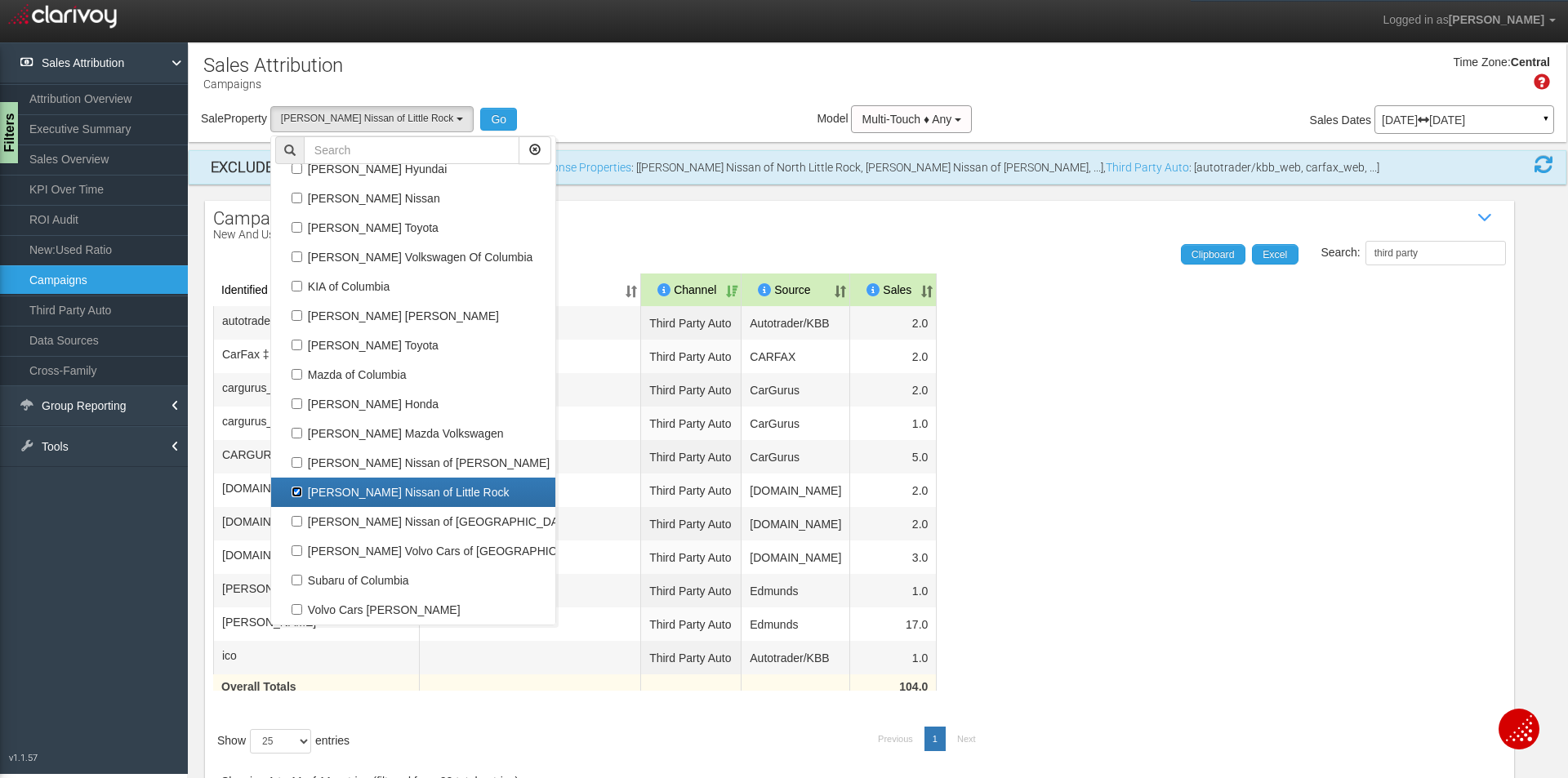 click on "[PERSON_NAME] Nissan of Little Rock" at bounding box center (296, 491) 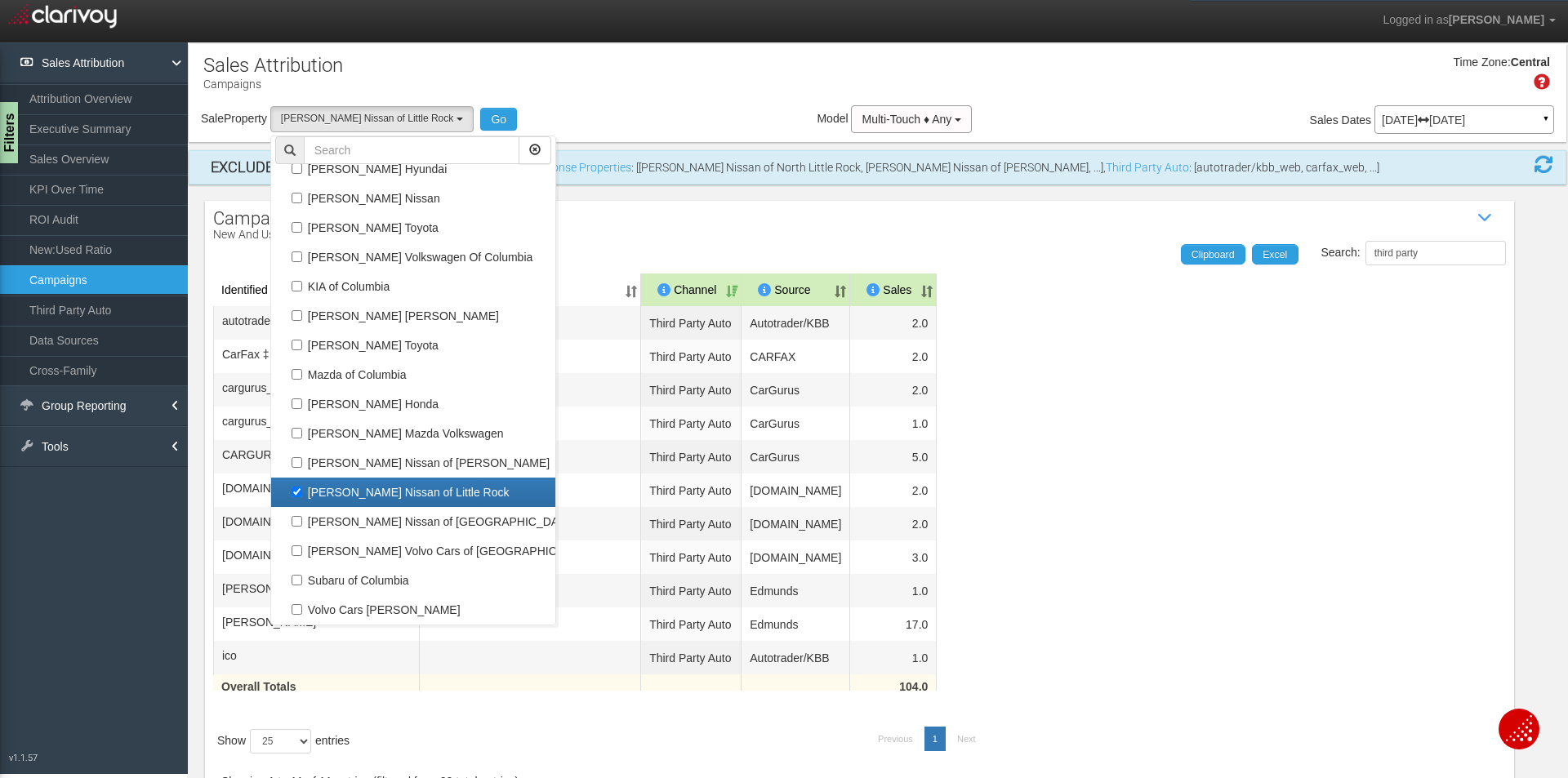 checkbox on "false" 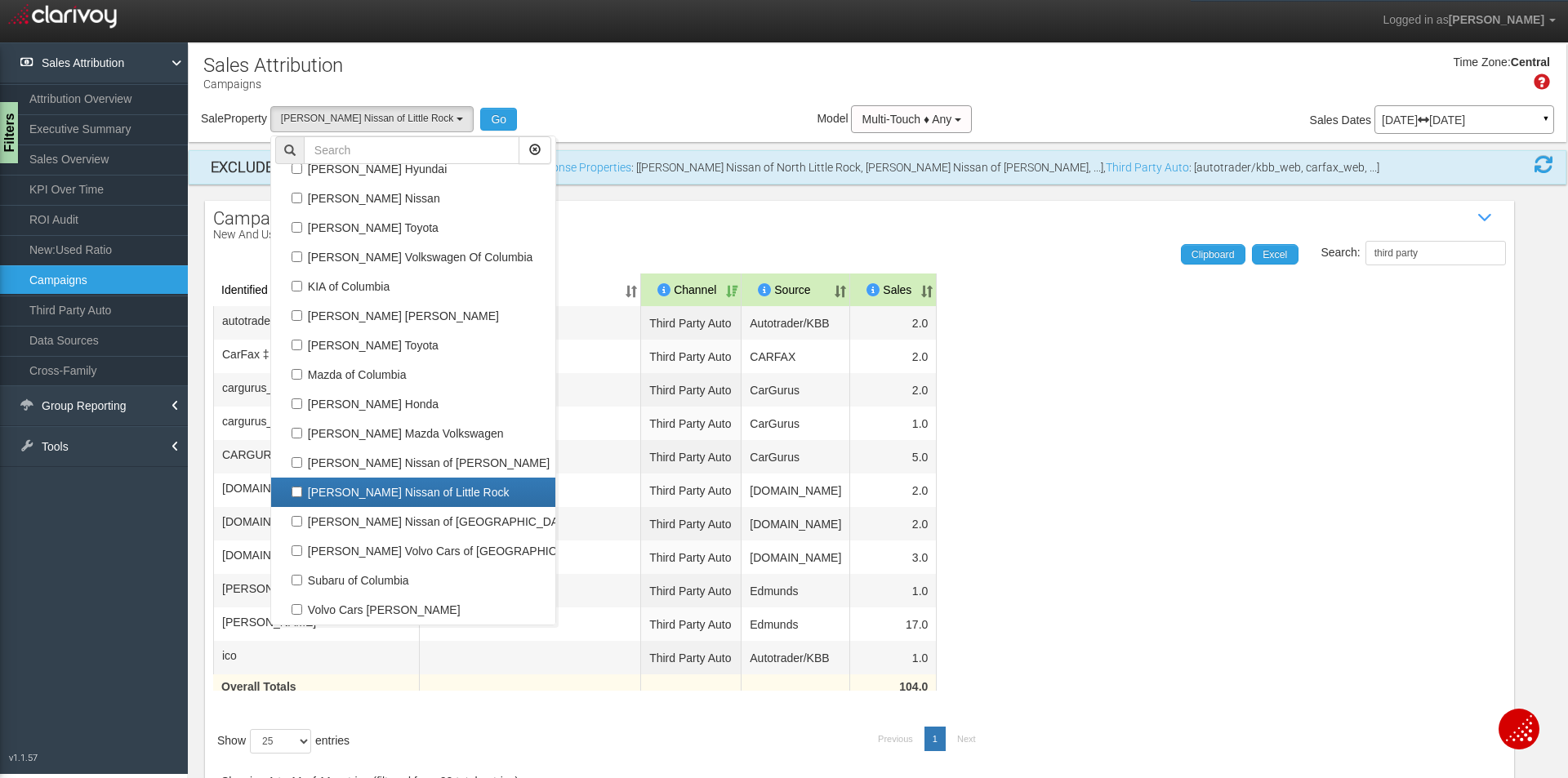 select 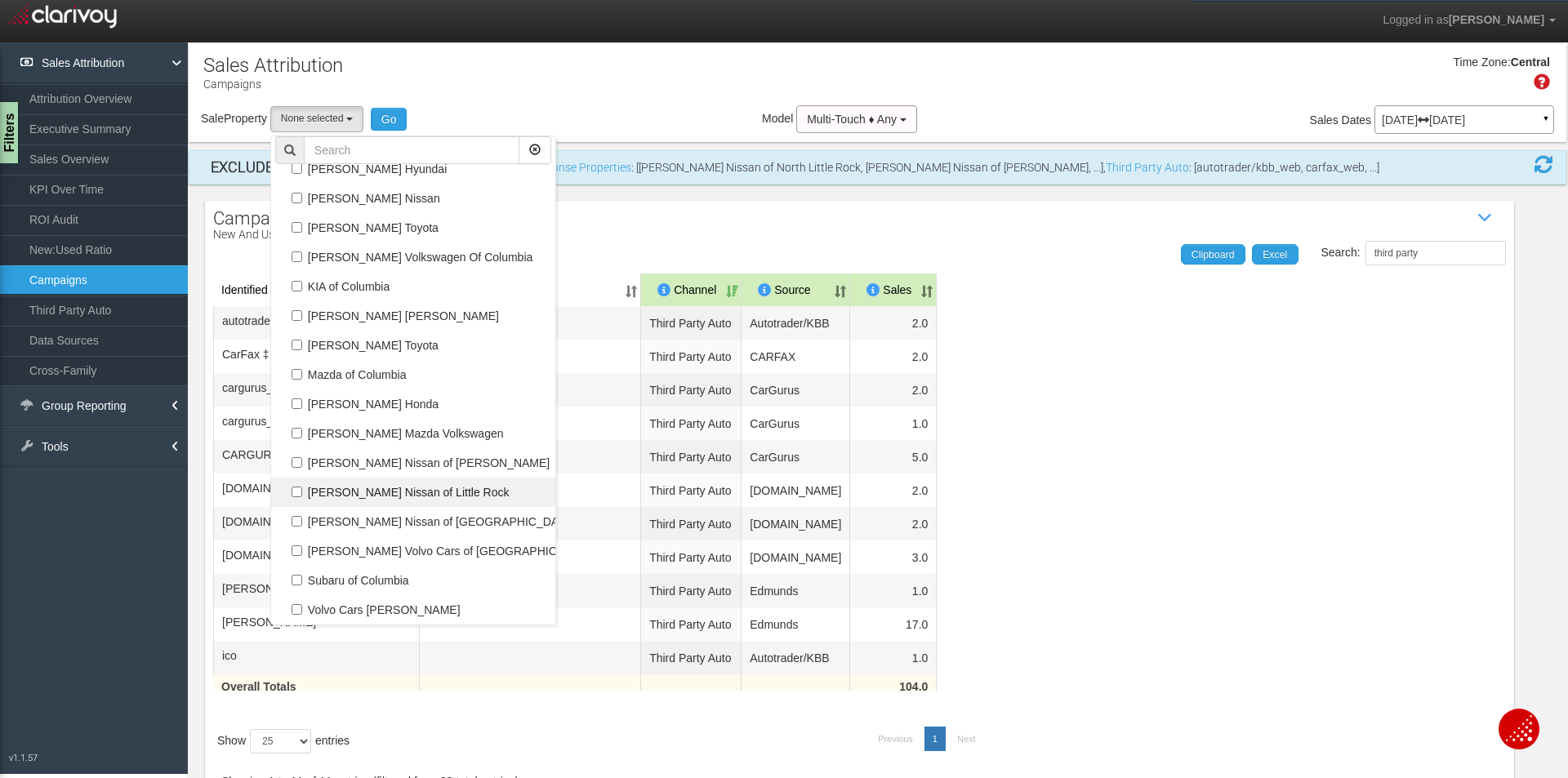 scroll, scrollTop: 362, scrollLeft: 0, axis: vertical 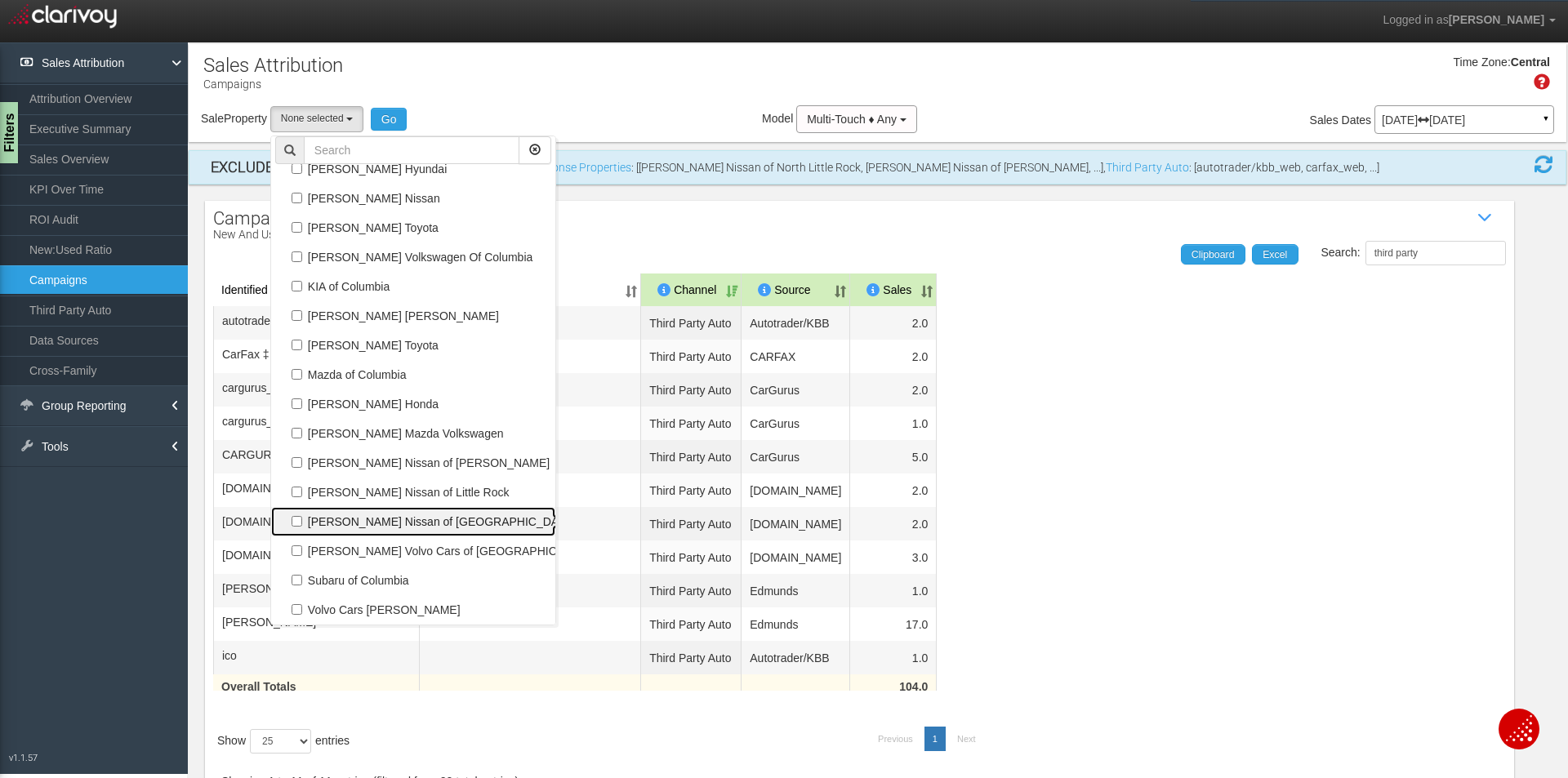 click on "[PERSON_NAME] Nissan of [GEOGRAPHIC_DATA]" at bounding box center (413, 522) 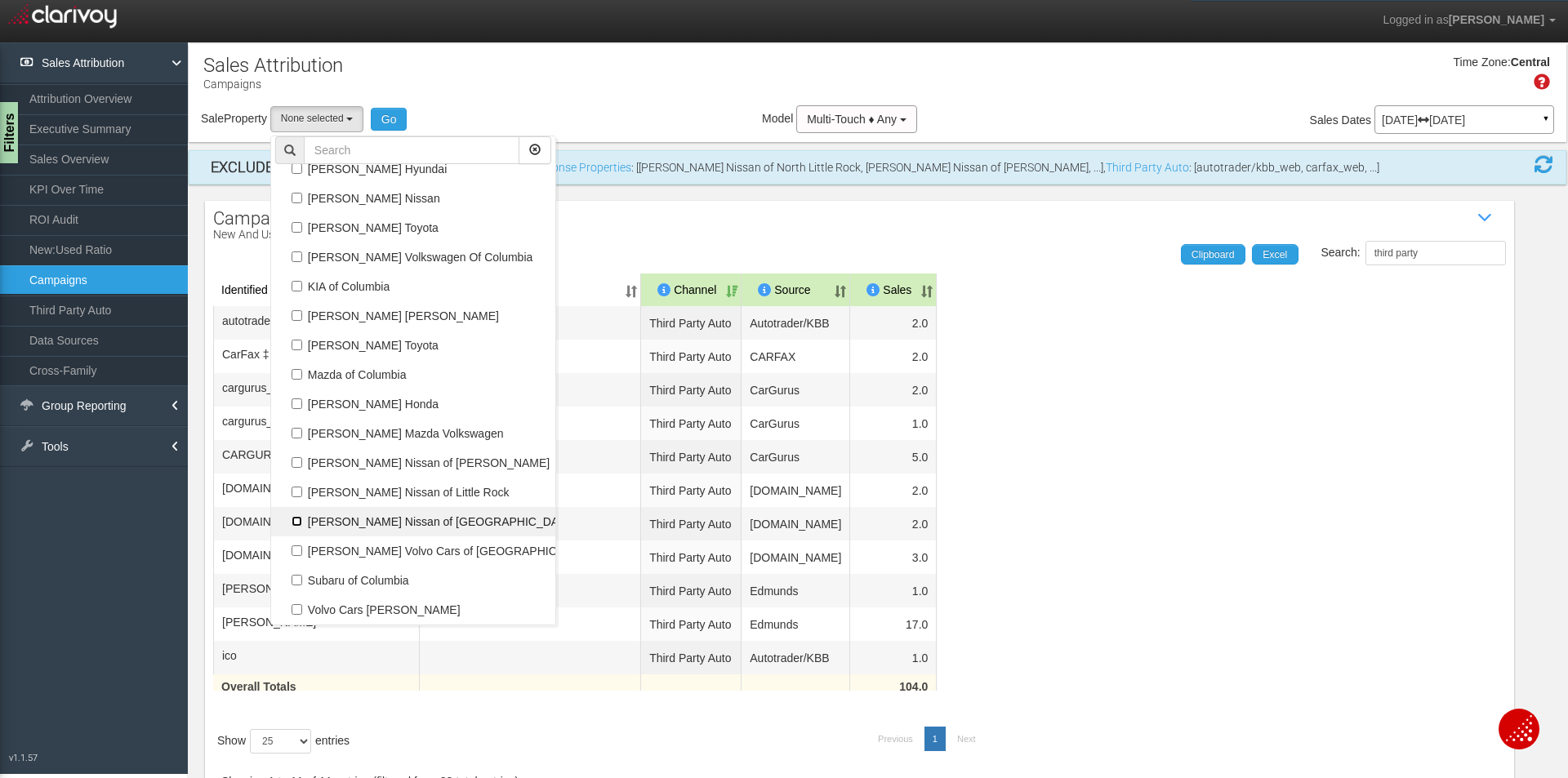 click on "[PERSON_NAME] Nissan of [GEOGRAPHIC_DATA]" at bounding box center (296, 521) 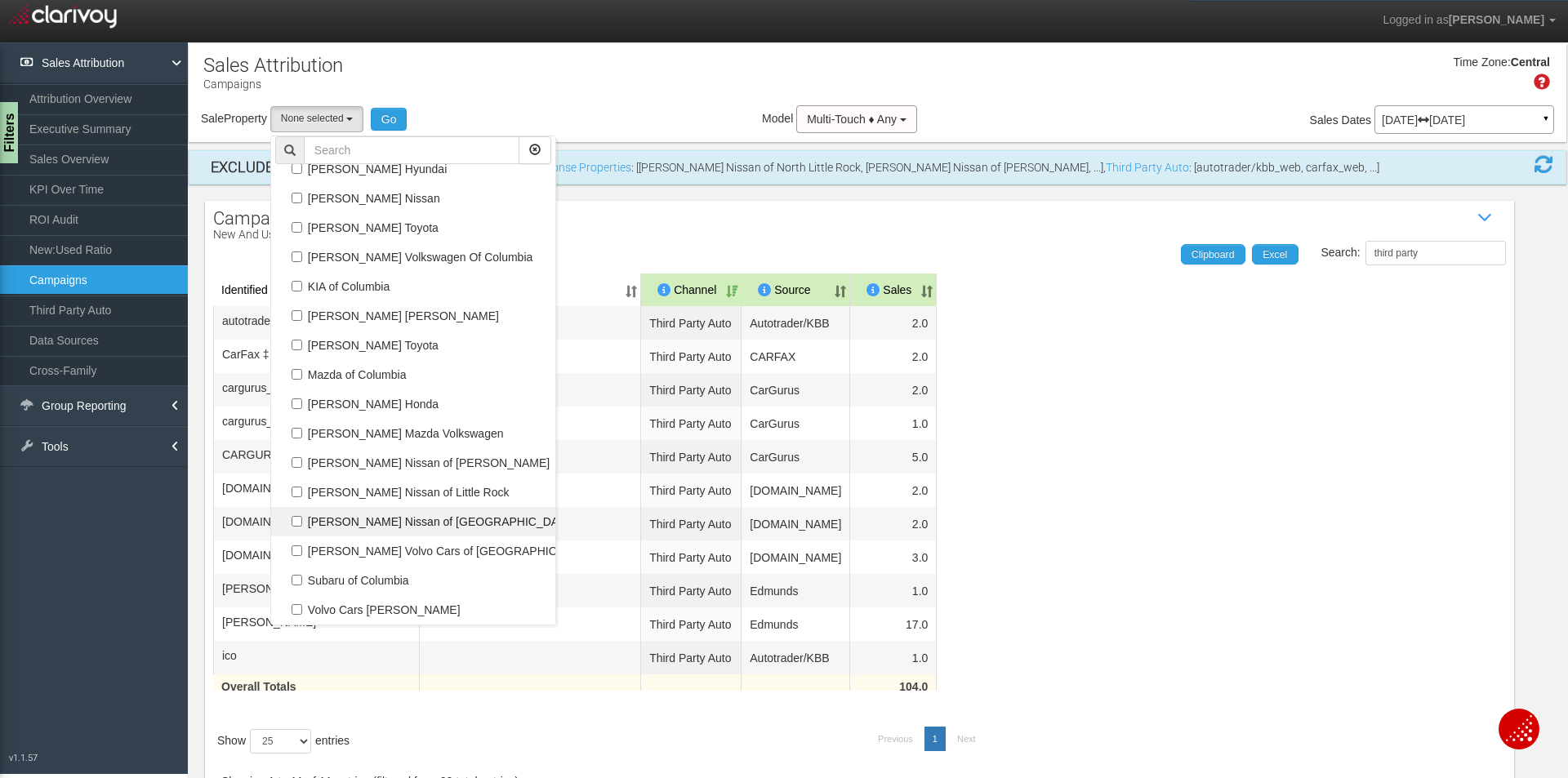 checkbox on "true" 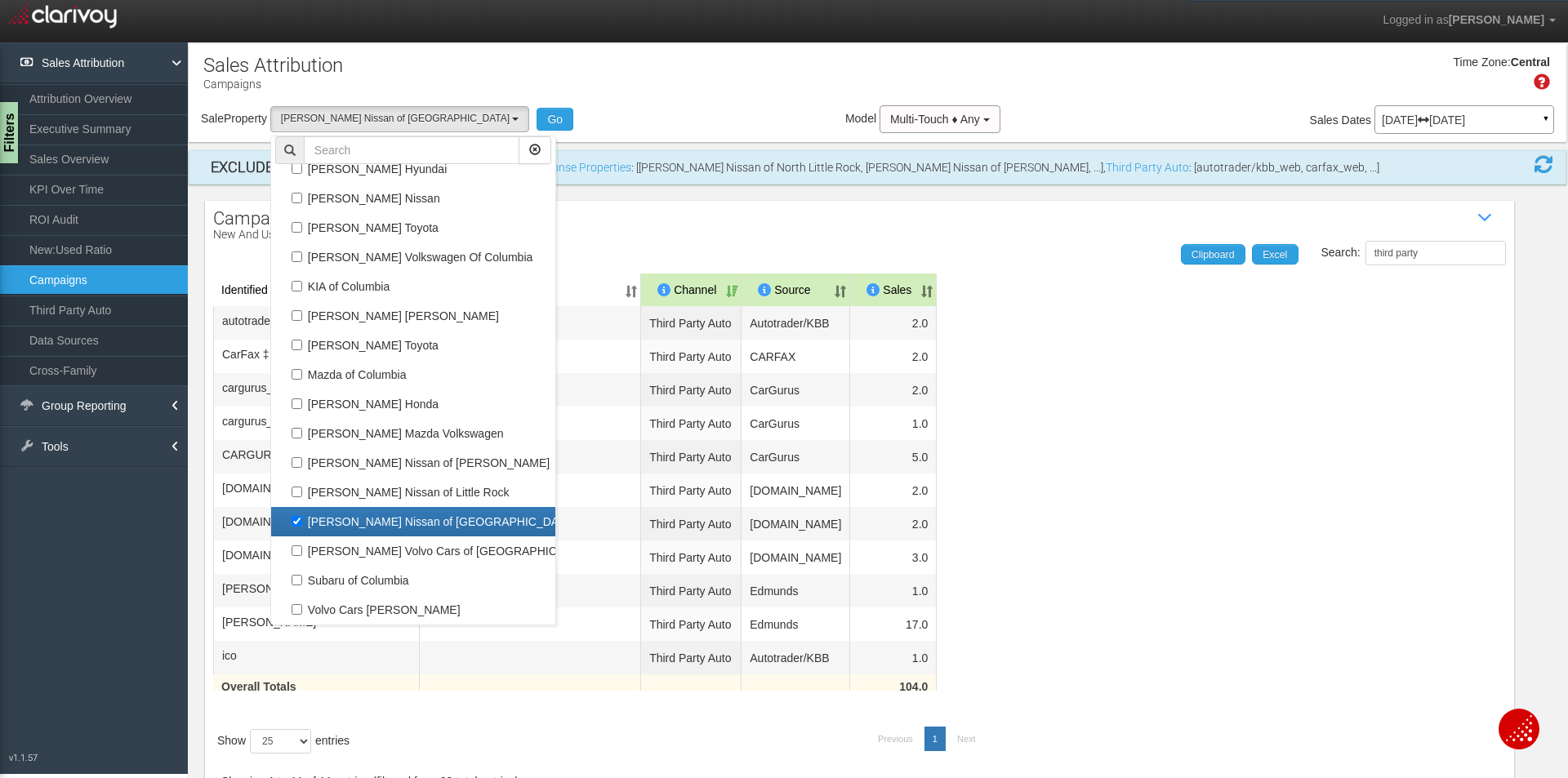 select on "object:663" 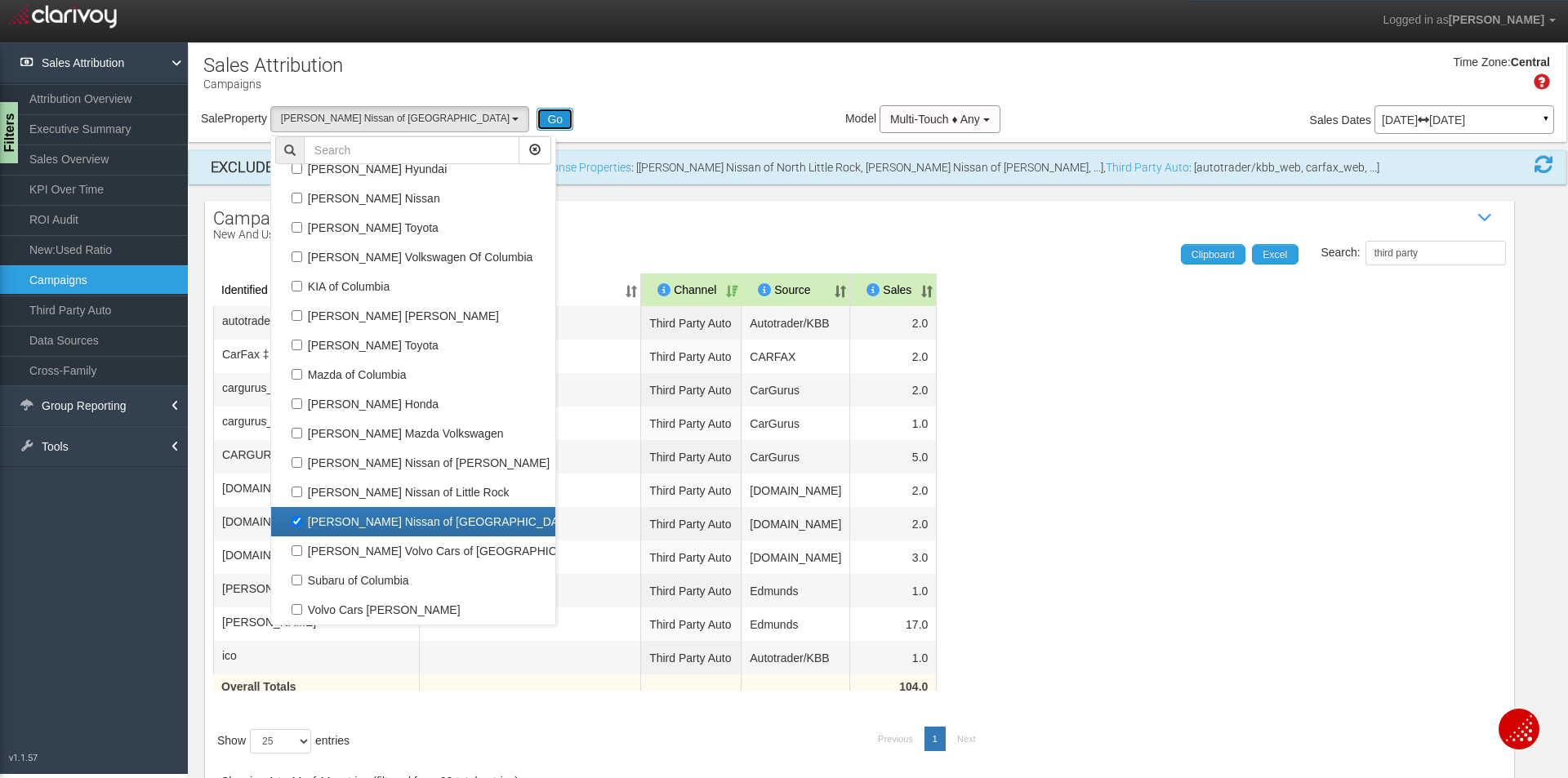 click on "Go" at bounding box center [555, 119] 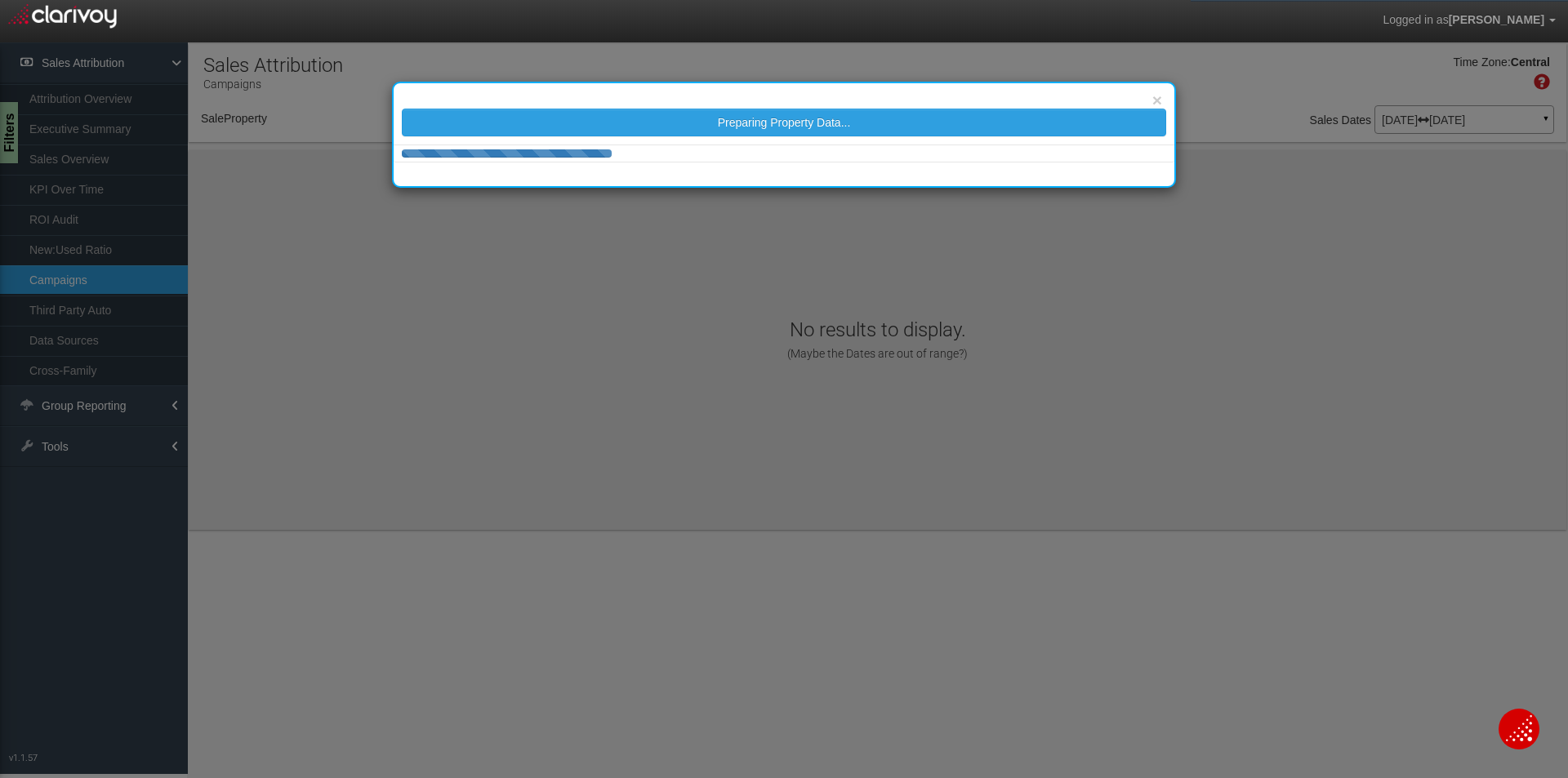 select on "object:747" 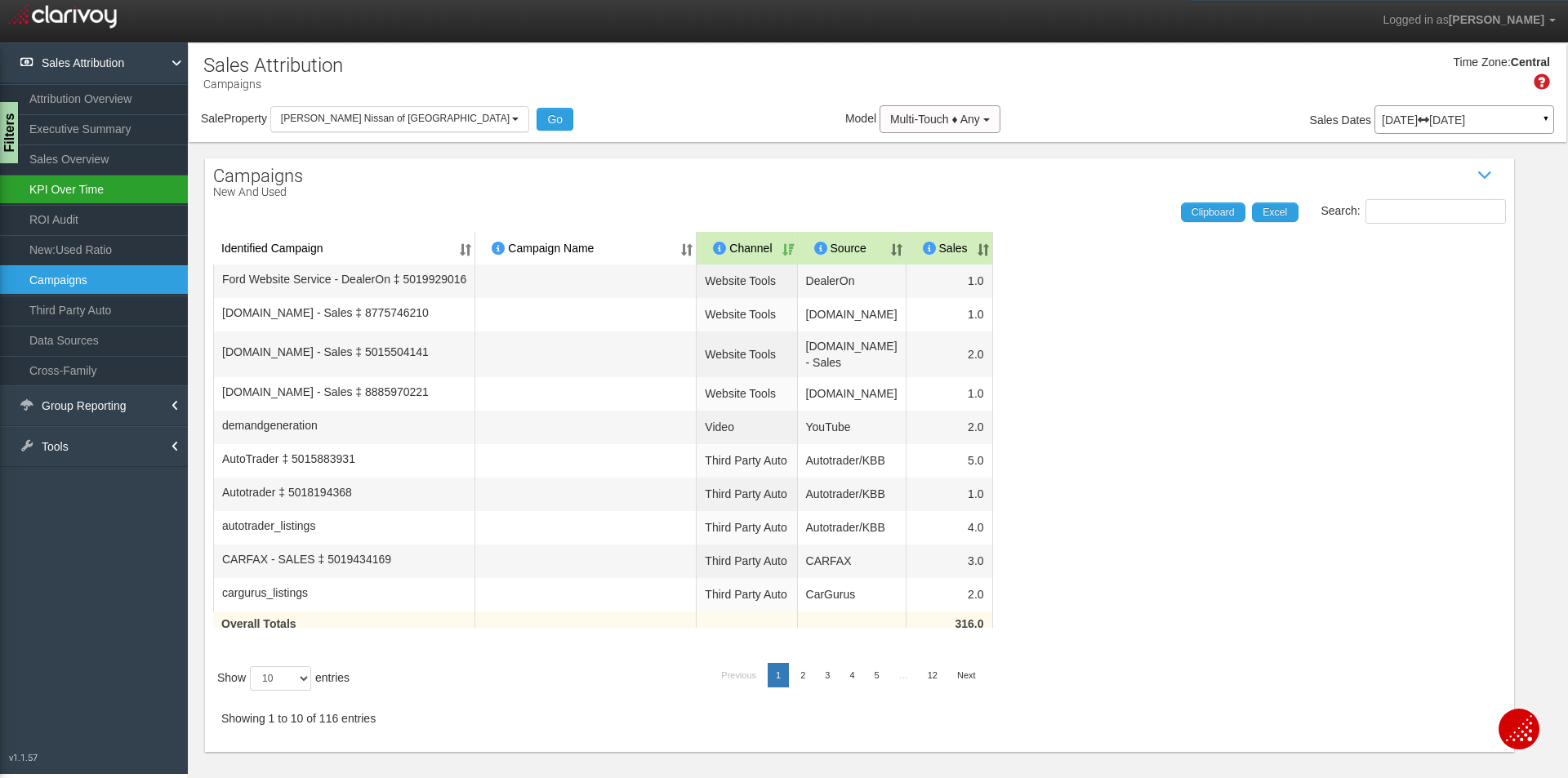 click on "KPI Over Time" at bounding box center [94, 189] 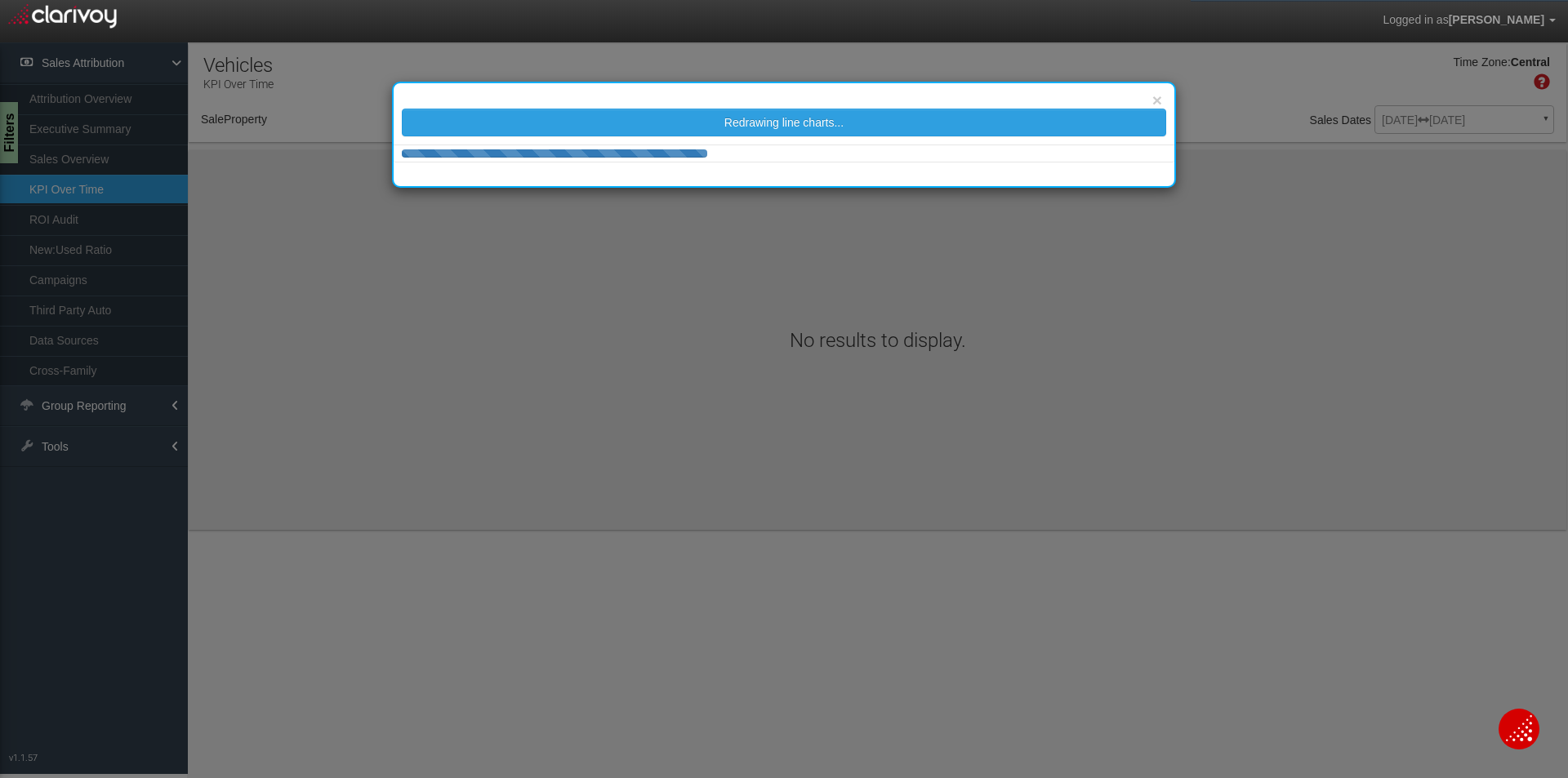 select on "object:814" 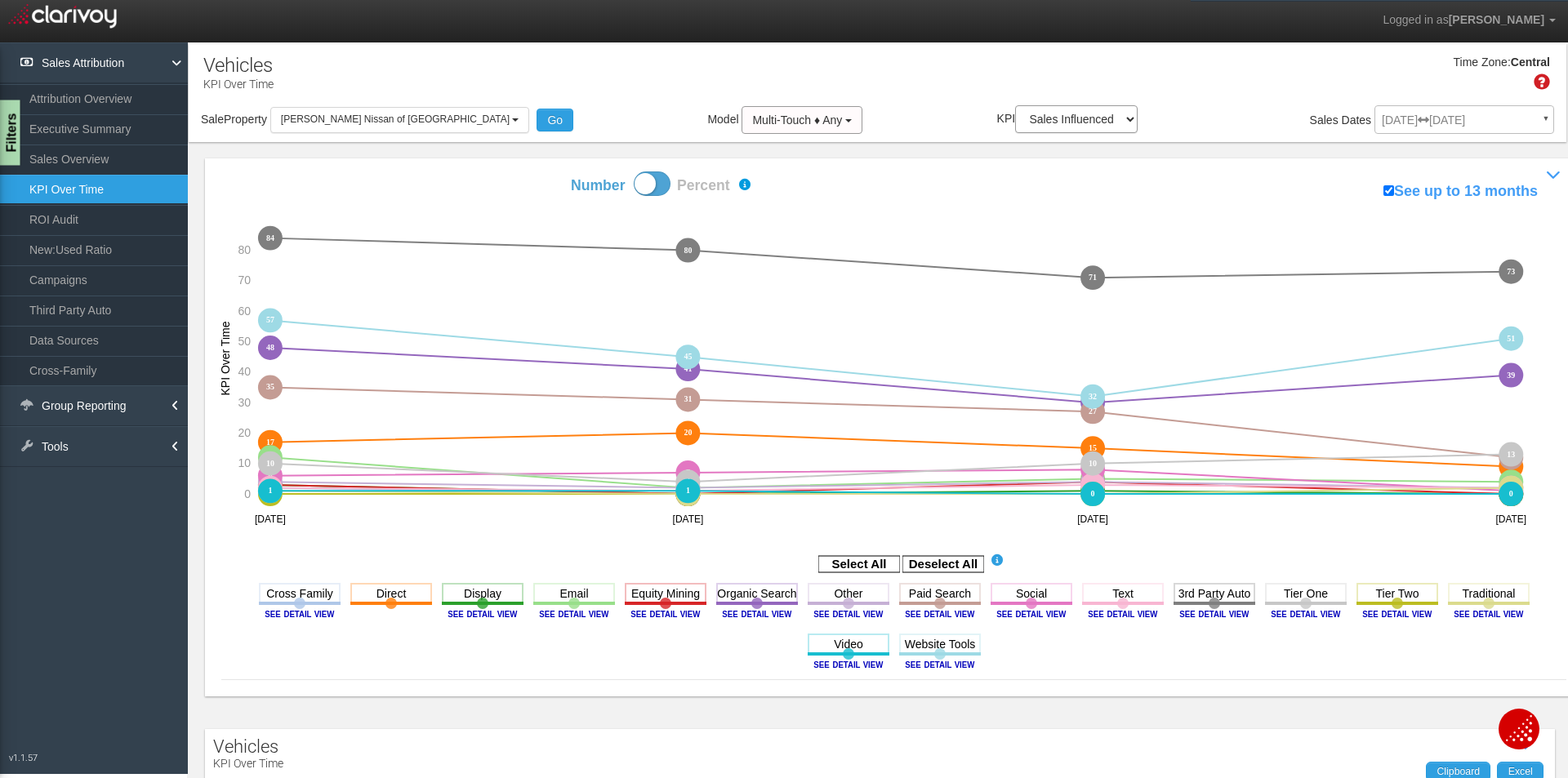 click on "Filters" at bounding box center (10, 133) 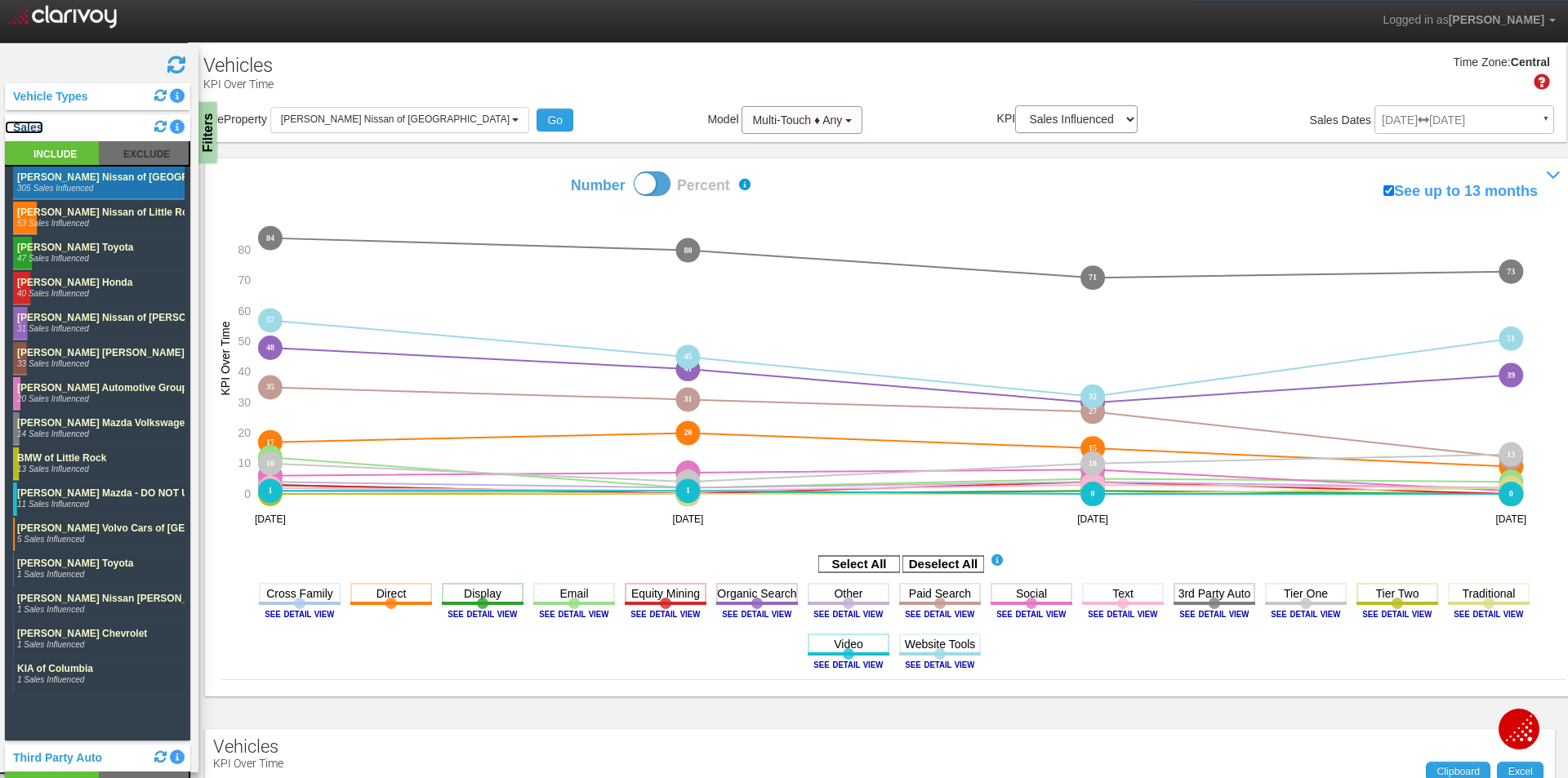 click on "Sales" at bounding box center [24, 127] 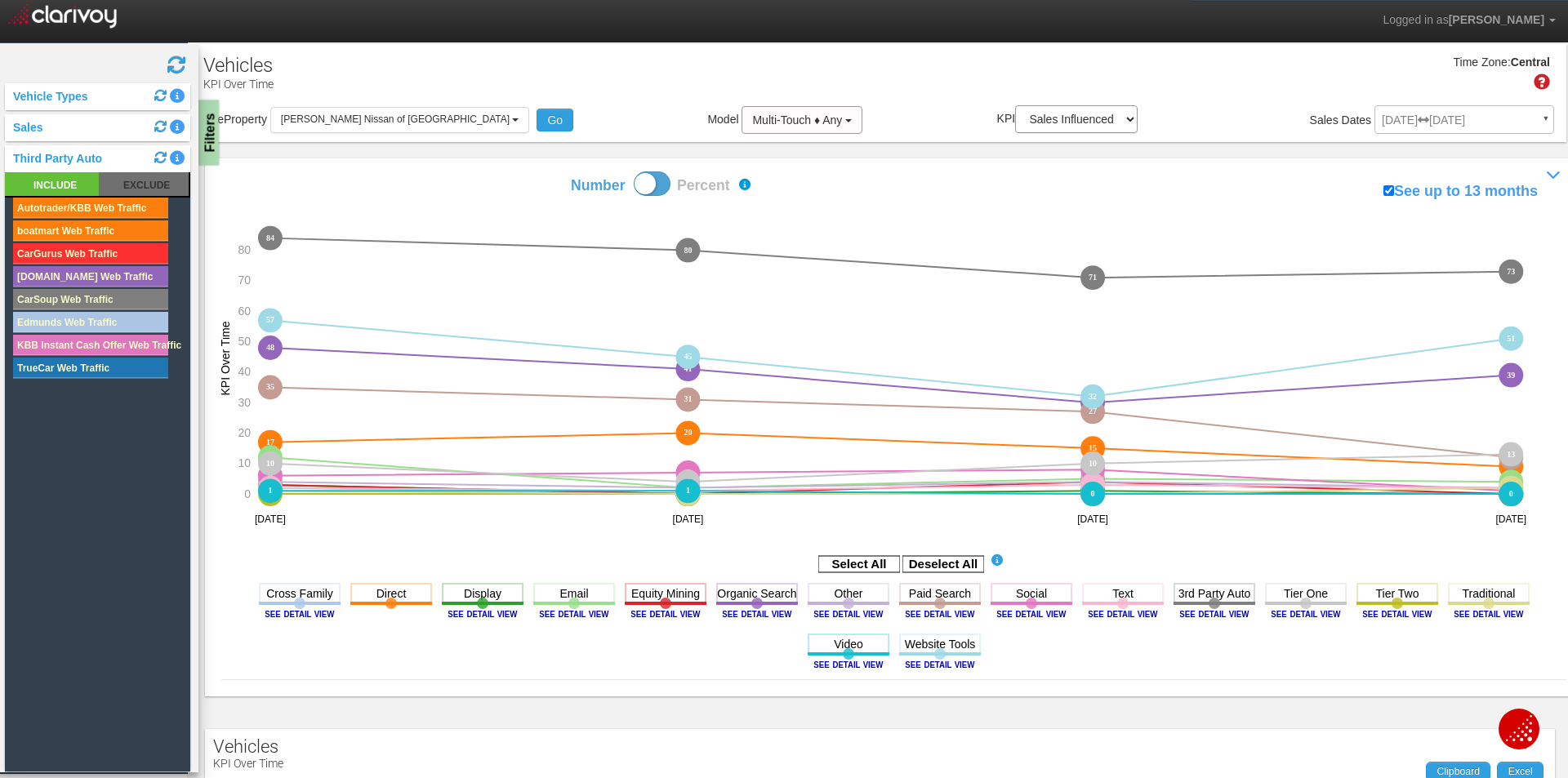 click on "Filters" at bounding box center [208, 133] 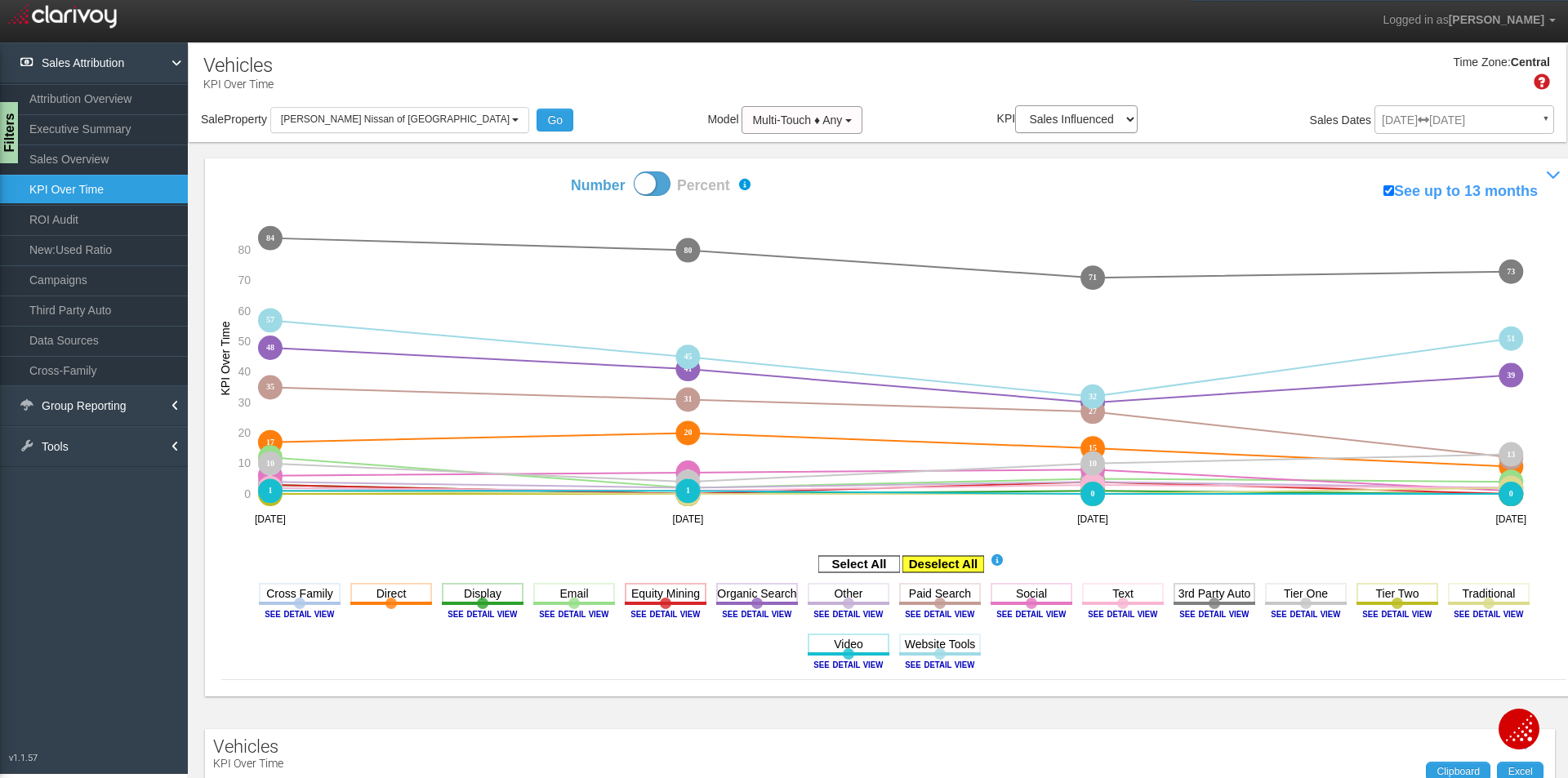 click 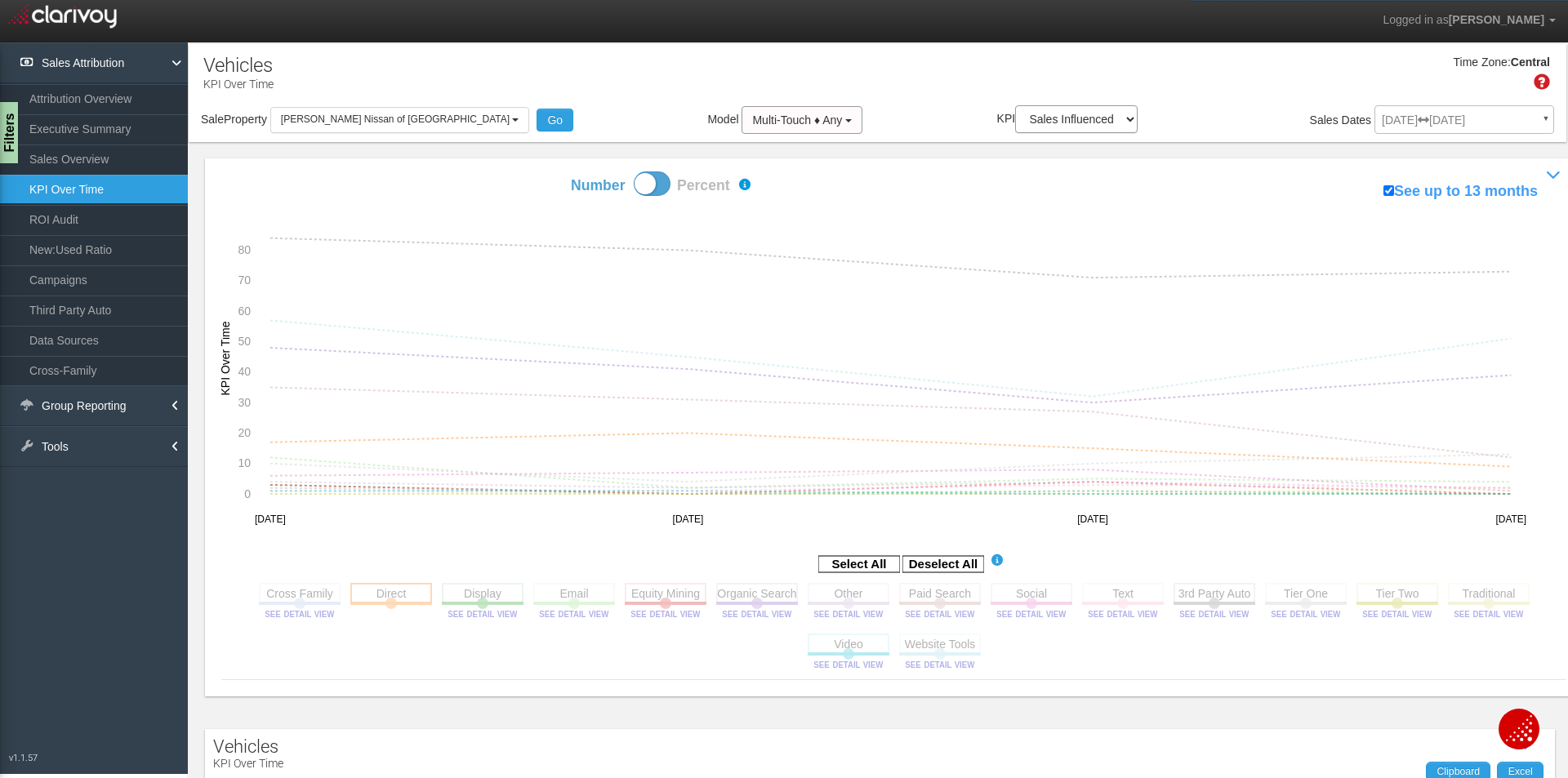 click 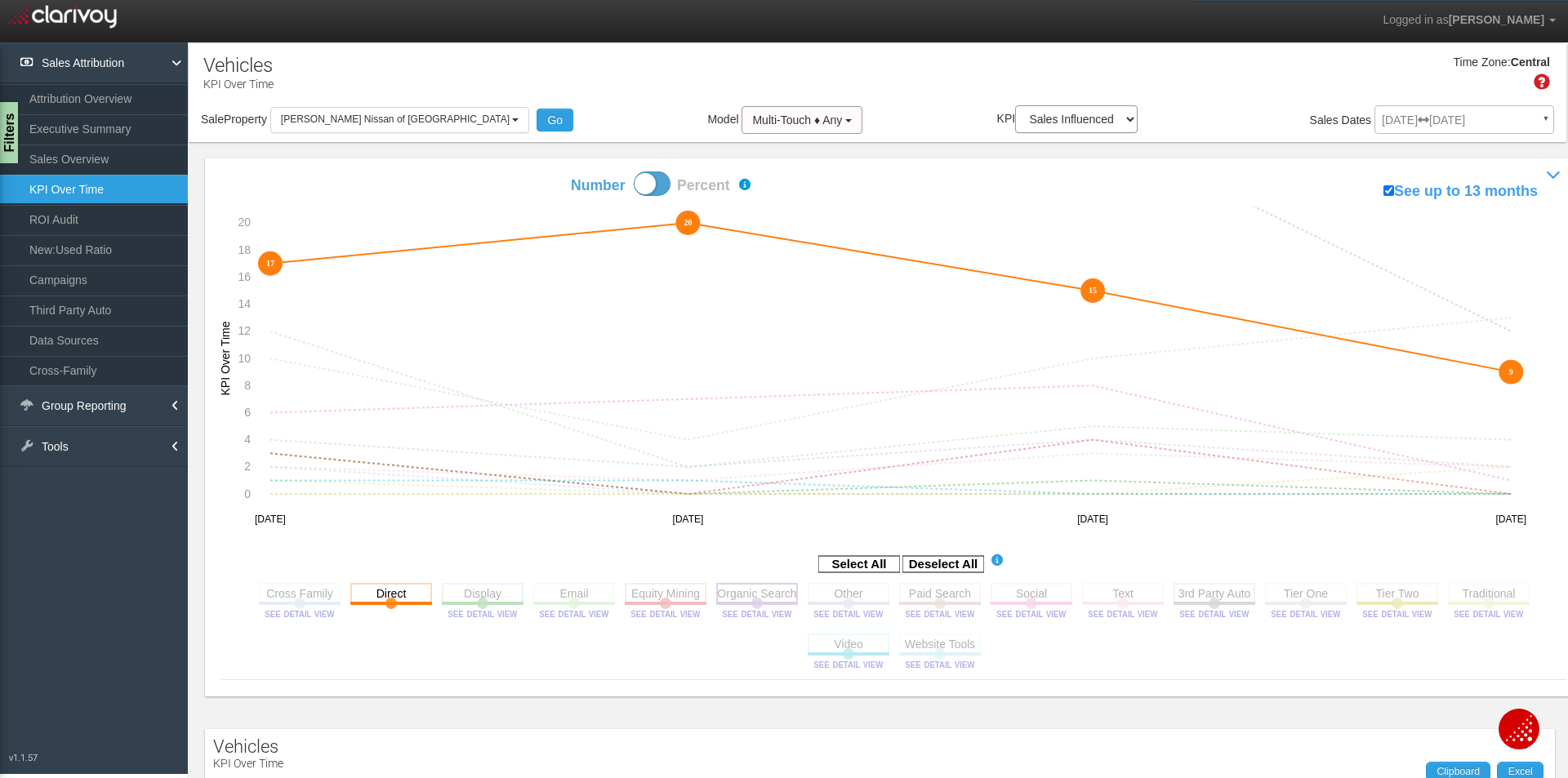 click 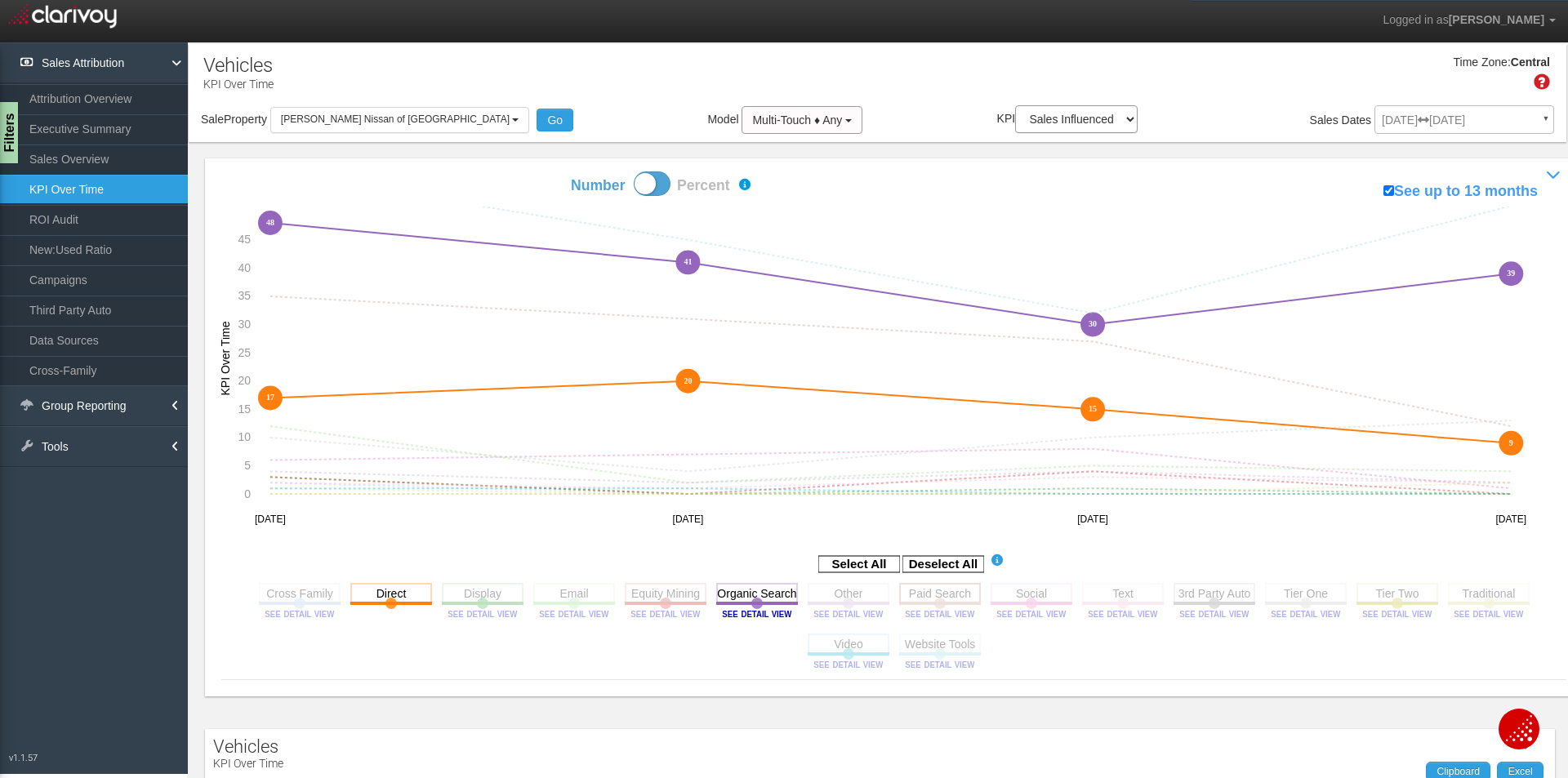 click 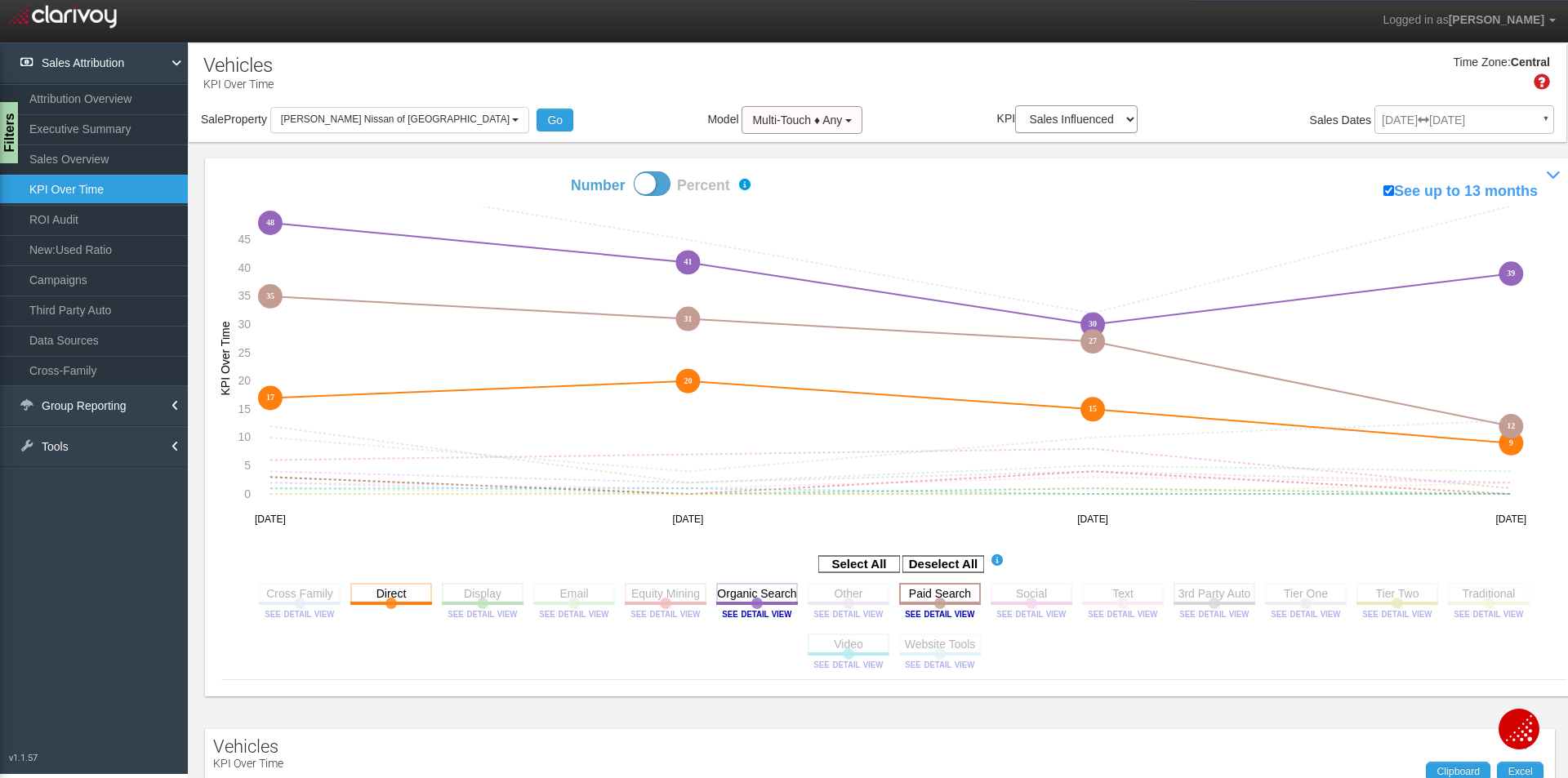 click 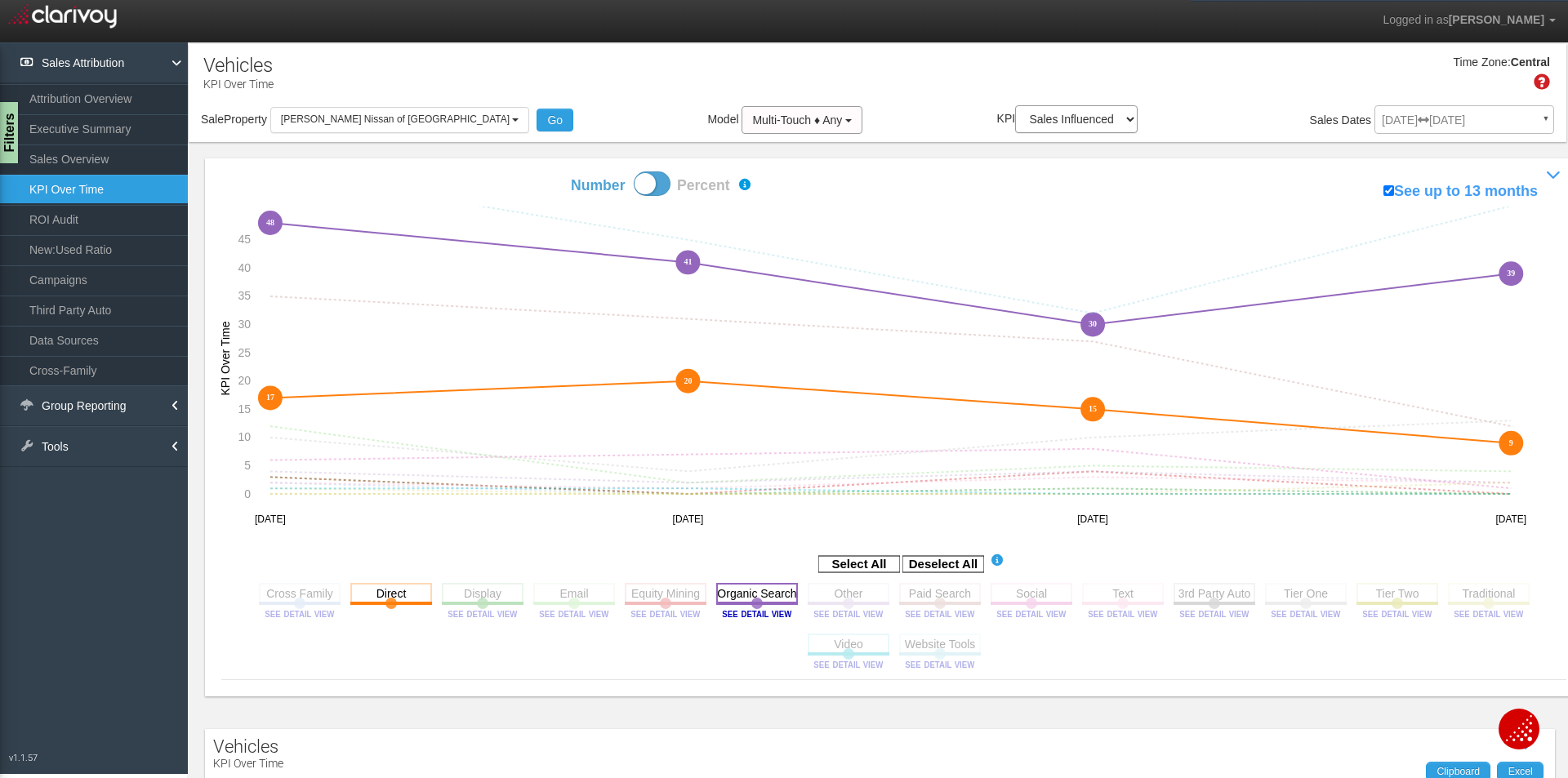 click 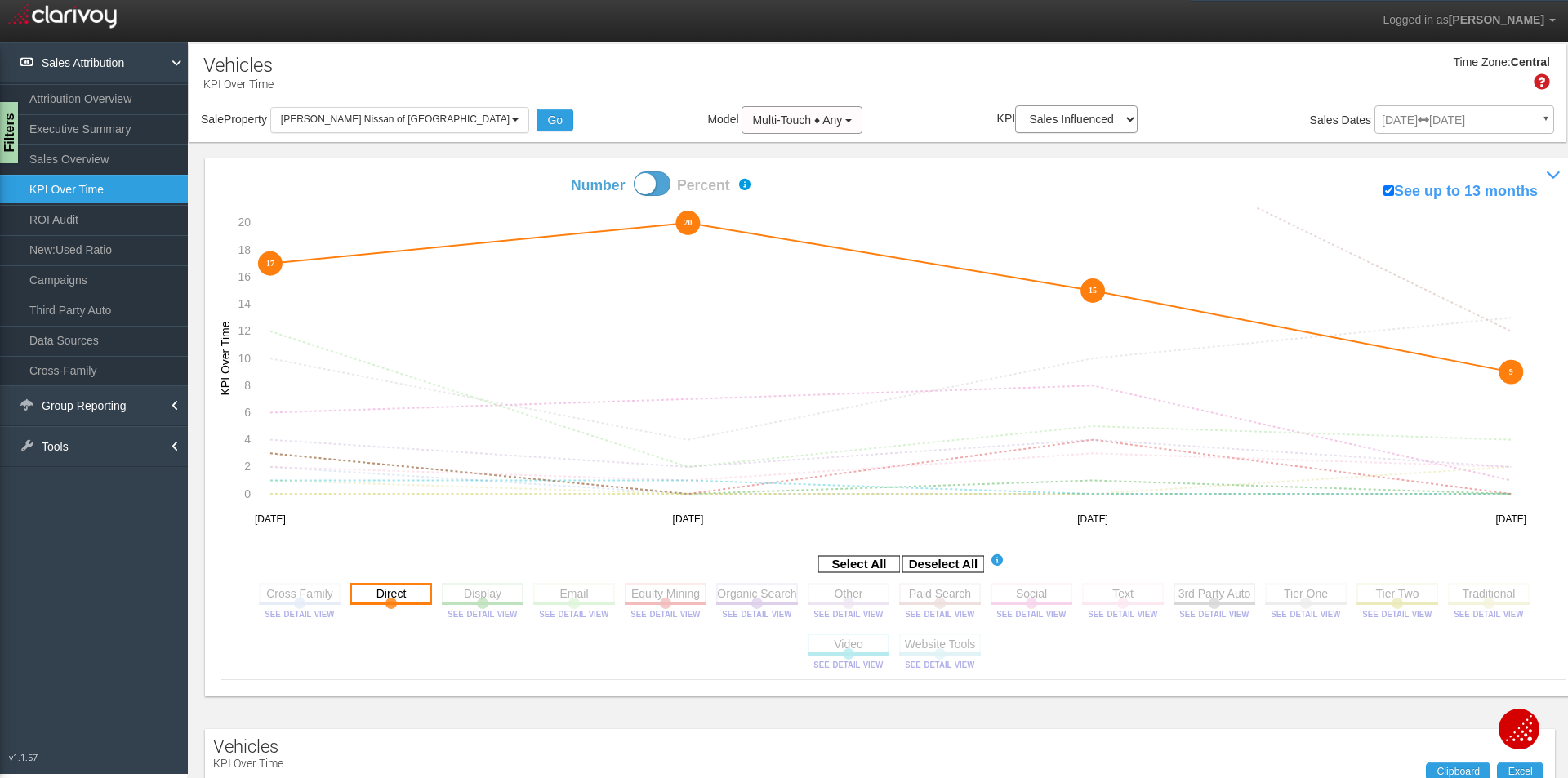 click 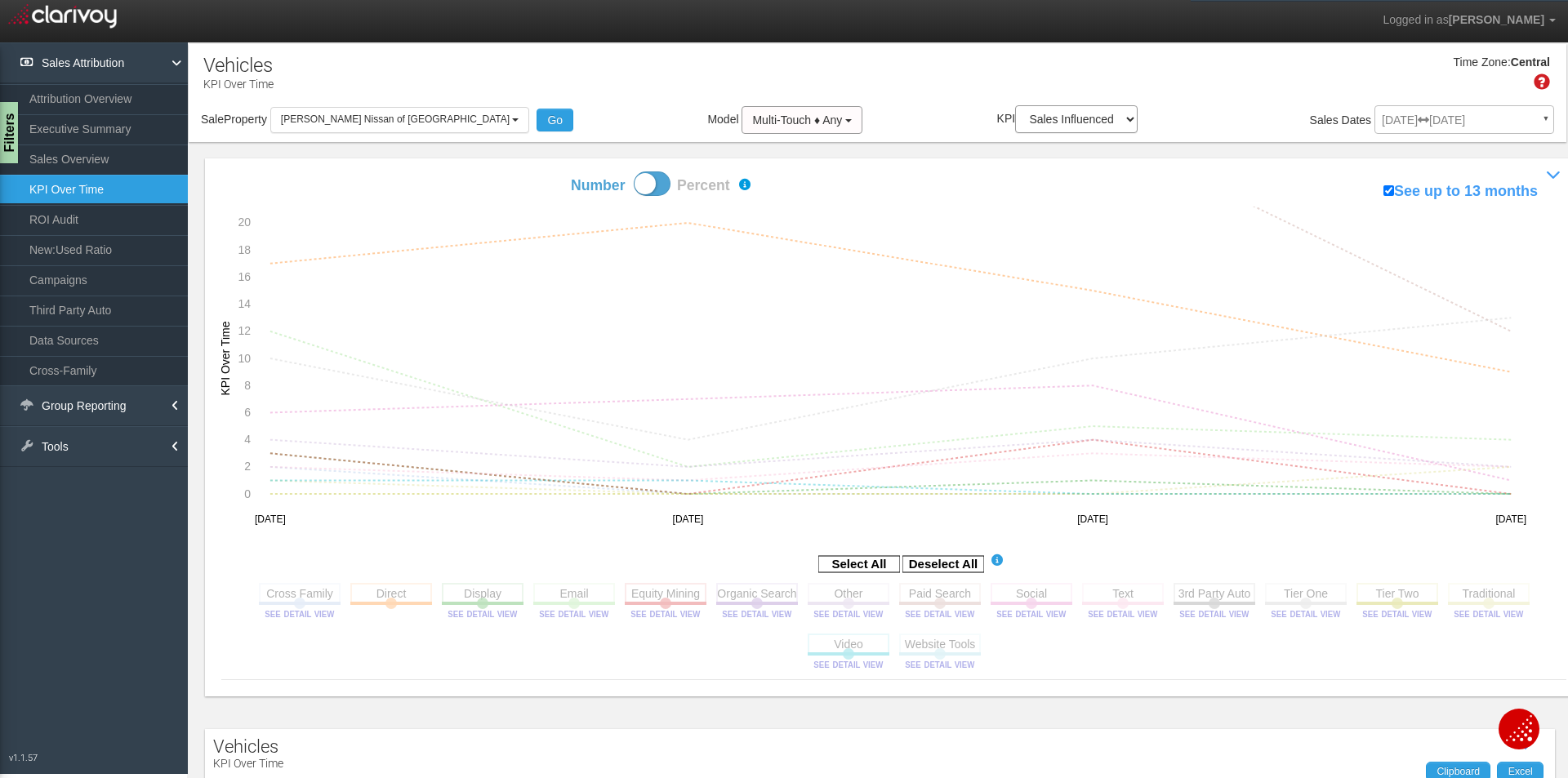 click on "Select All
Deselect All" at bounding box center [893, 564] 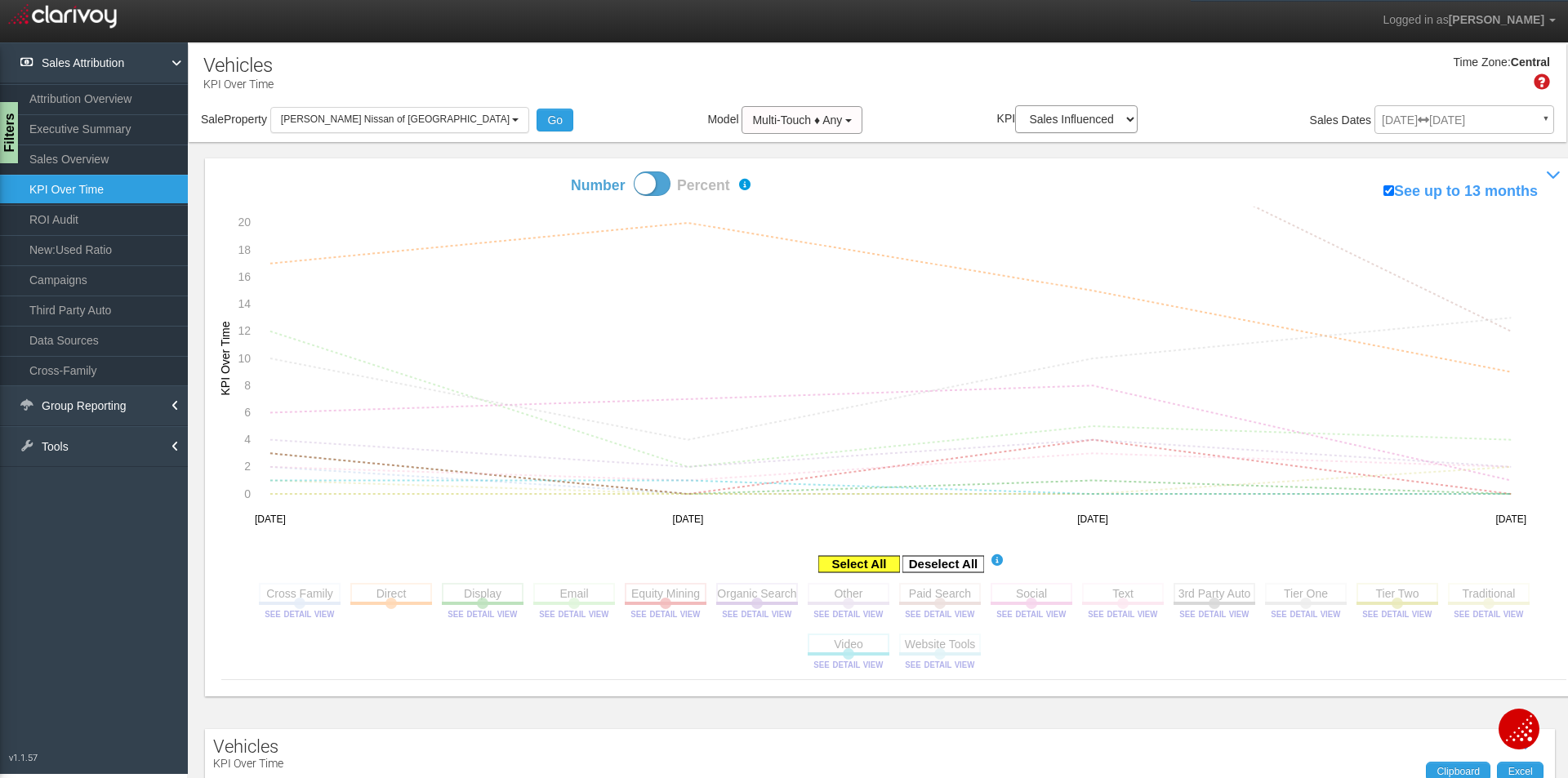 click 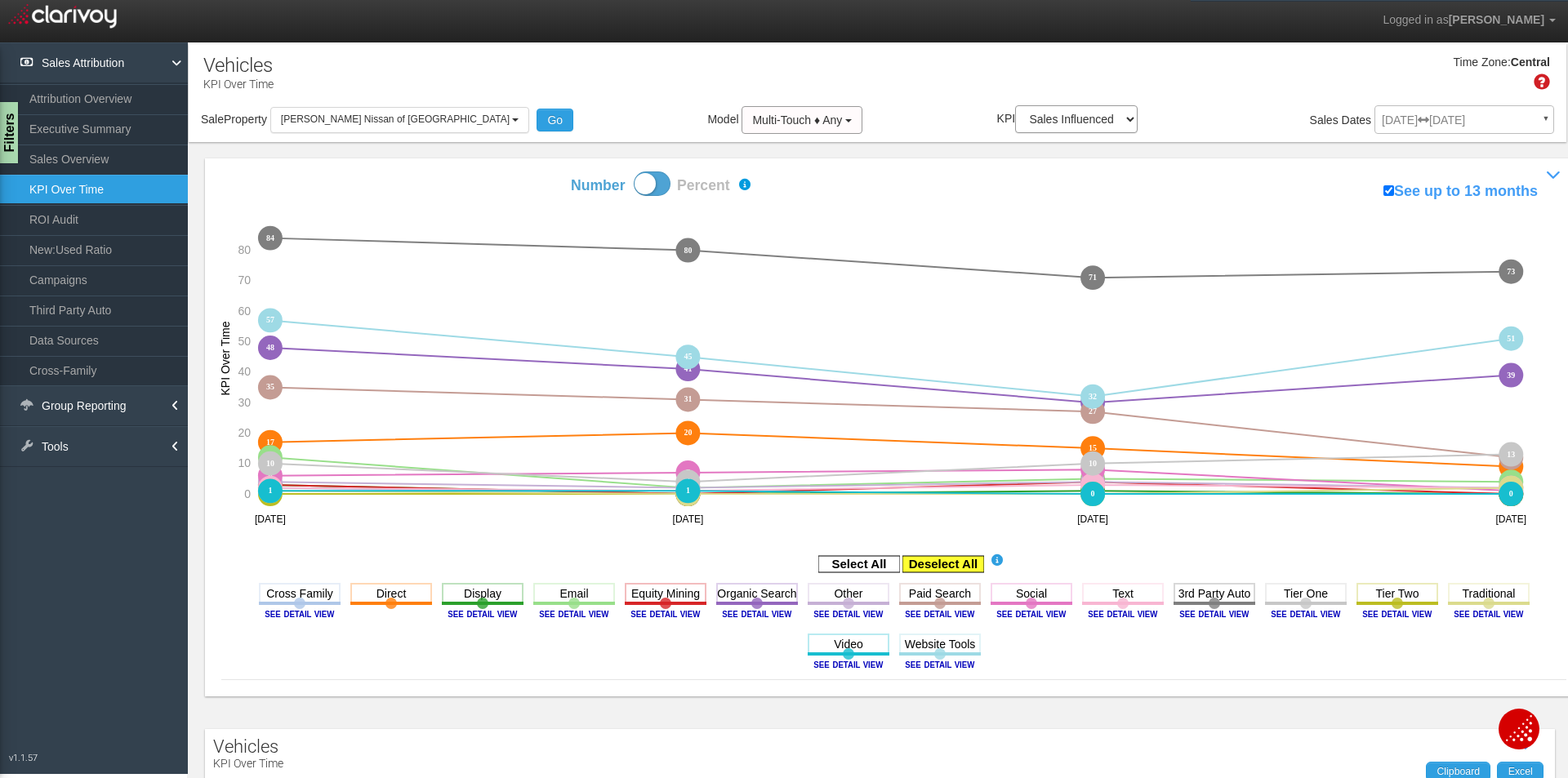 click 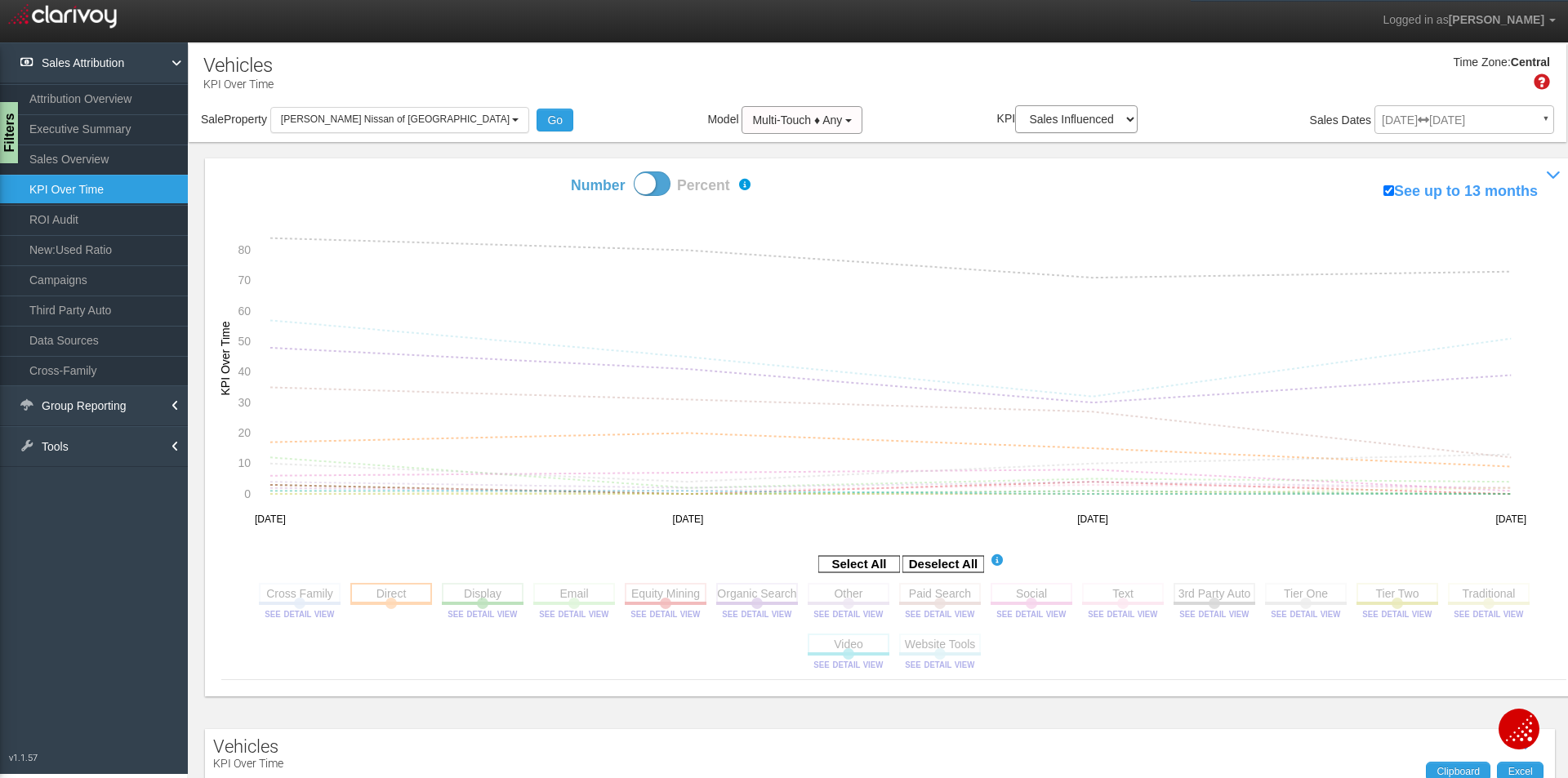 click 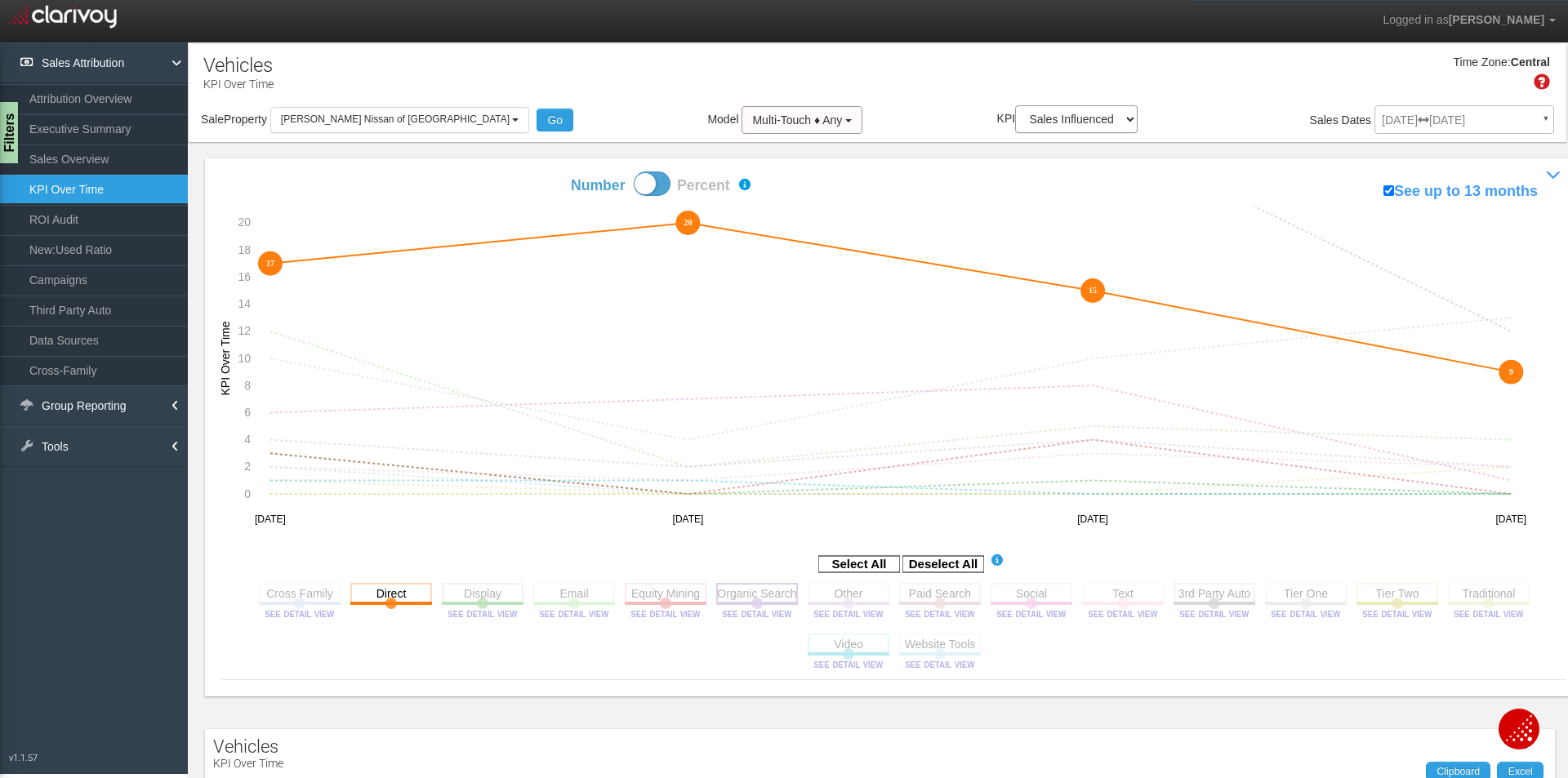 click 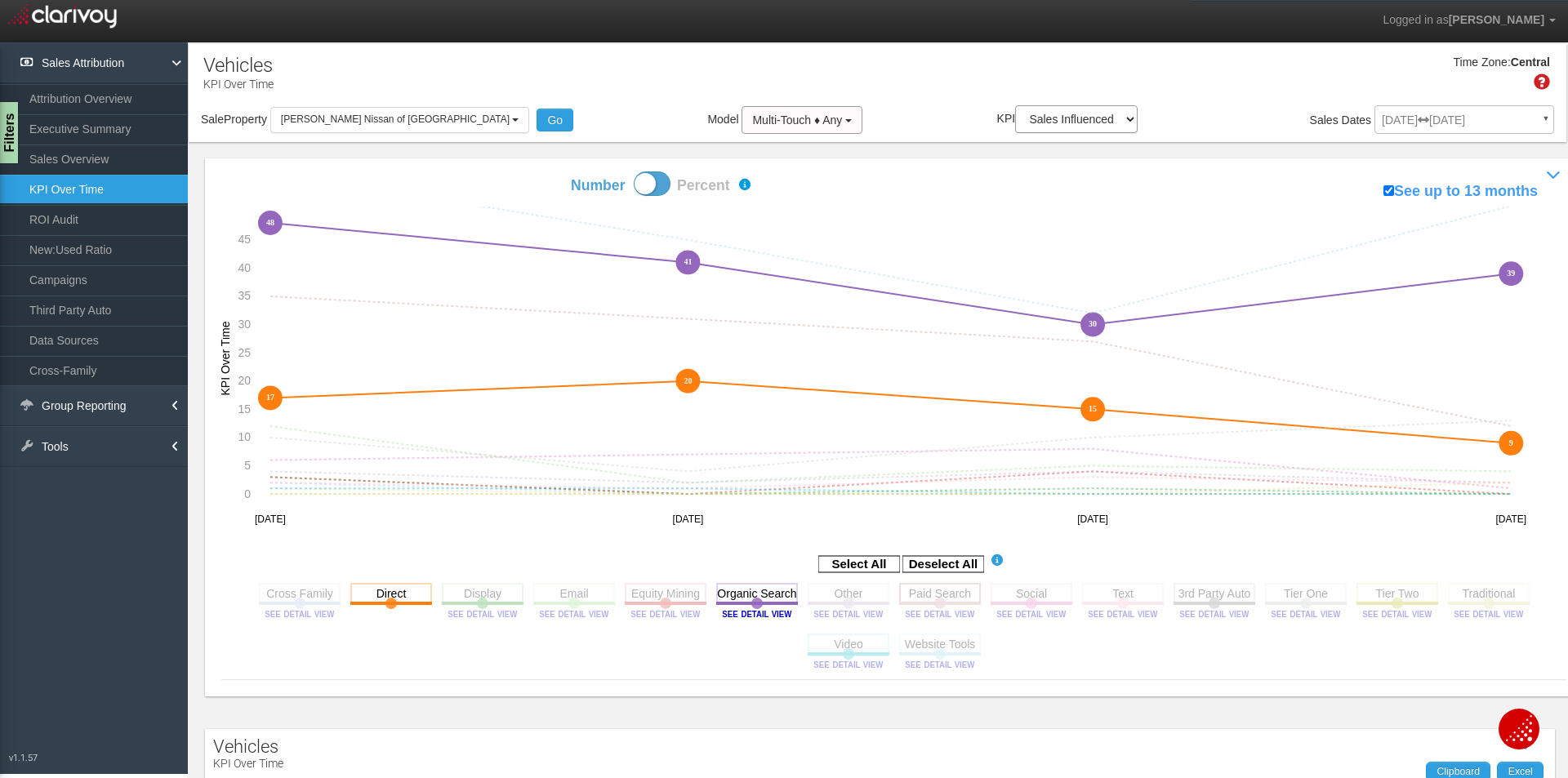 click 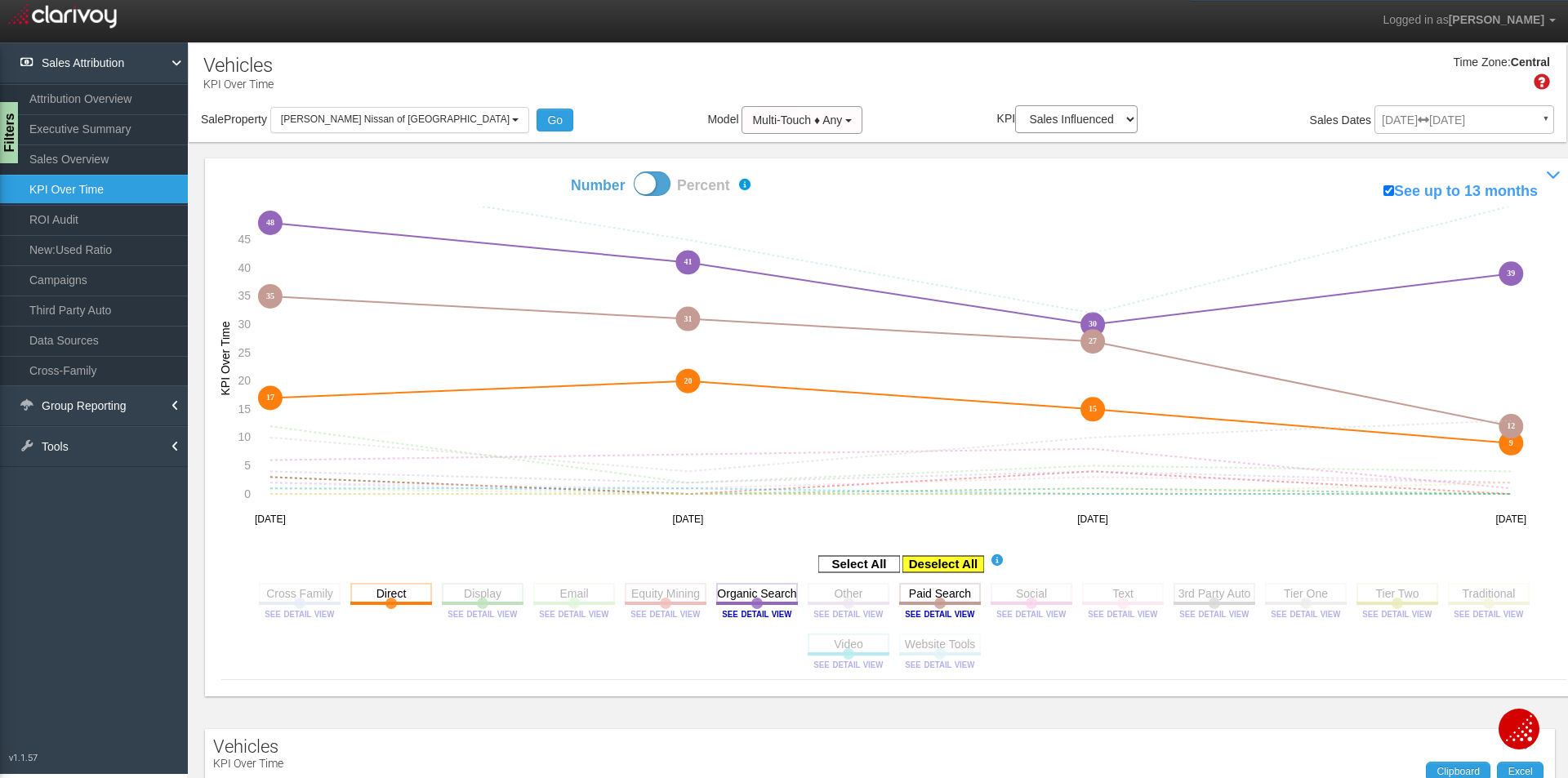 click 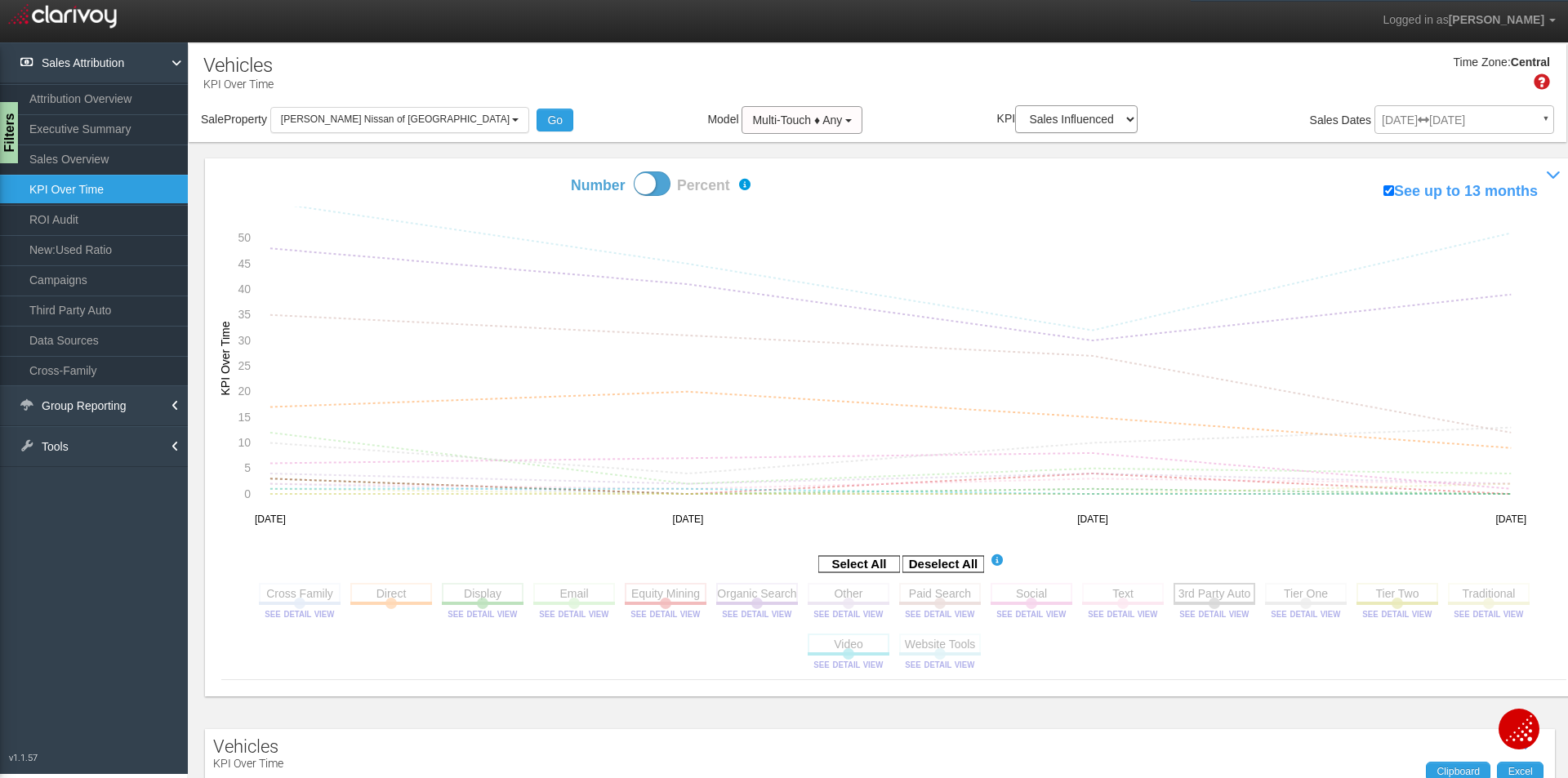 click 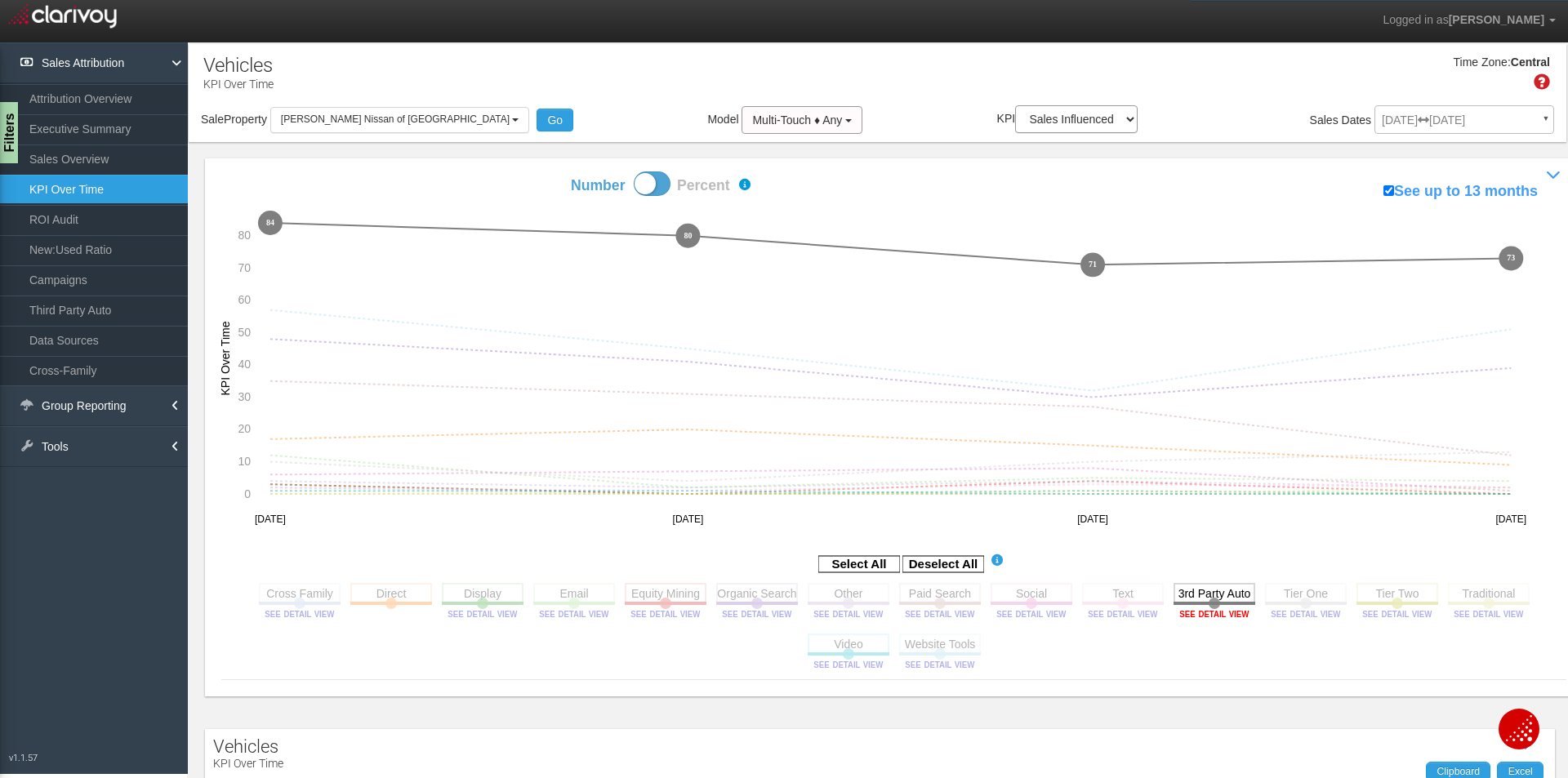 click 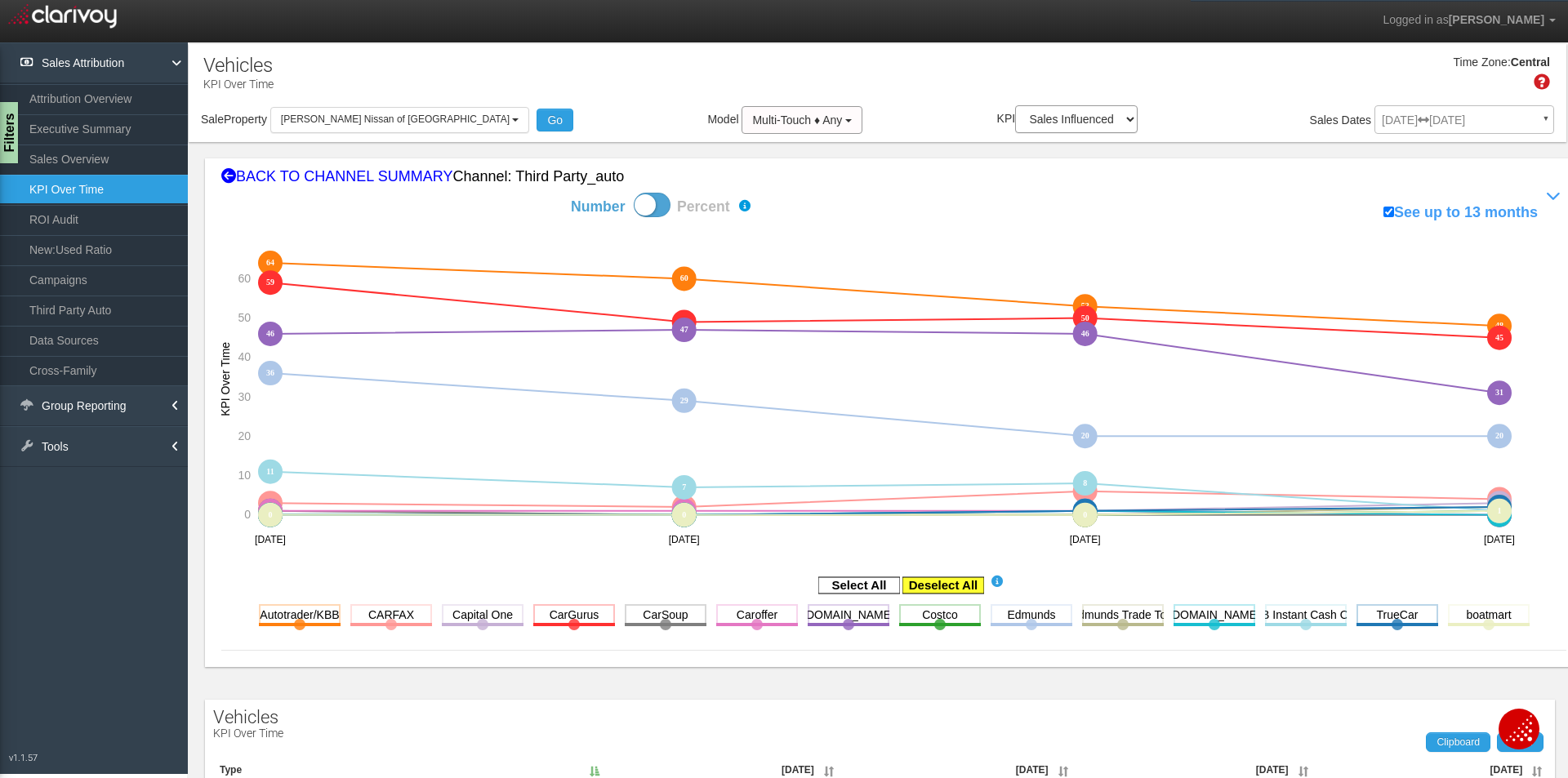 click 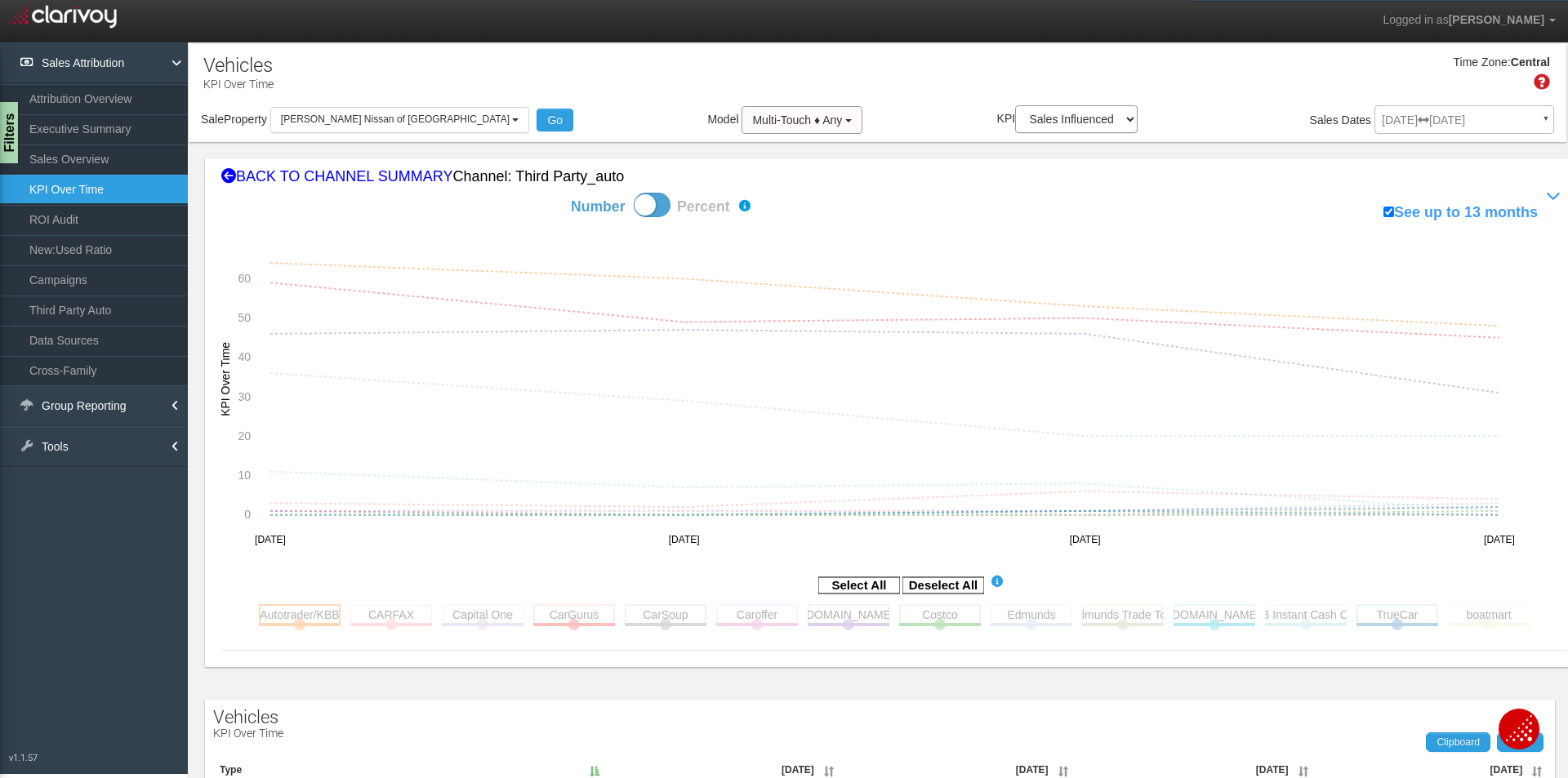 click 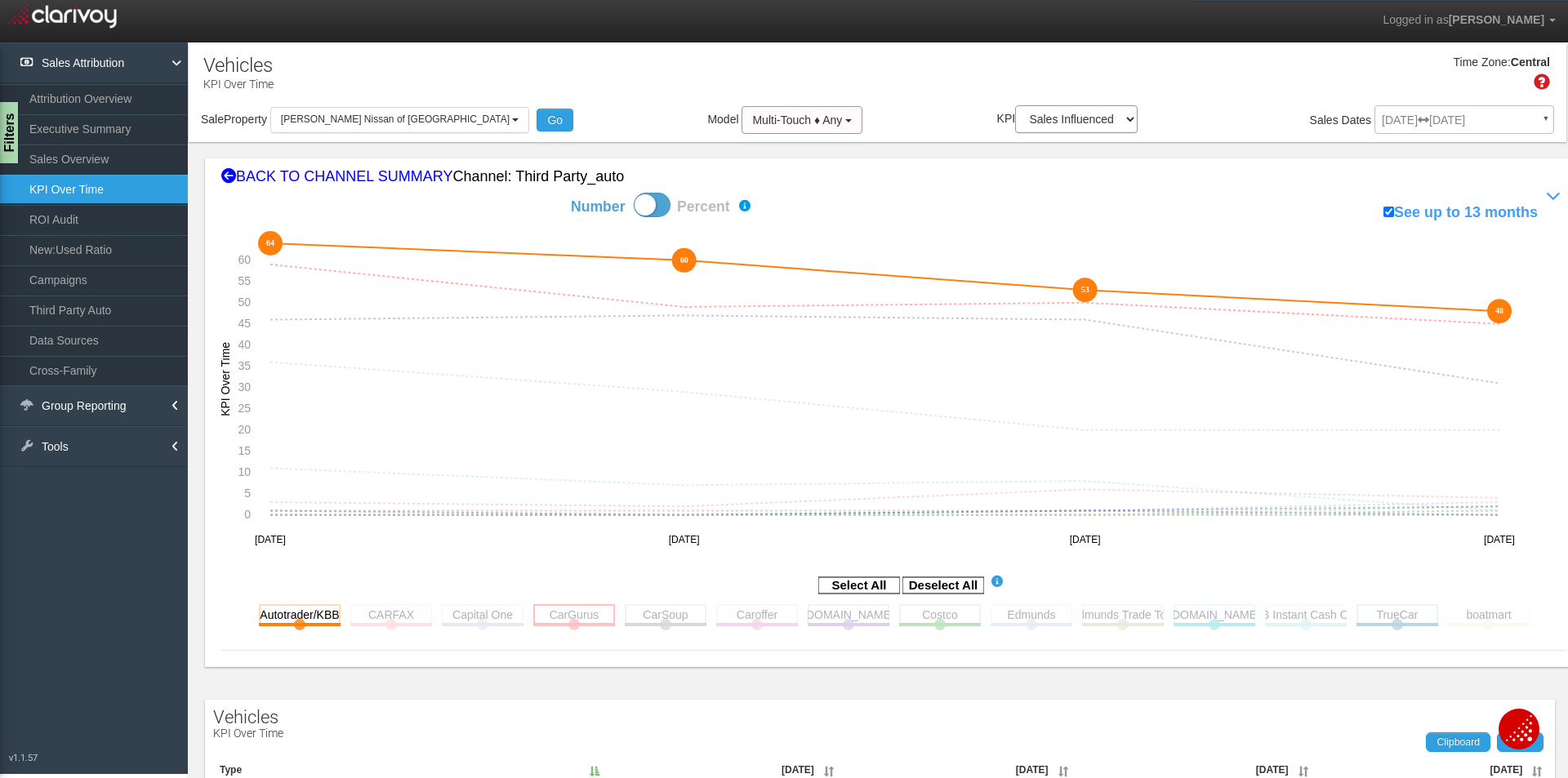 click 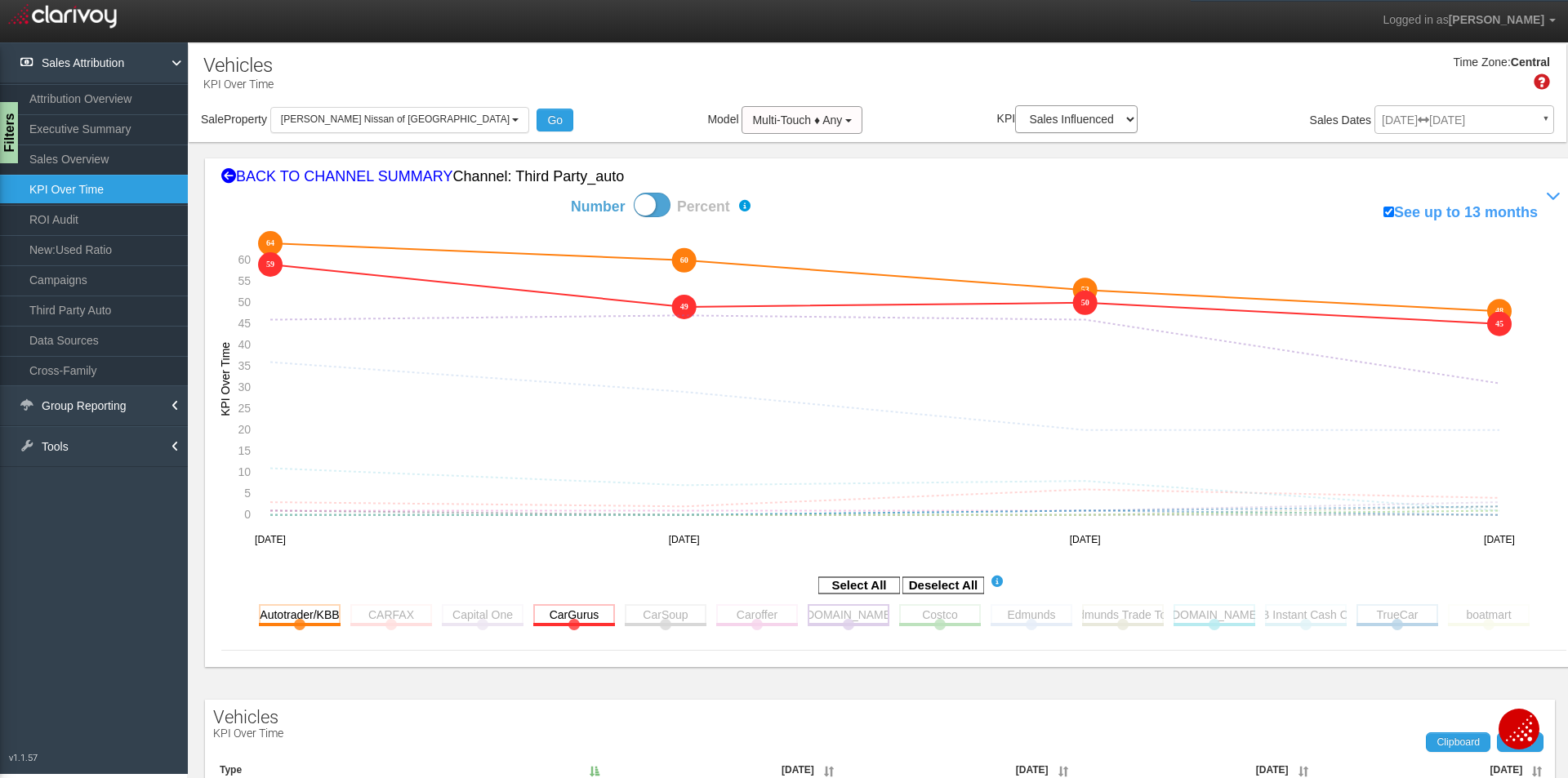 click 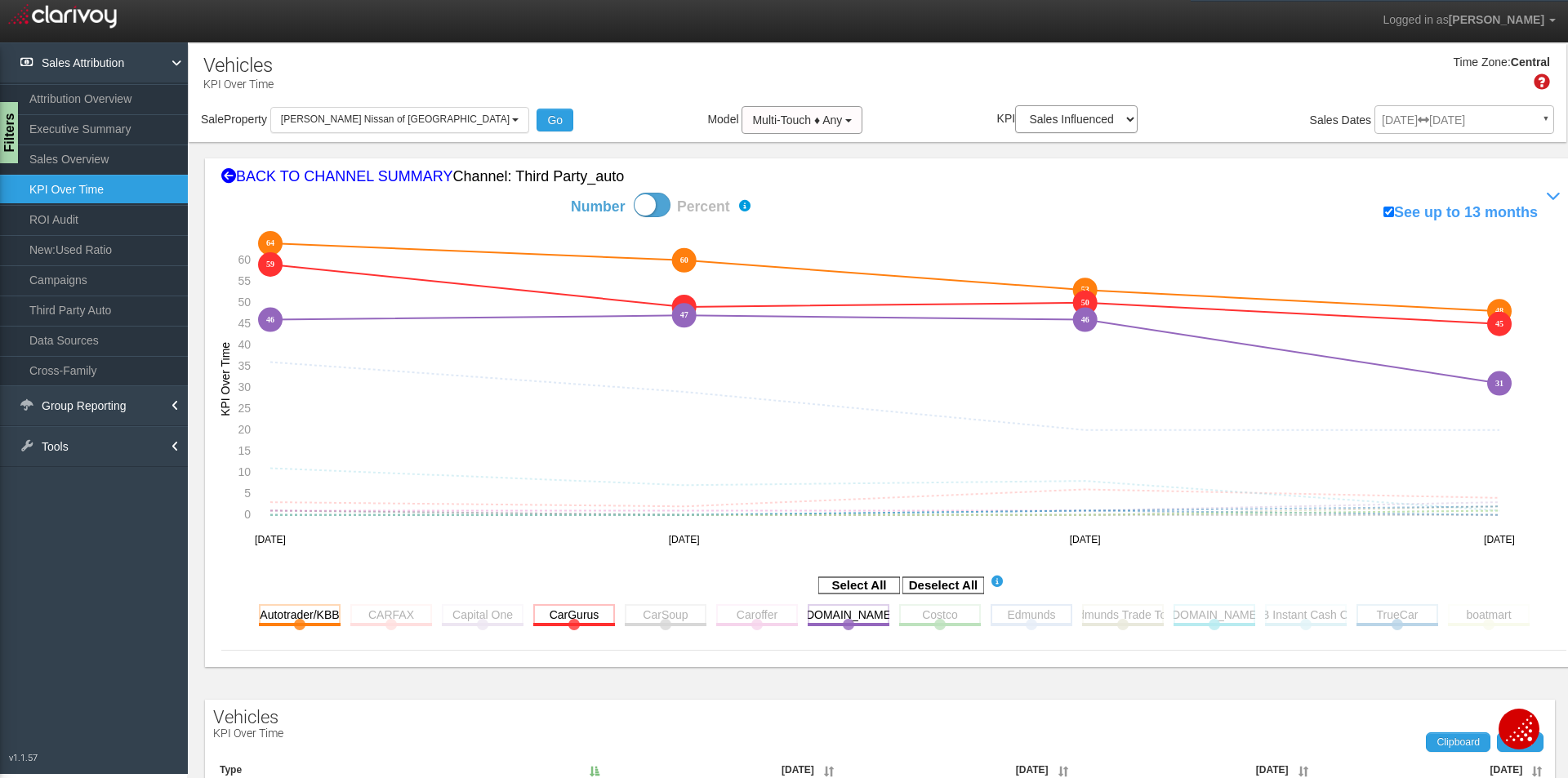 click 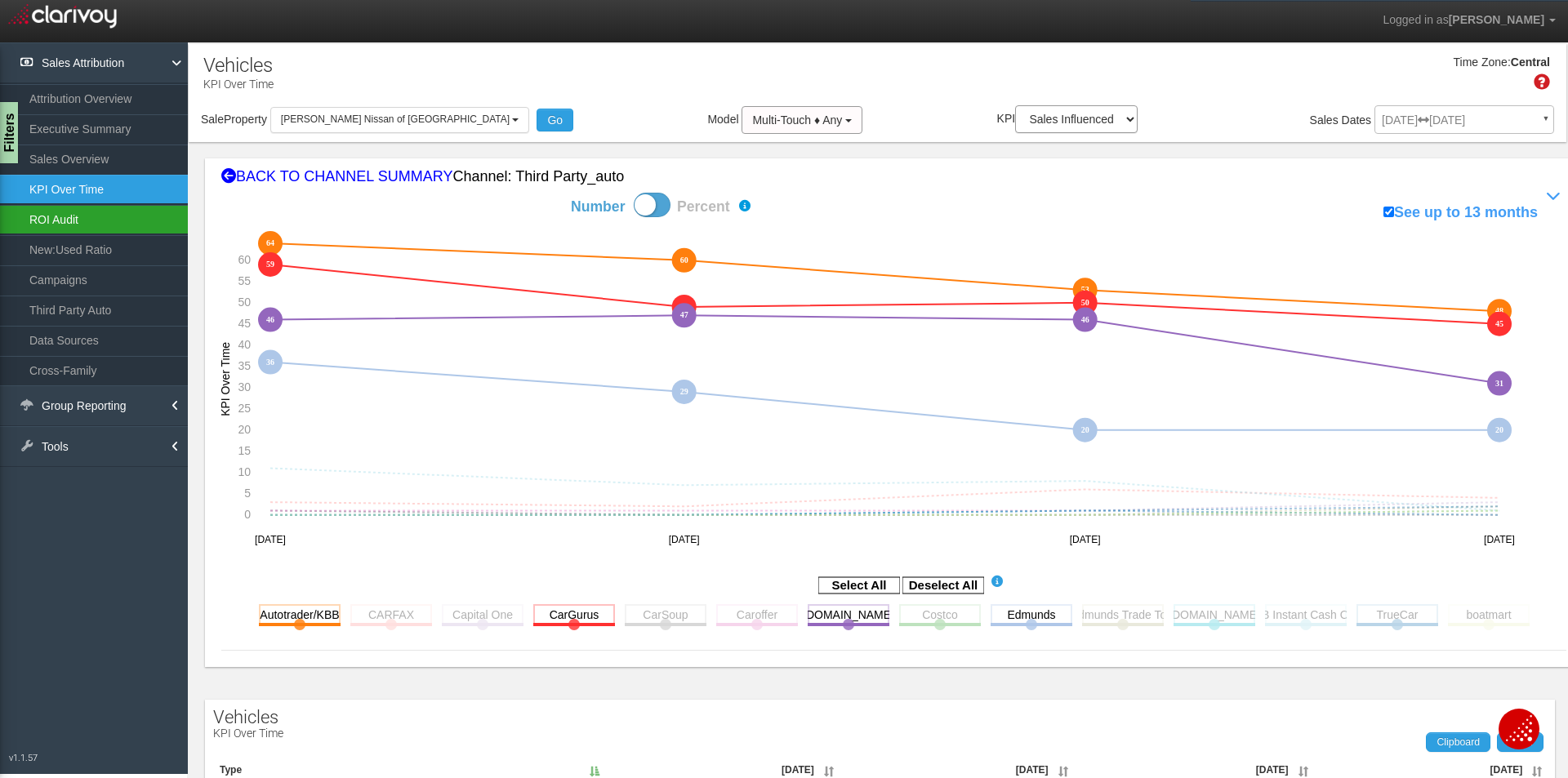 click on "ROI Audit" at bounding box center (94, 220) 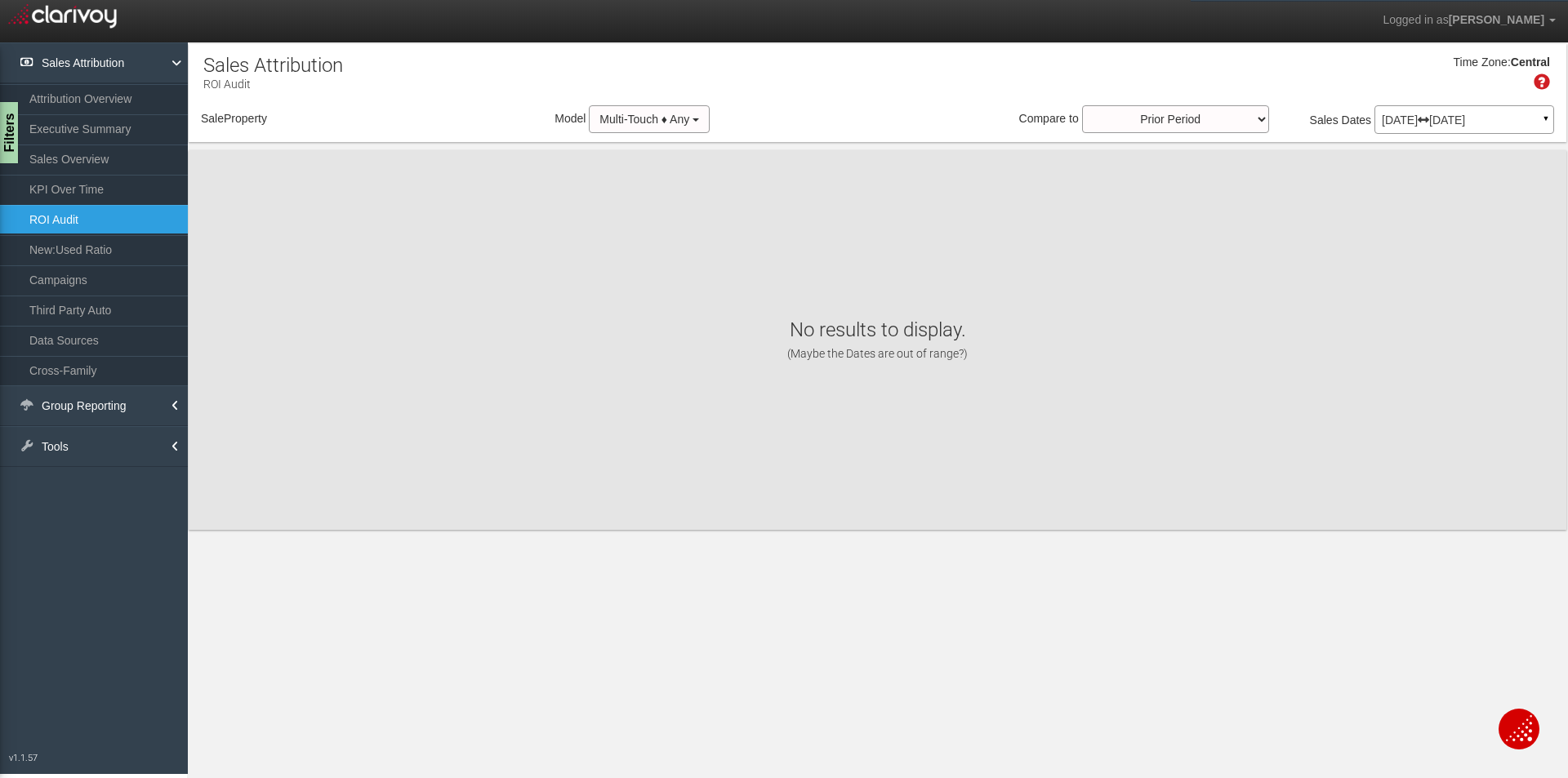 select on "object:1051" 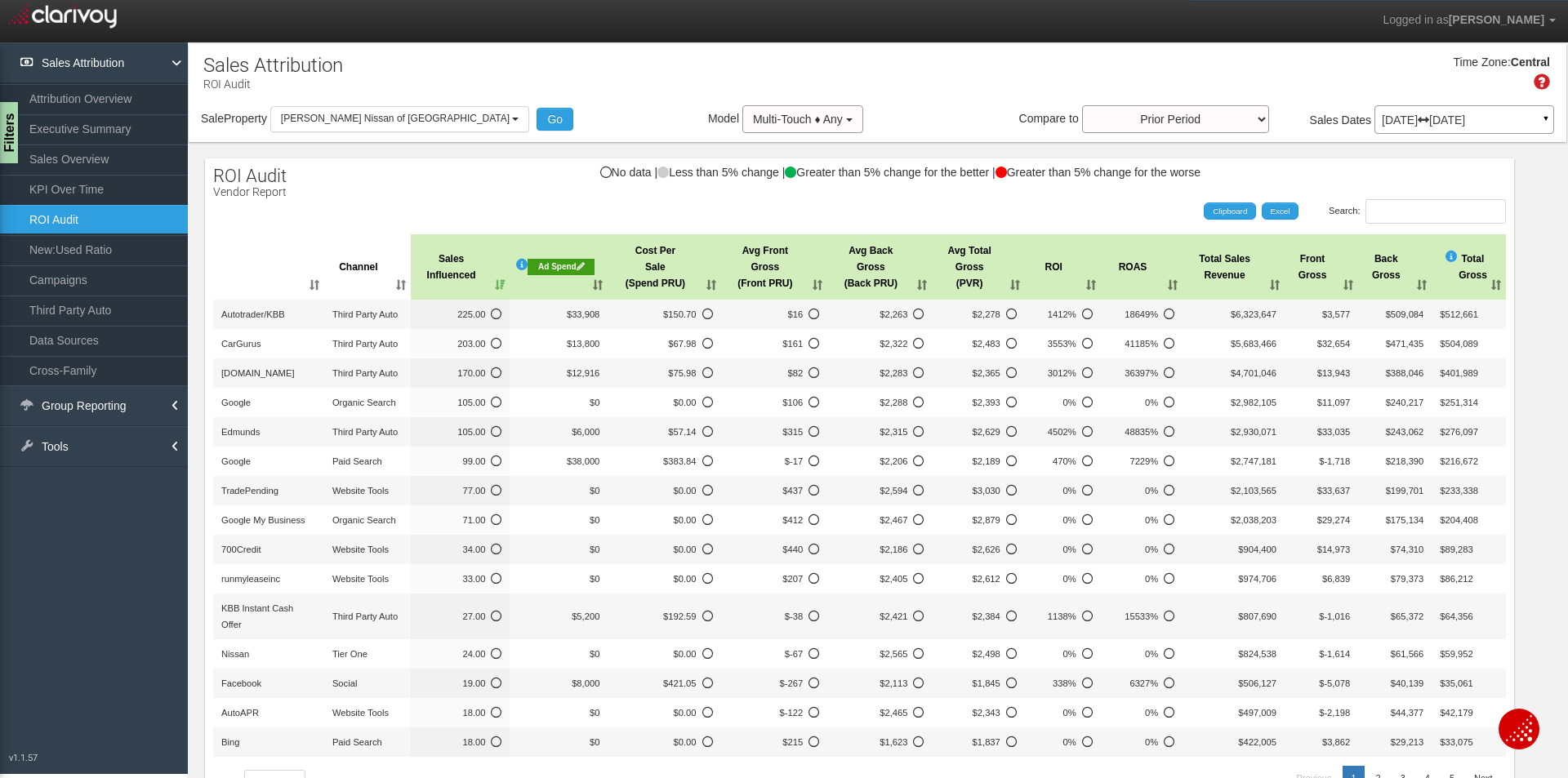 click on "Ad Spend" at bounding box center (559, 267) 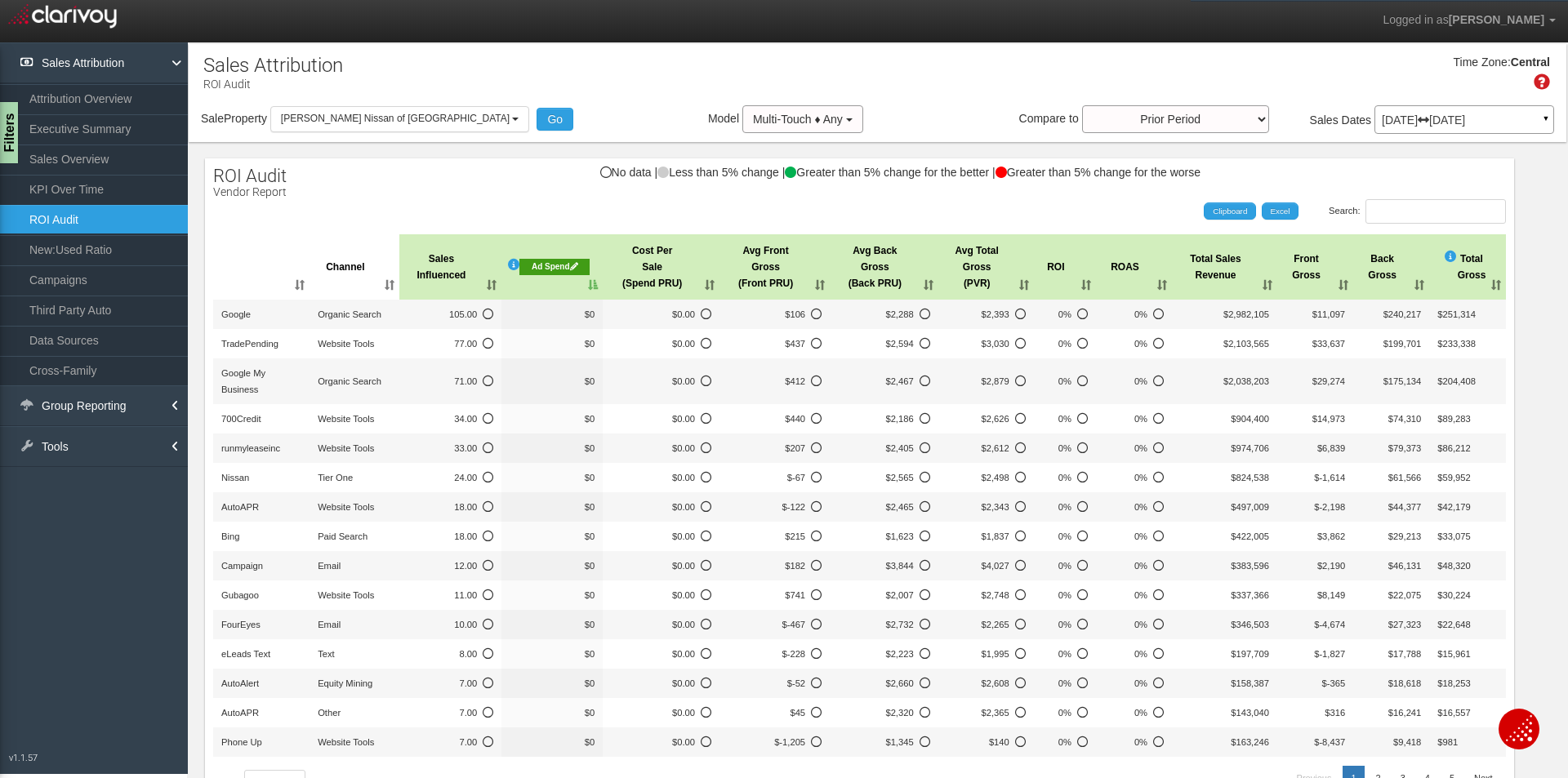 click on "Ad Spend" at bounding box center (552, 267) 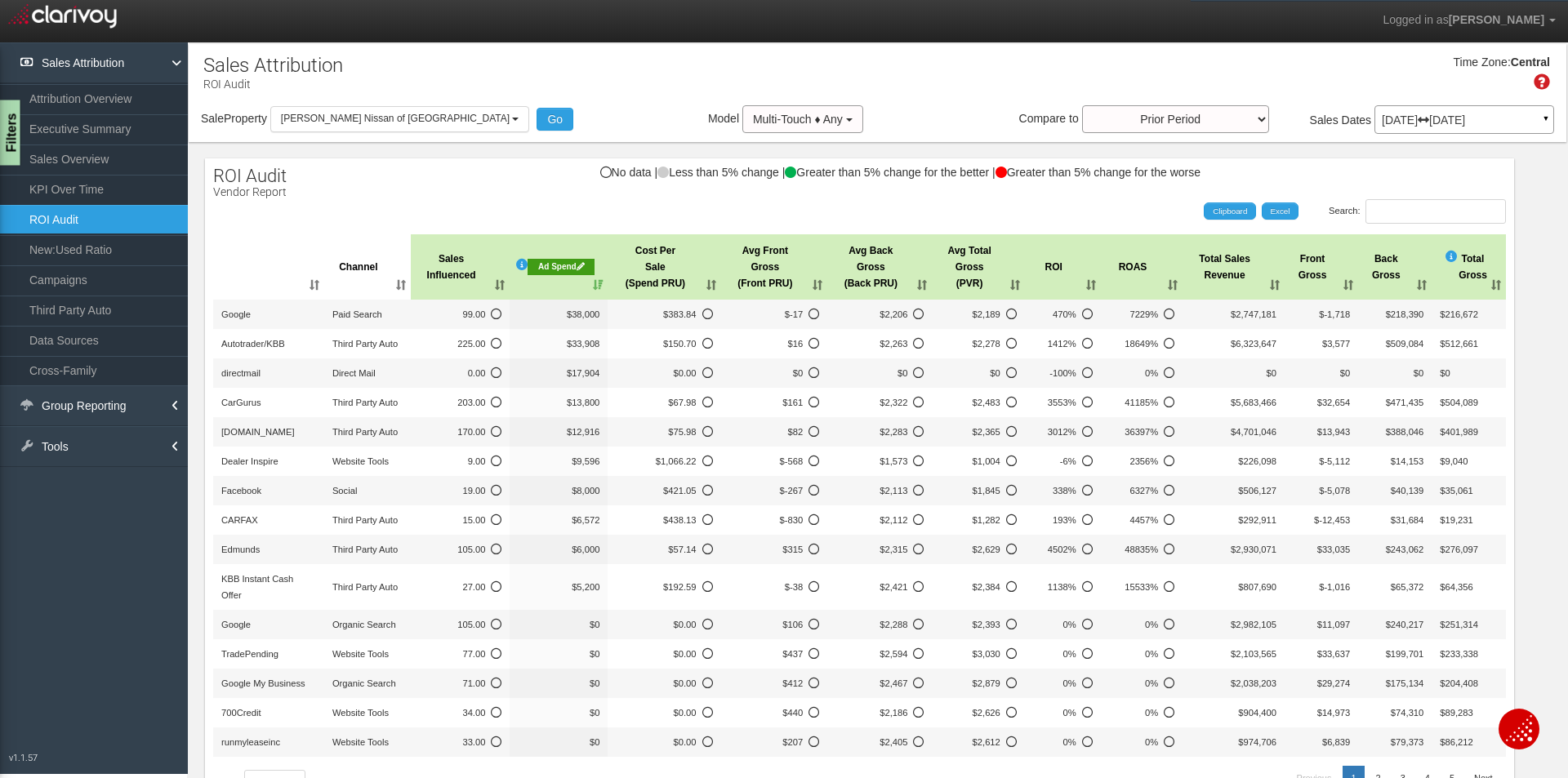 click on "Filters" at bounding box center [10, 133] 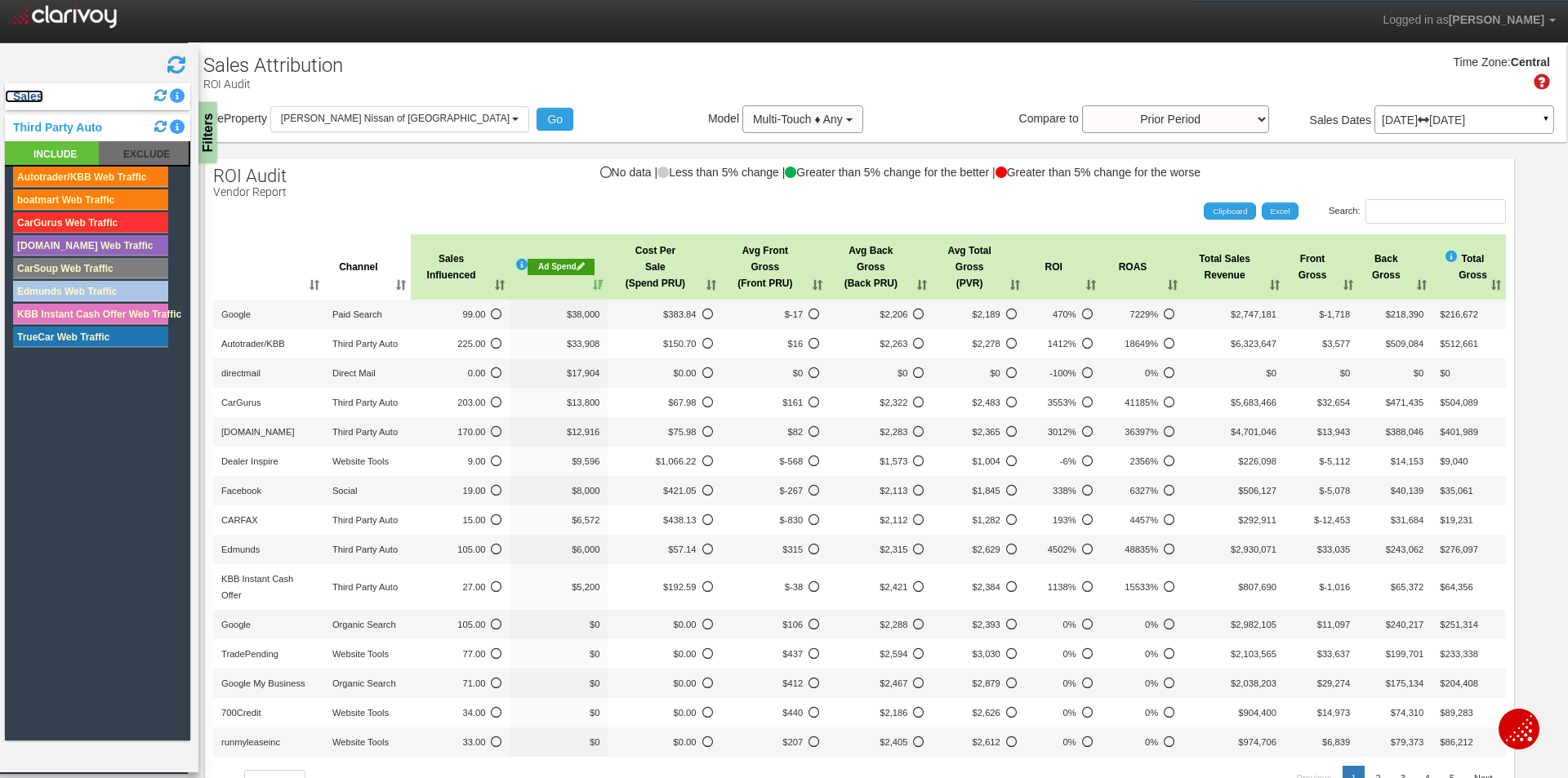 click on "Sales" at bounding box center [24, 96] 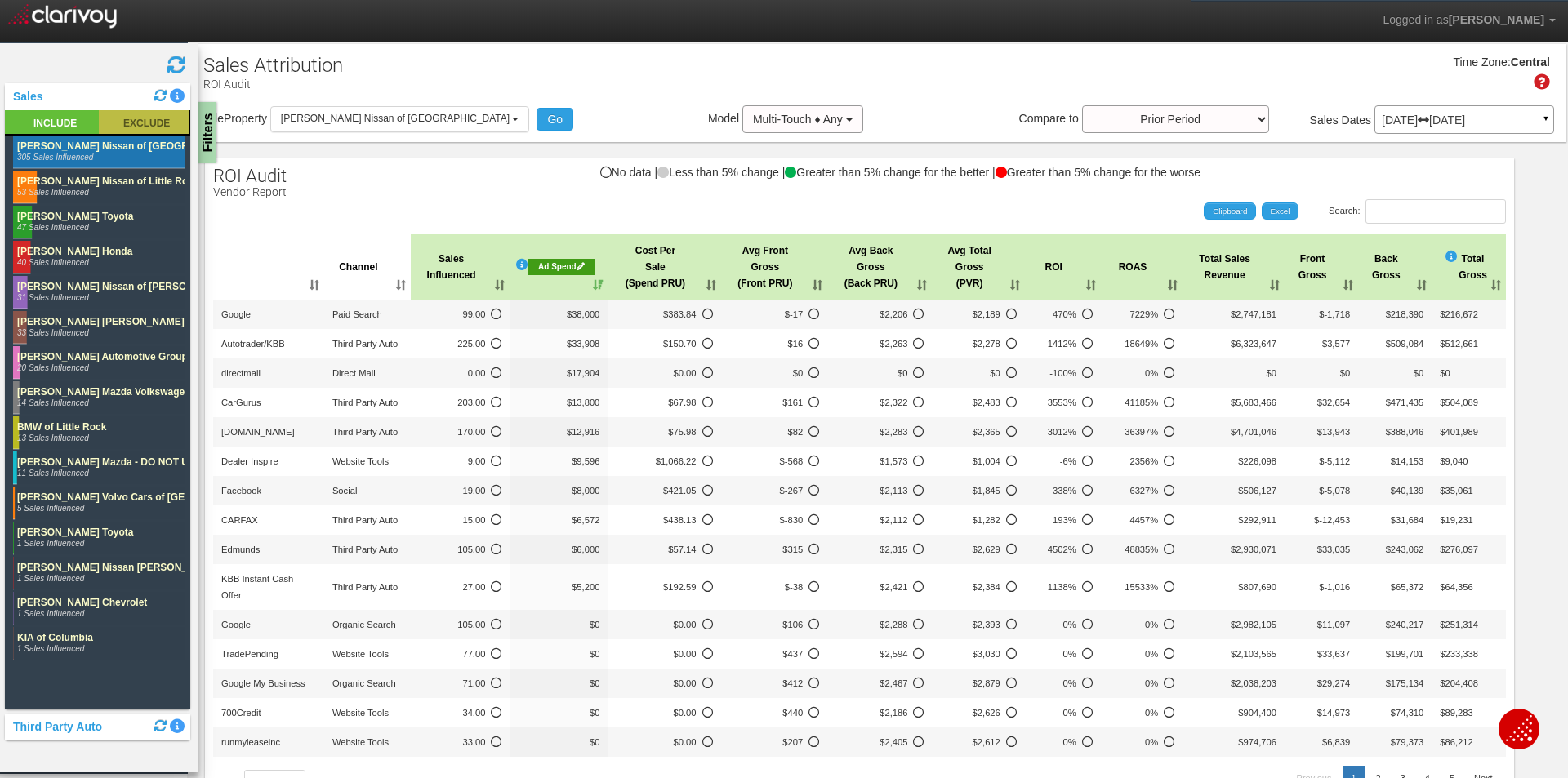 click 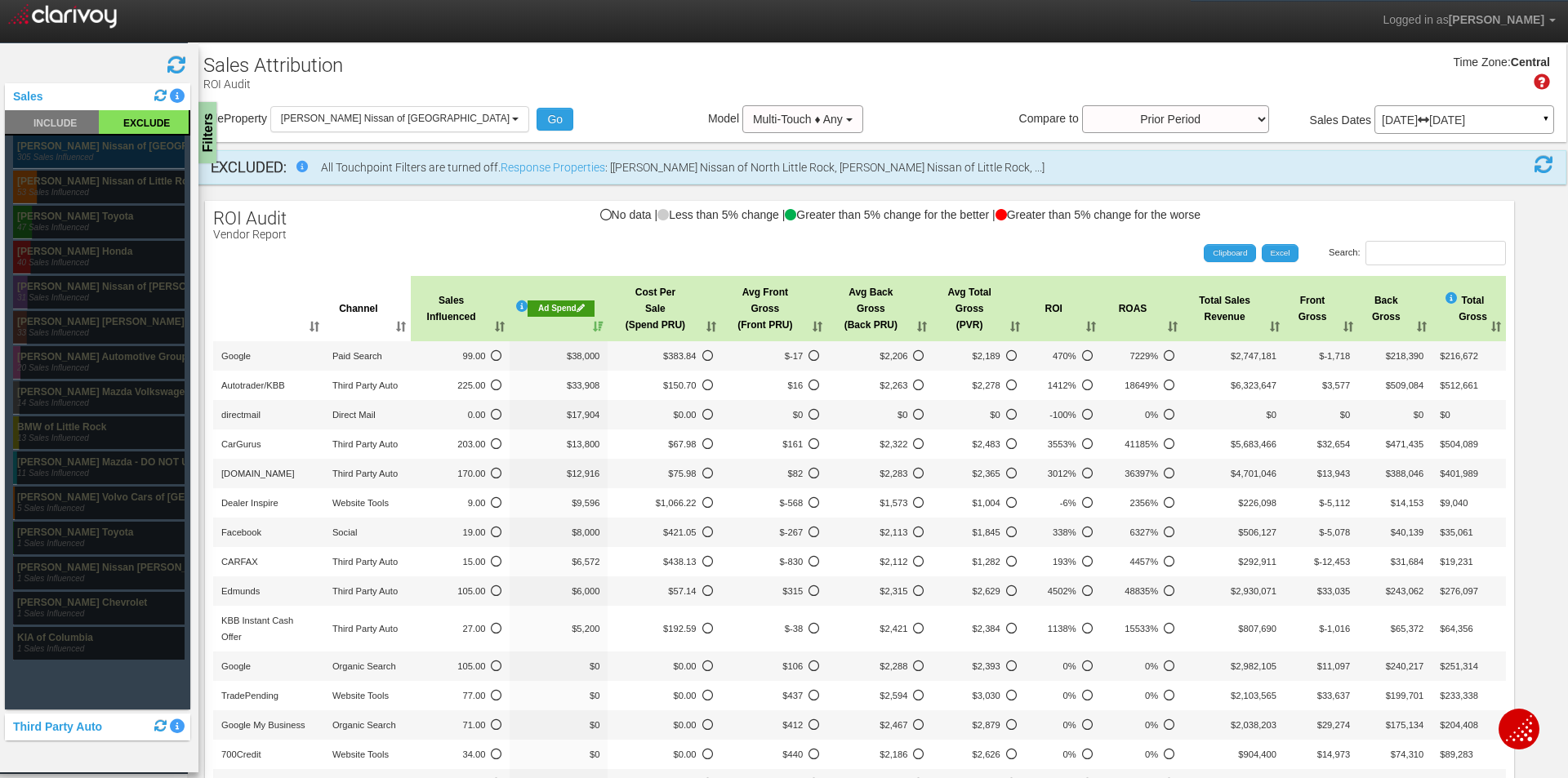click 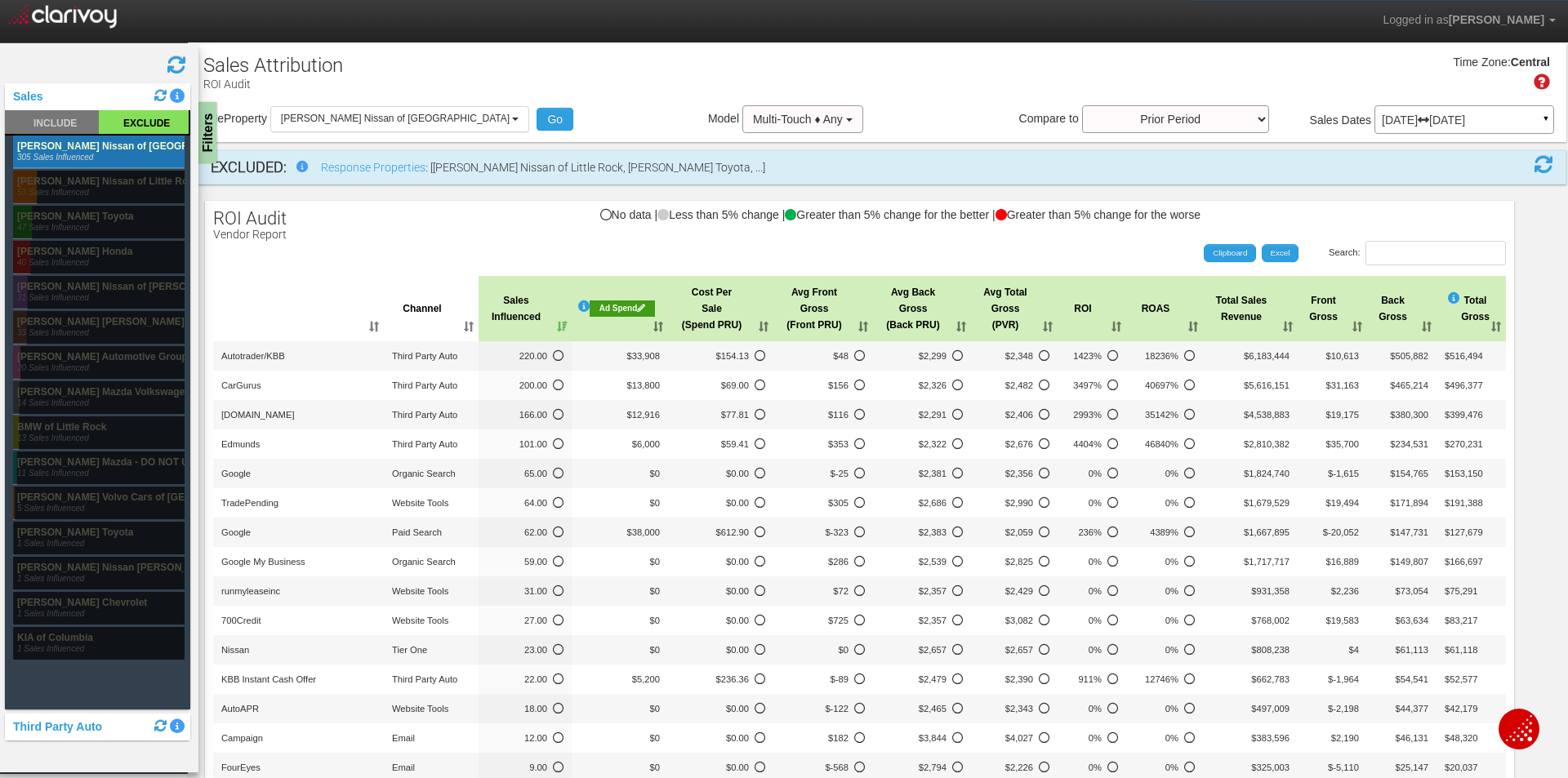 click on "Ad Spend" at bounding box center (620, 309) 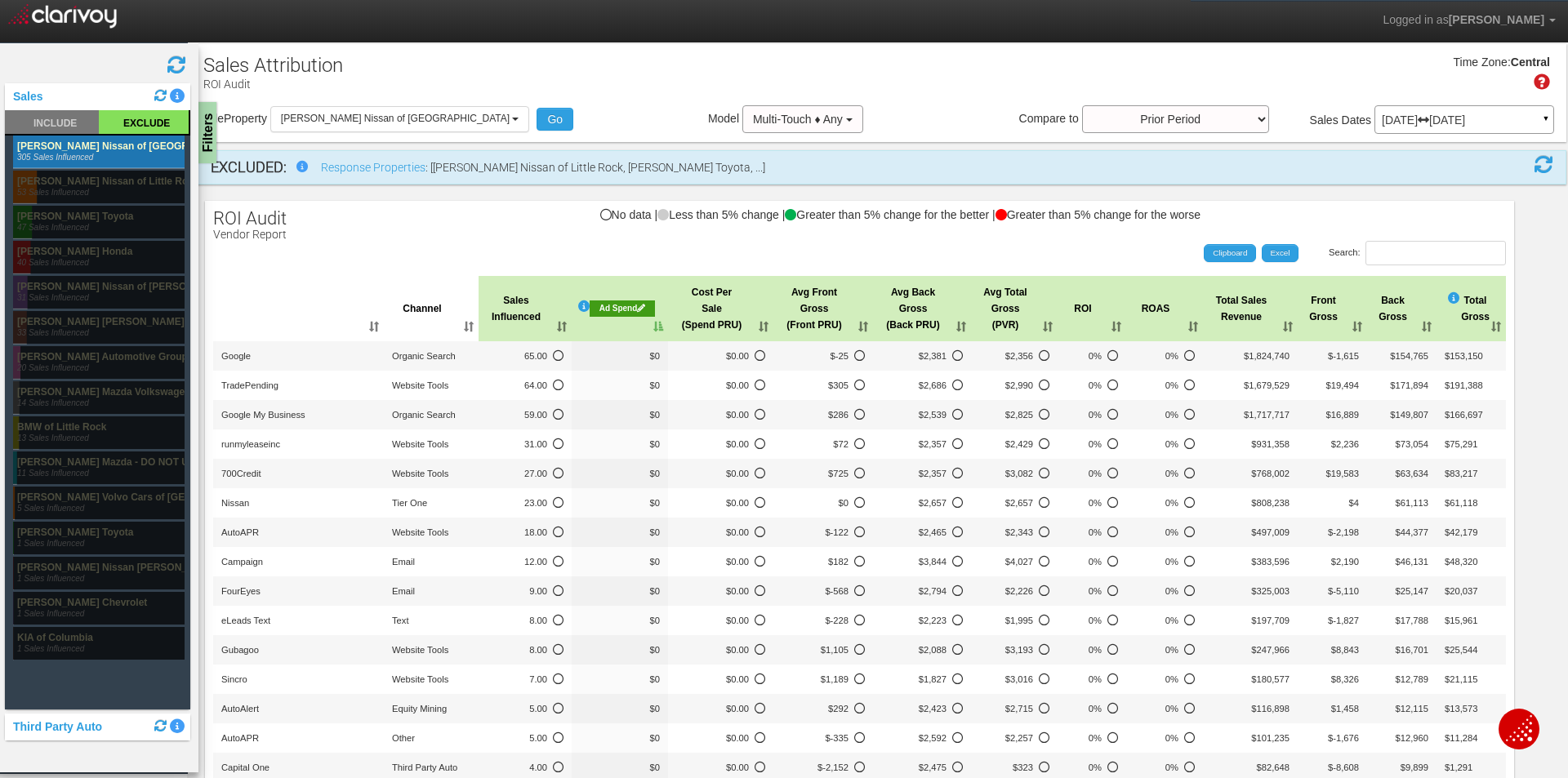 click on "Ad Spend" at bounding box center [620, 309] 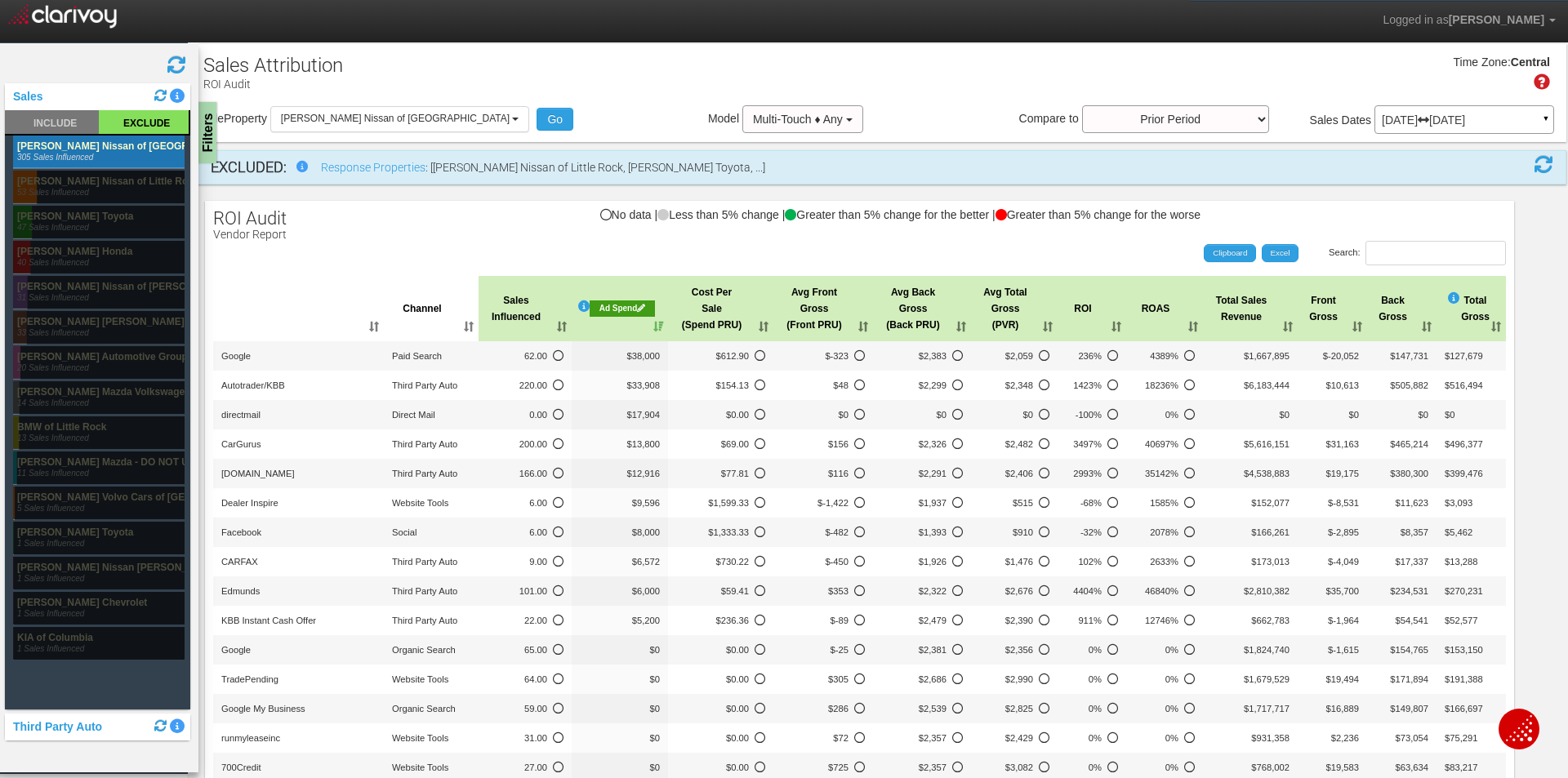 click on "Sales  Influenced" at bounding box center (525, 309) 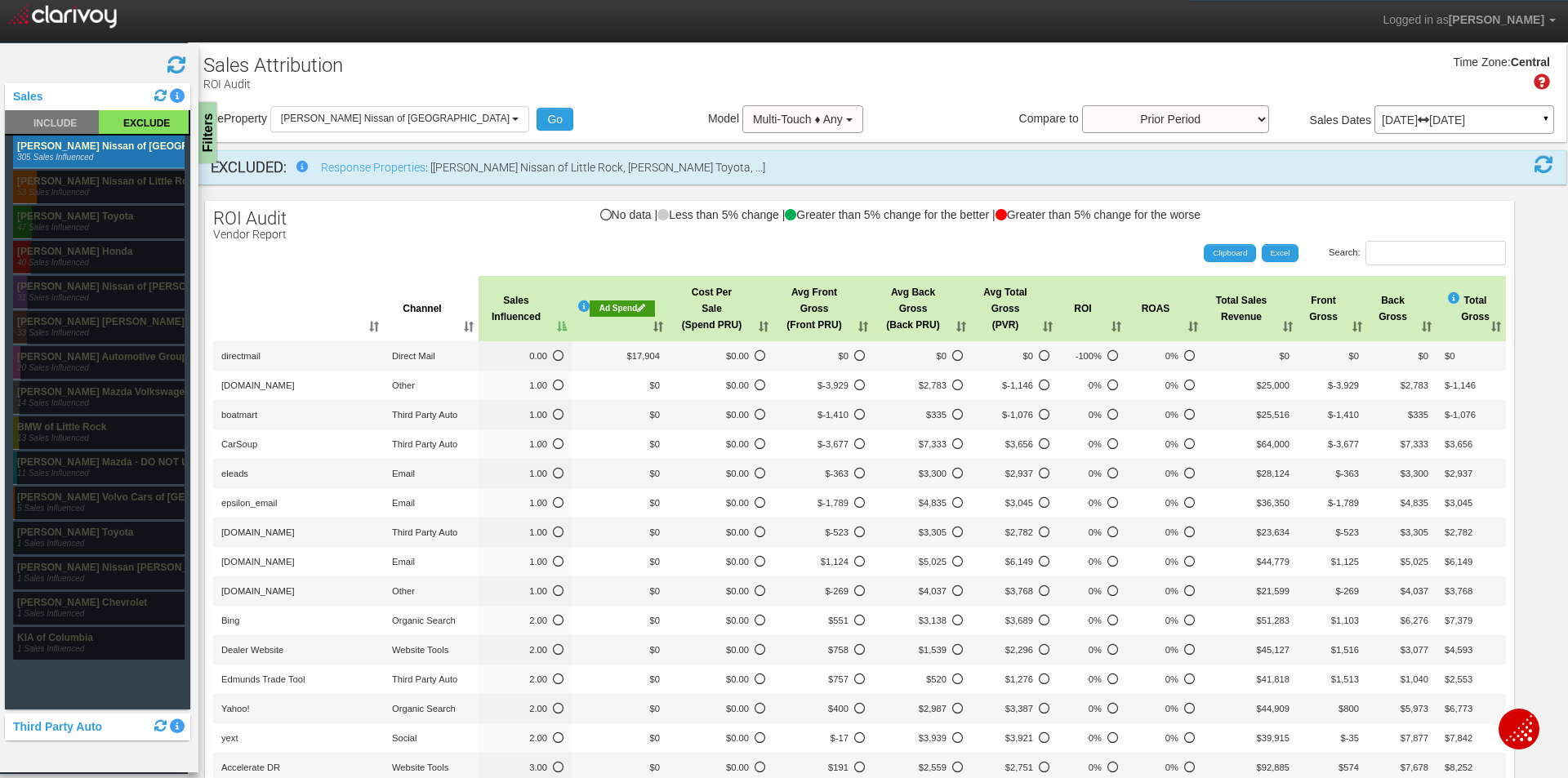 click on "Sales  Influenced" at bounding box center (525, 309) 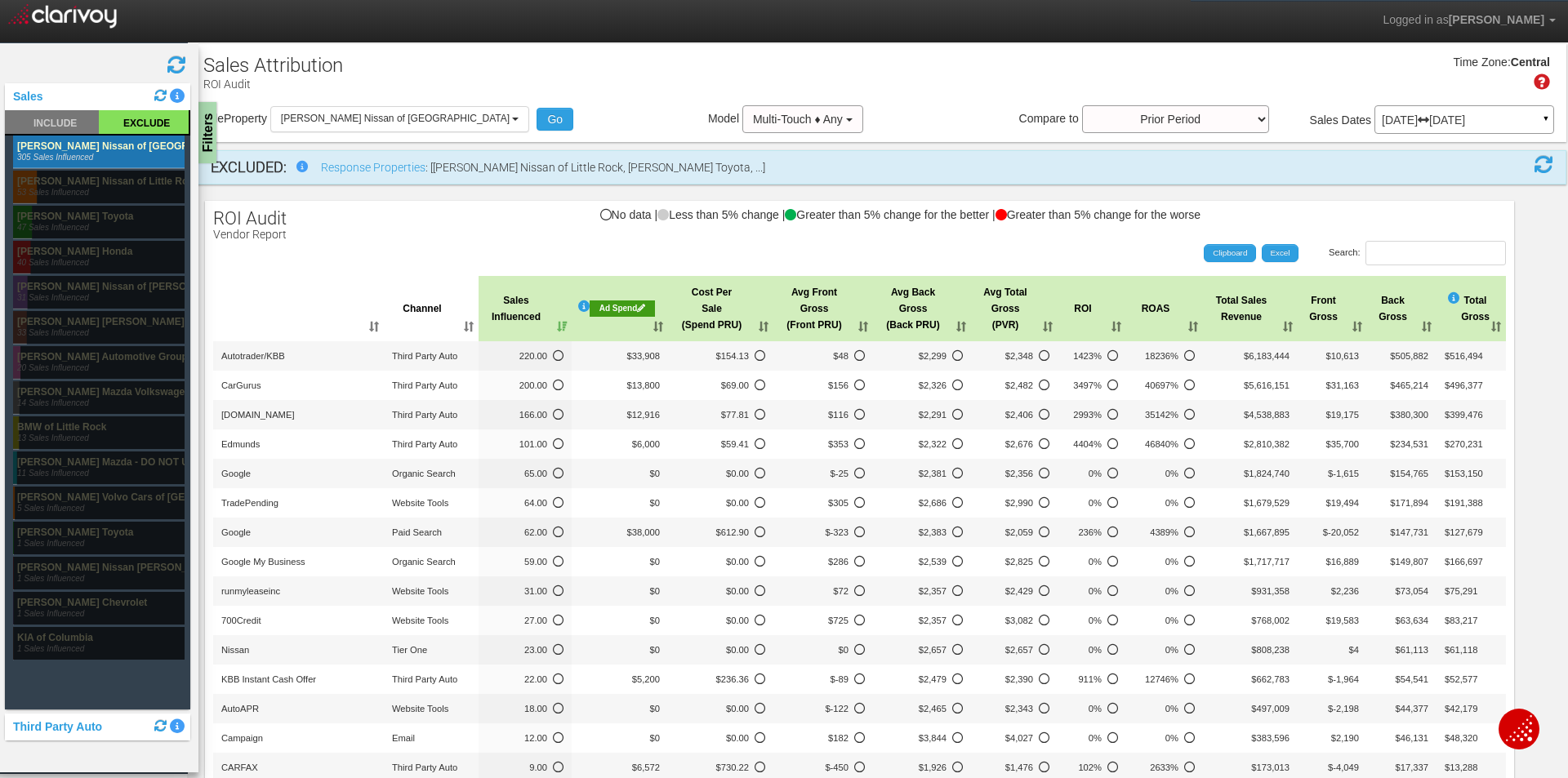 click on "Cost Per  Sale  (Spend PRU)" at bounding box center [720, 309] 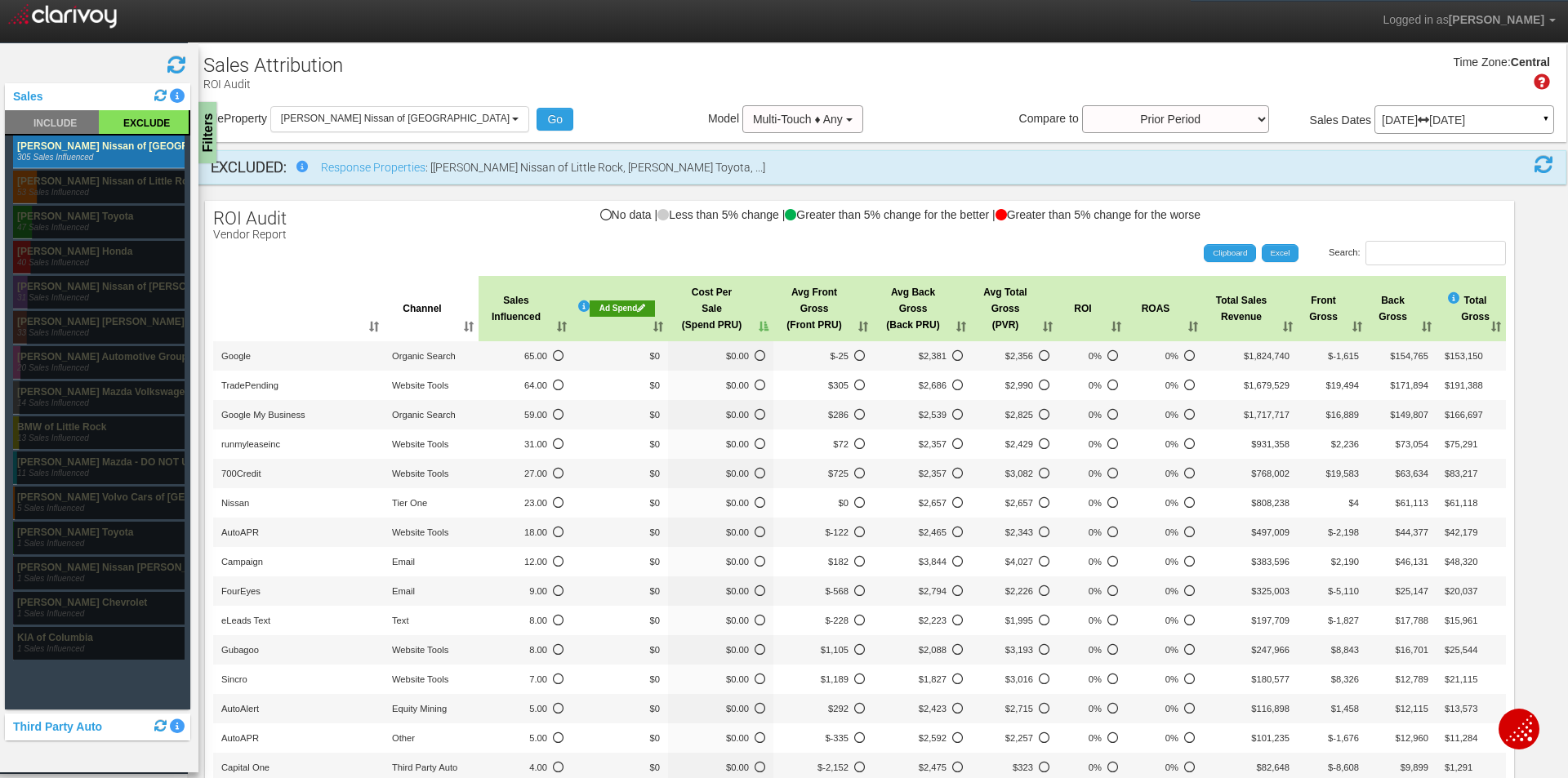 click on "Cost Per  Sale  (Spend PRU)" at bounding box center [720, 309] 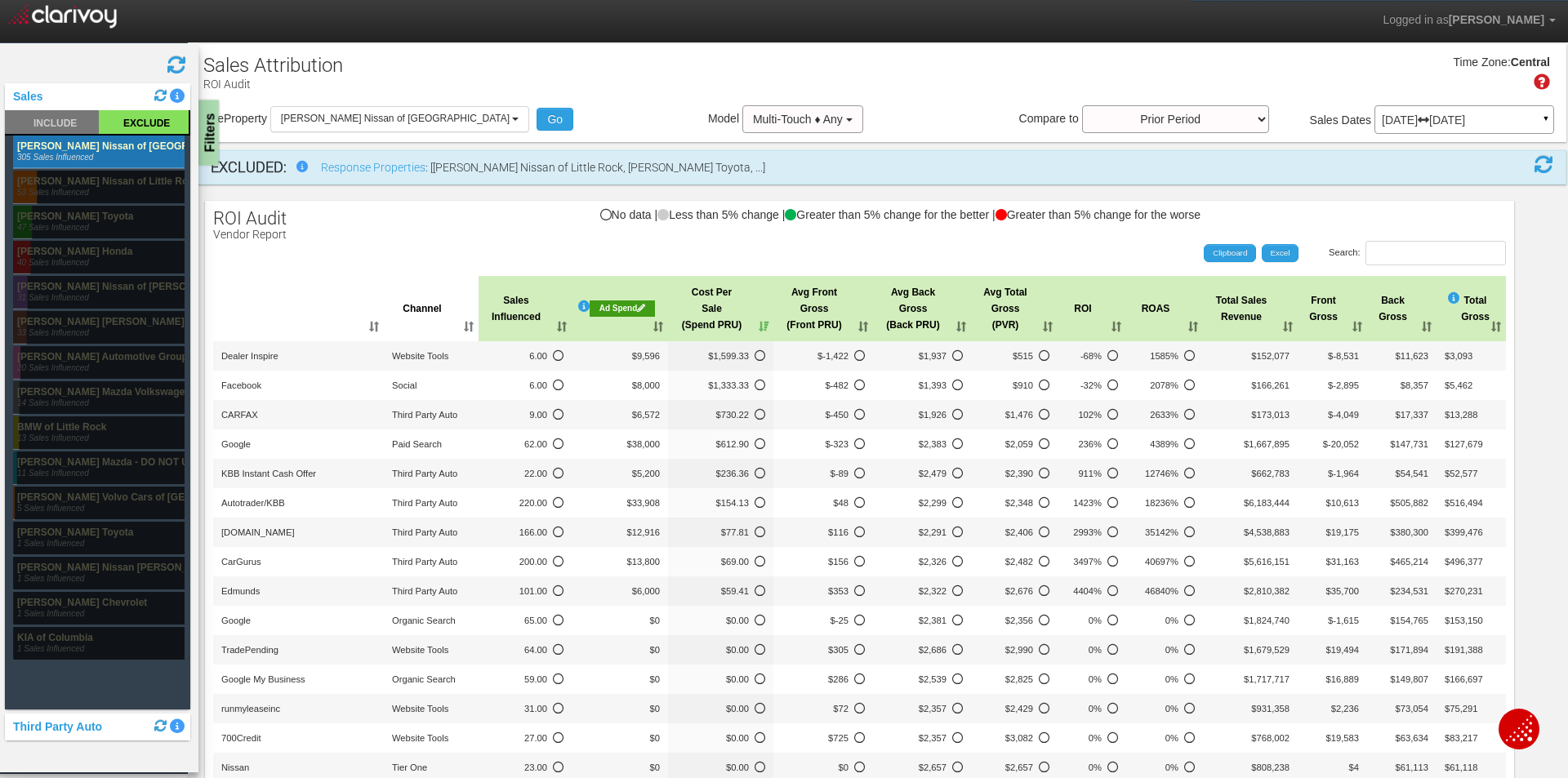 click on "Filters" at bounding box center (208, 133) 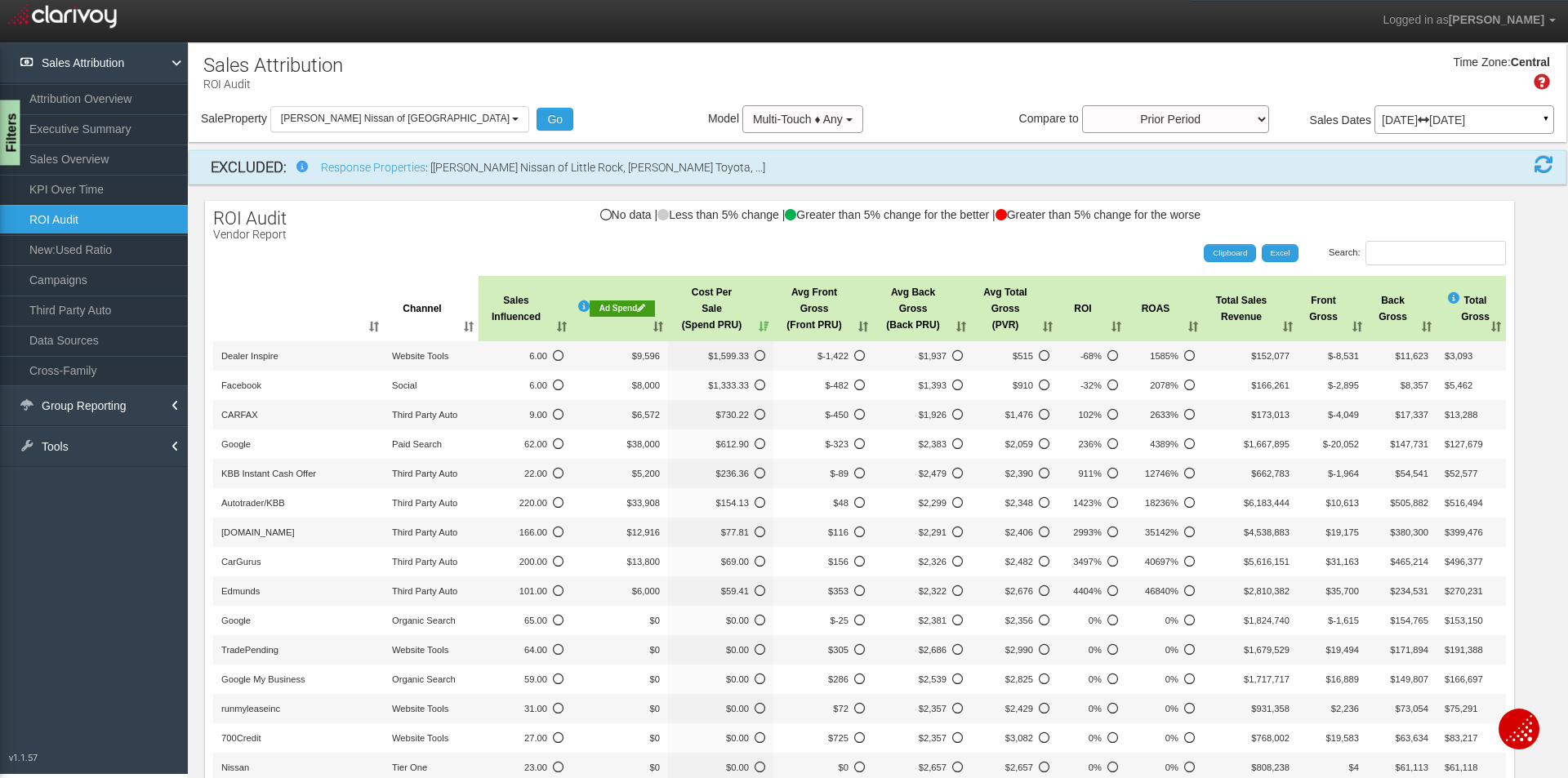 click on "Filters" at bounding box center (10, 133) 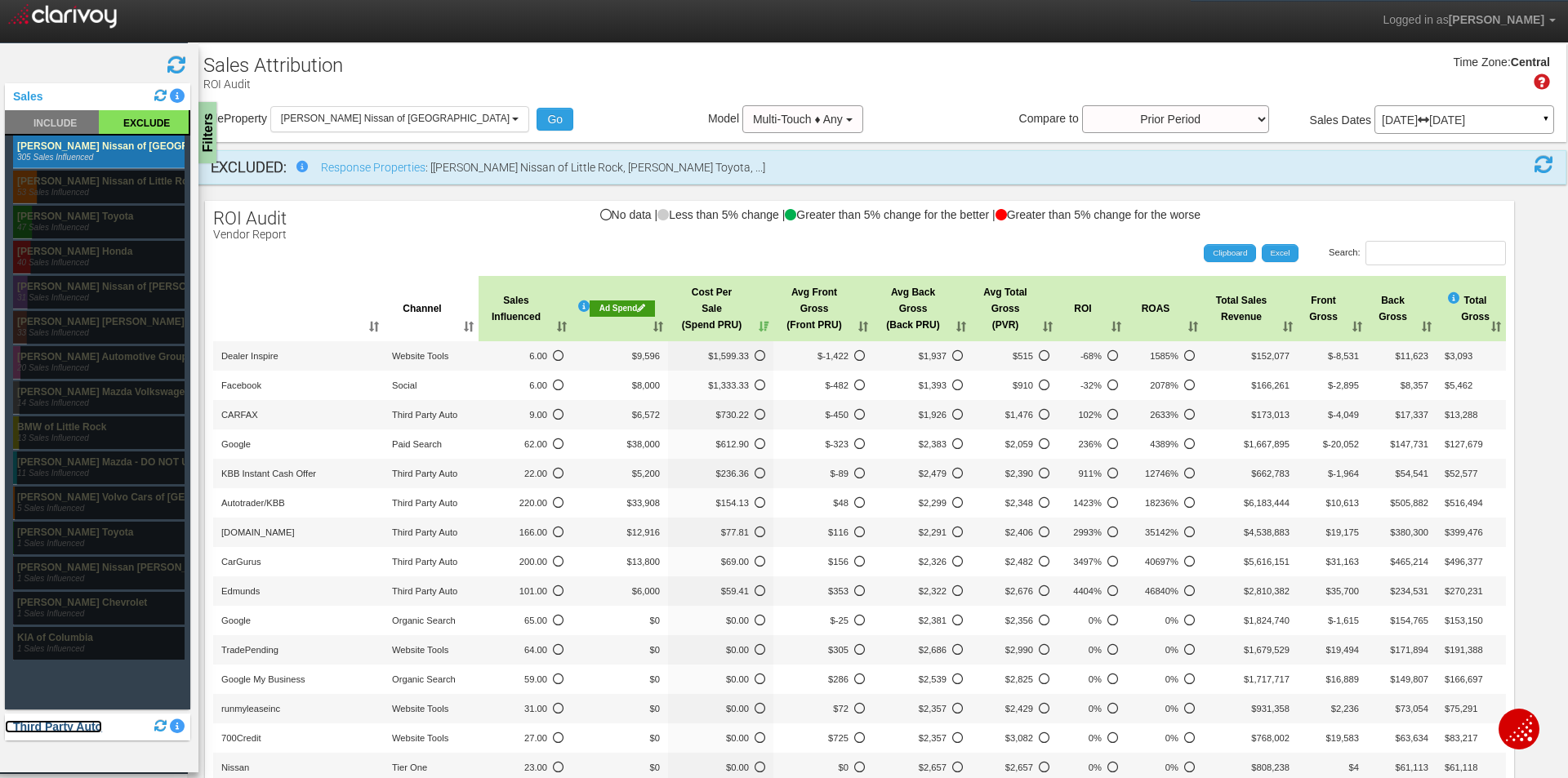 click on "Third Party Auto" at bounding box center (53, 727) 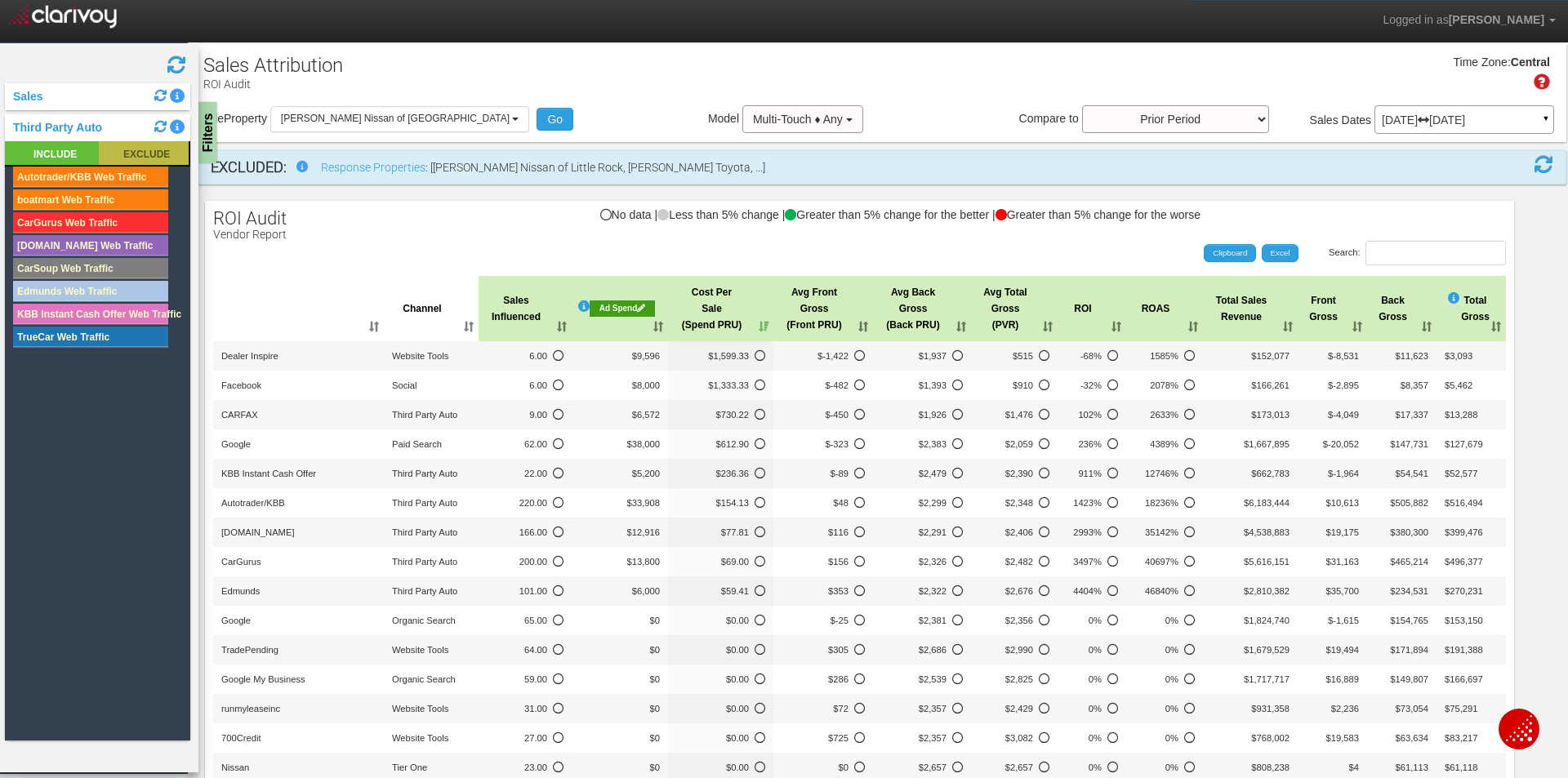 click 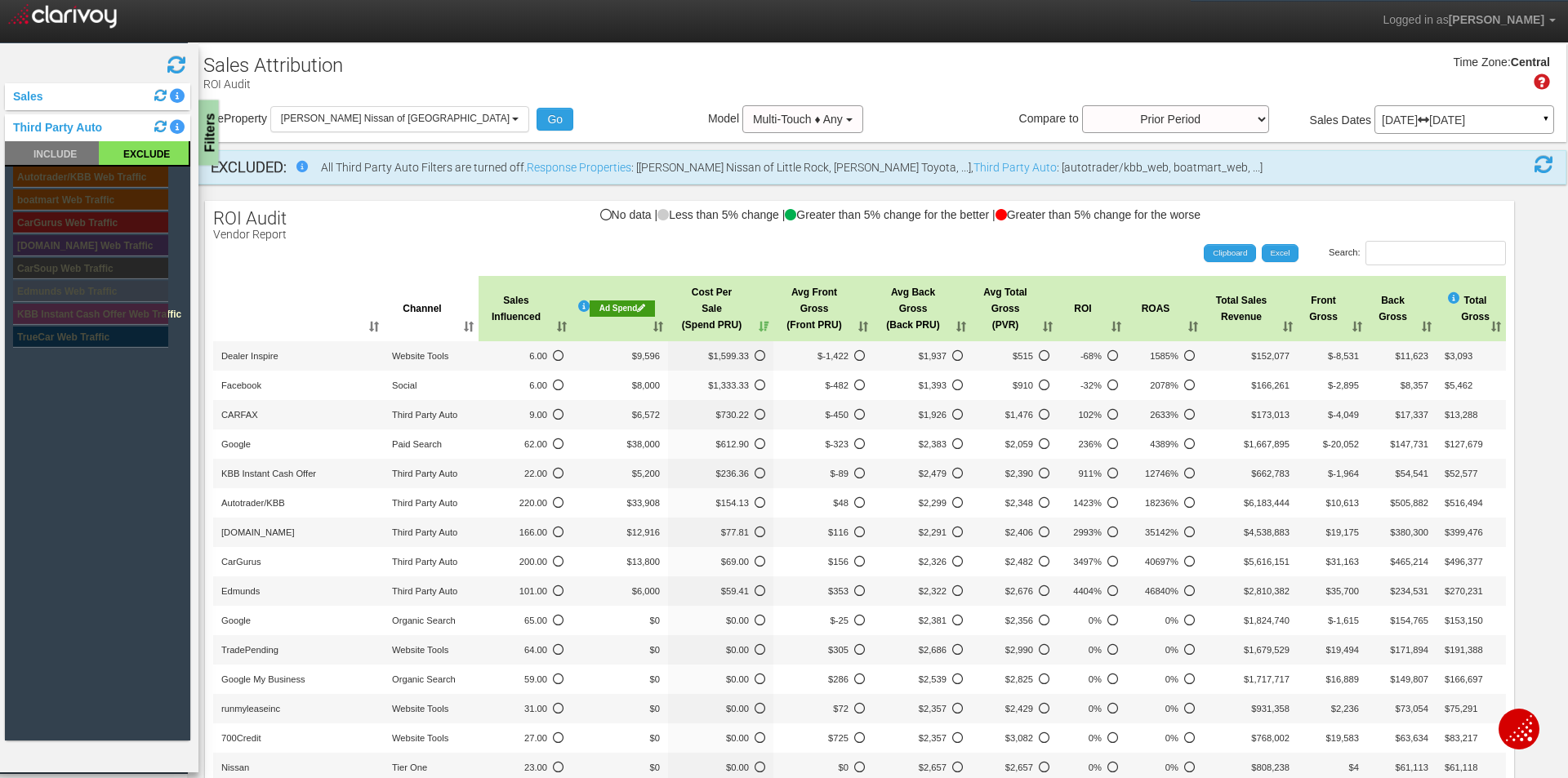 click on "Filters" at bounding box center [208, 133] 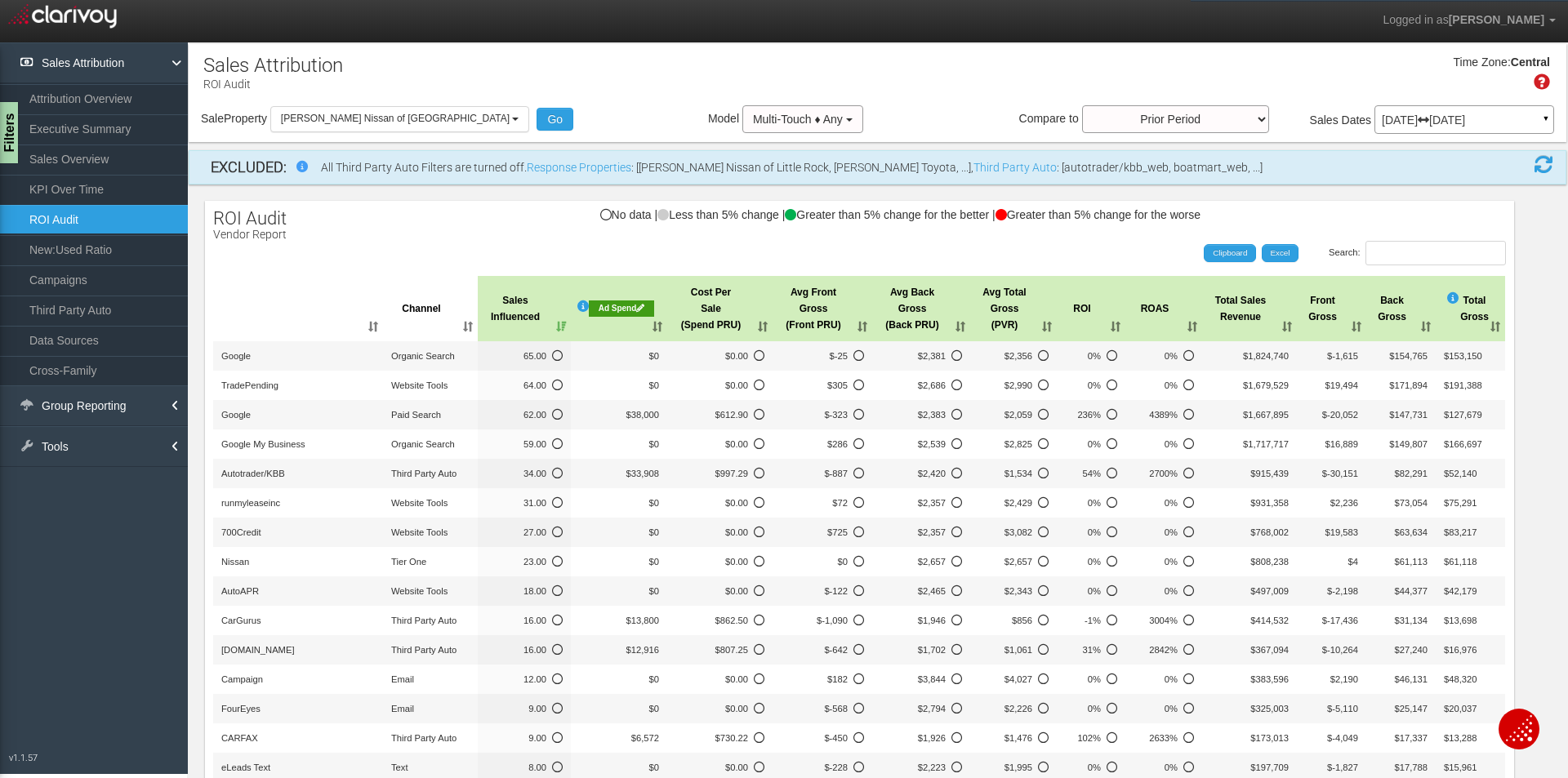 click on "Cost Per  Sale  (Spend PRU)" at bounding box center [719, 309] 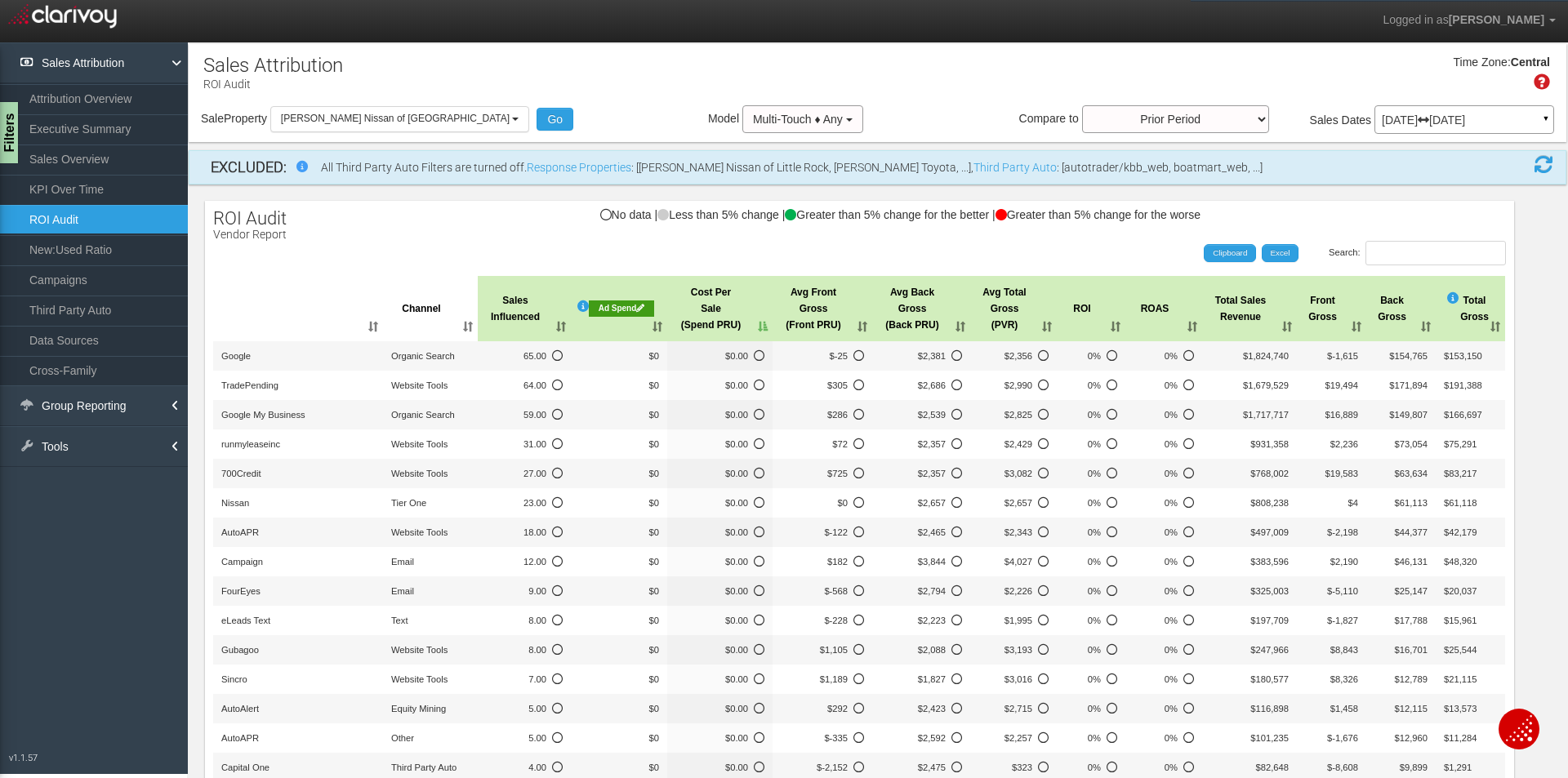 click on "Cost Per  Sale  (Spend PRU)" at bounding box center (719, 309) 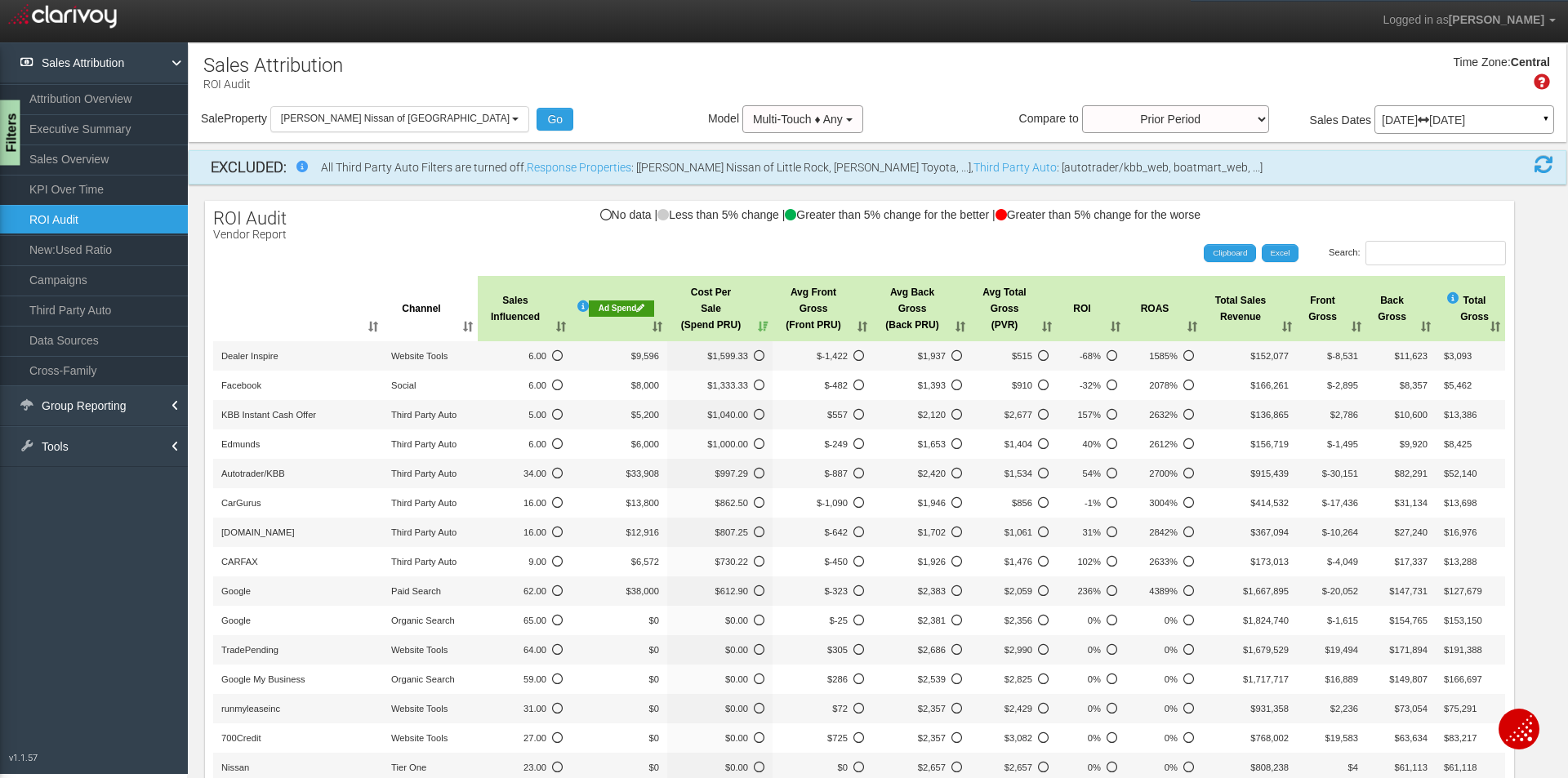 click on "Filters" at bounding box center [10, 133] 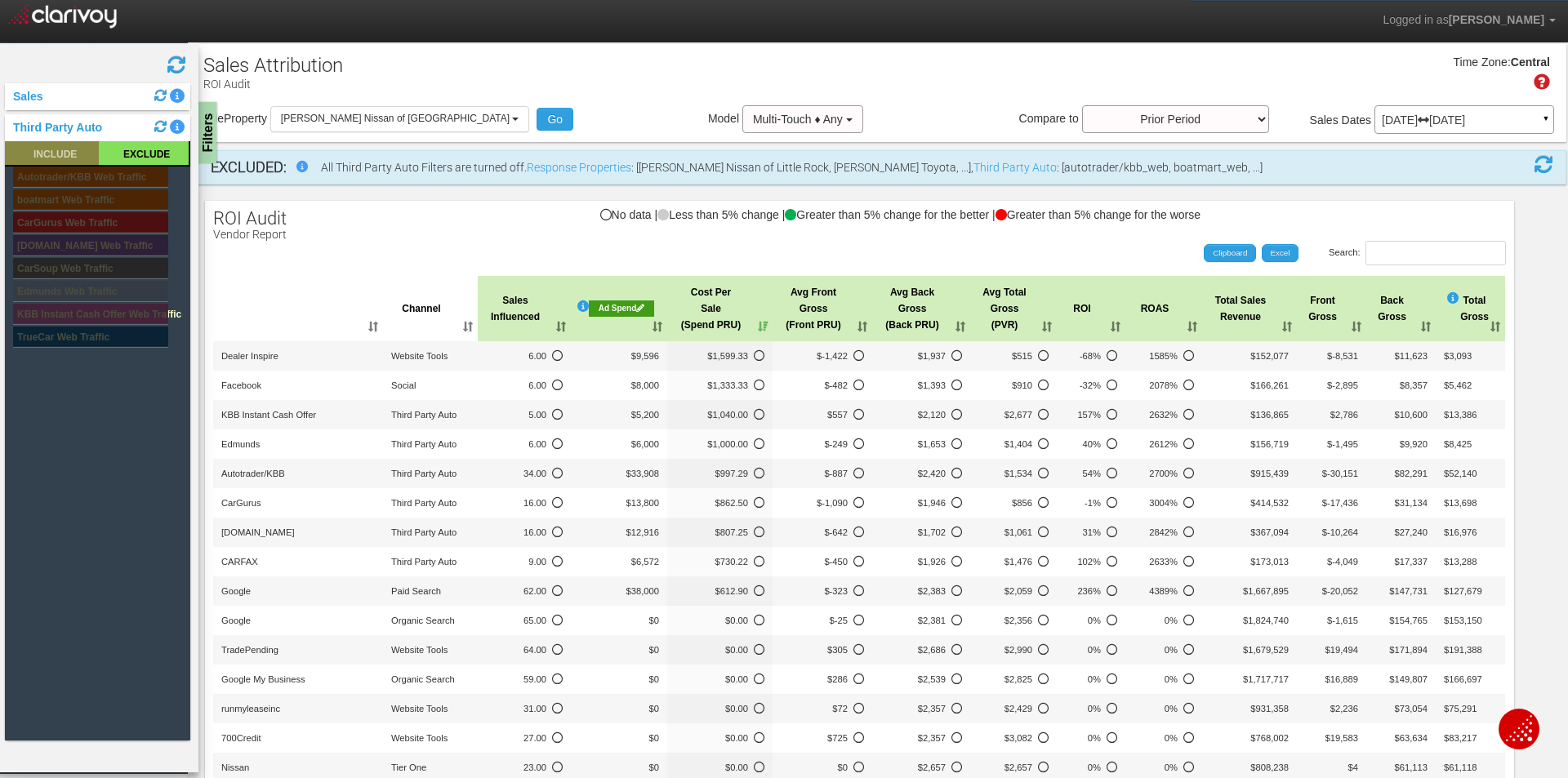 click 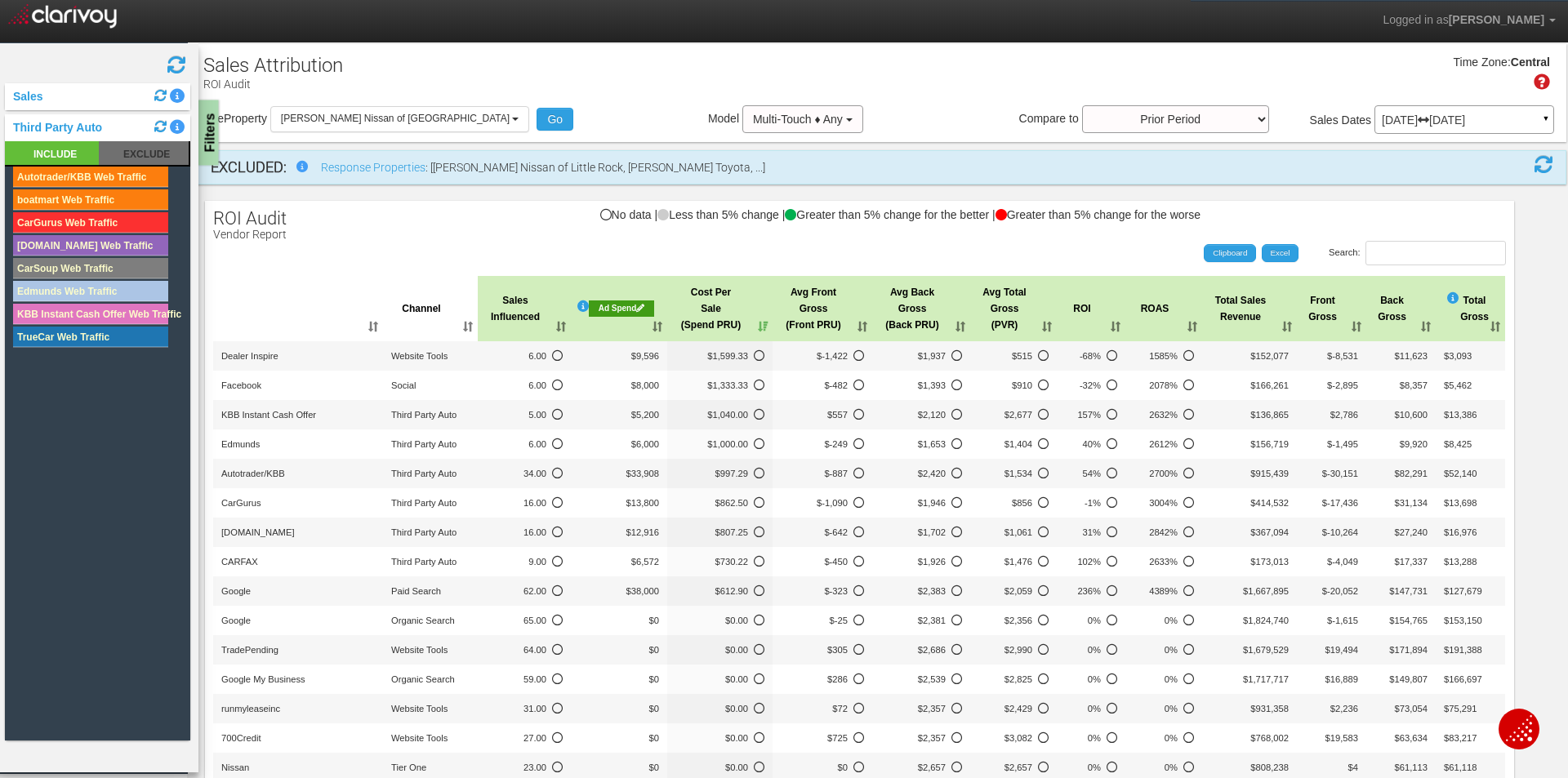 drag, startPoint x: 207, startPoint y: 131, endPoint x: 207, endPoint y: 122, distance: 9 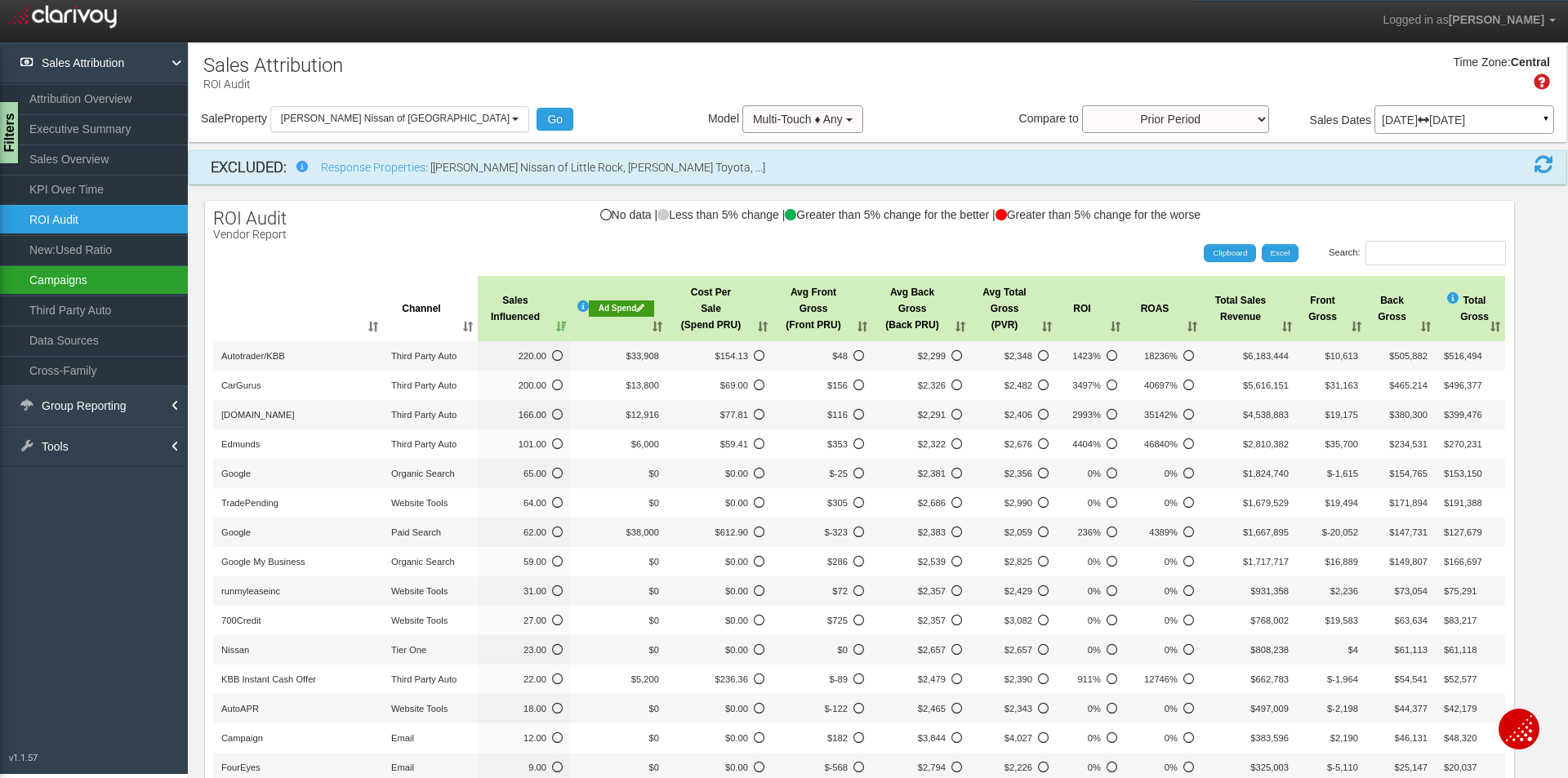 click on "Campaigns" at bounding box center (94, 280) 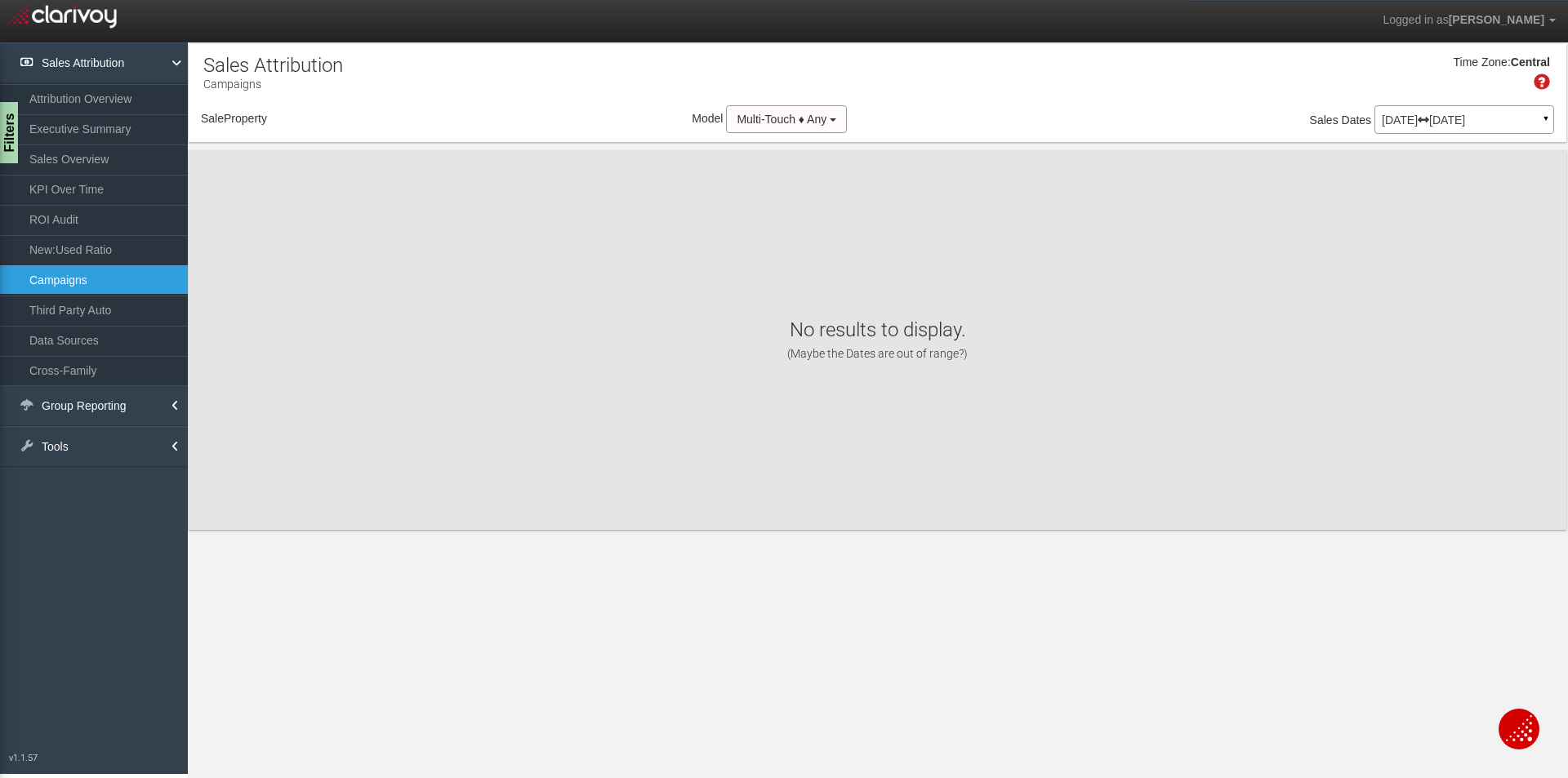 select on "object:1117" 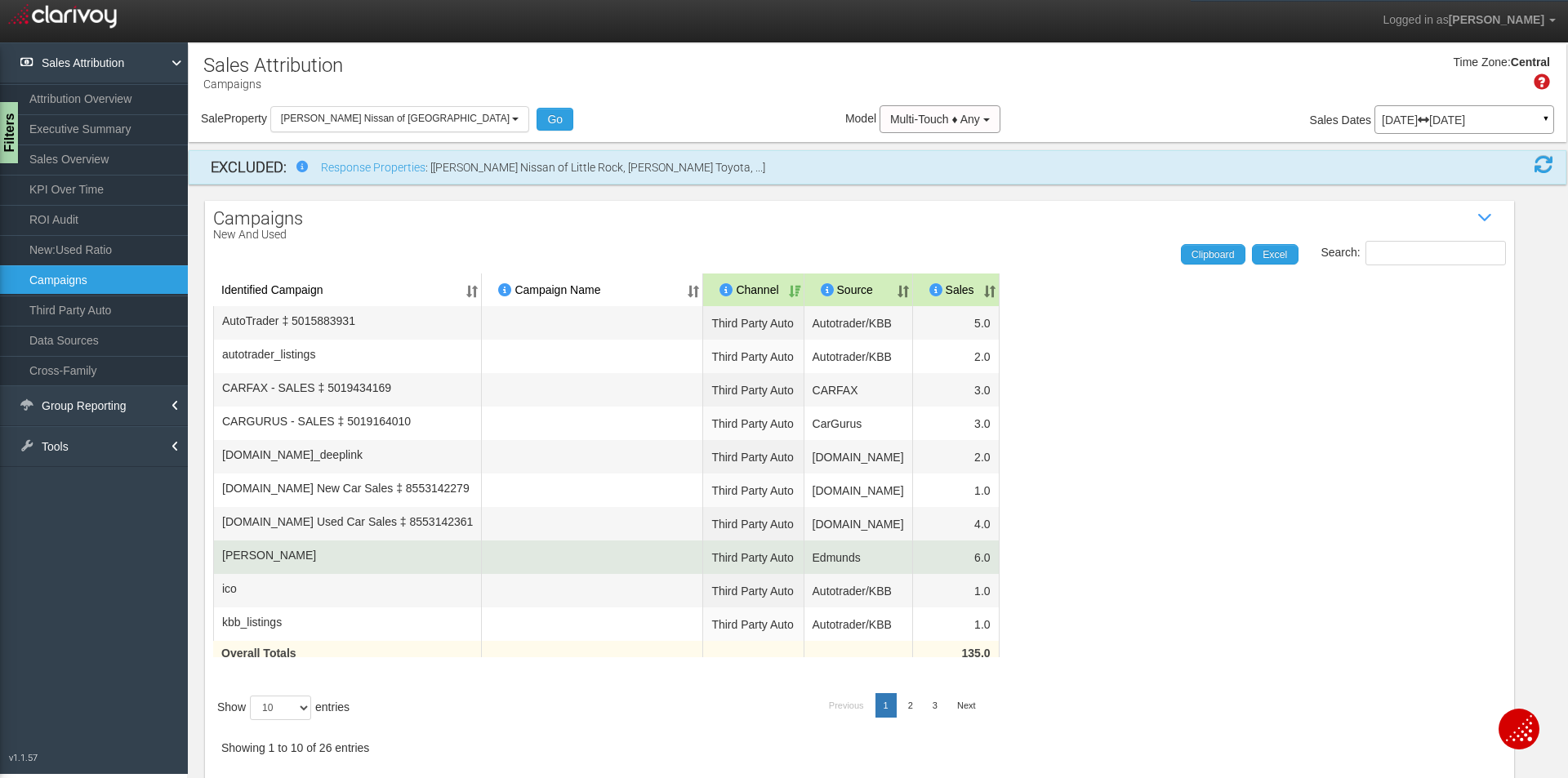 scroll, scrollTop: 118, scrollLeft: 0, axis: vertical 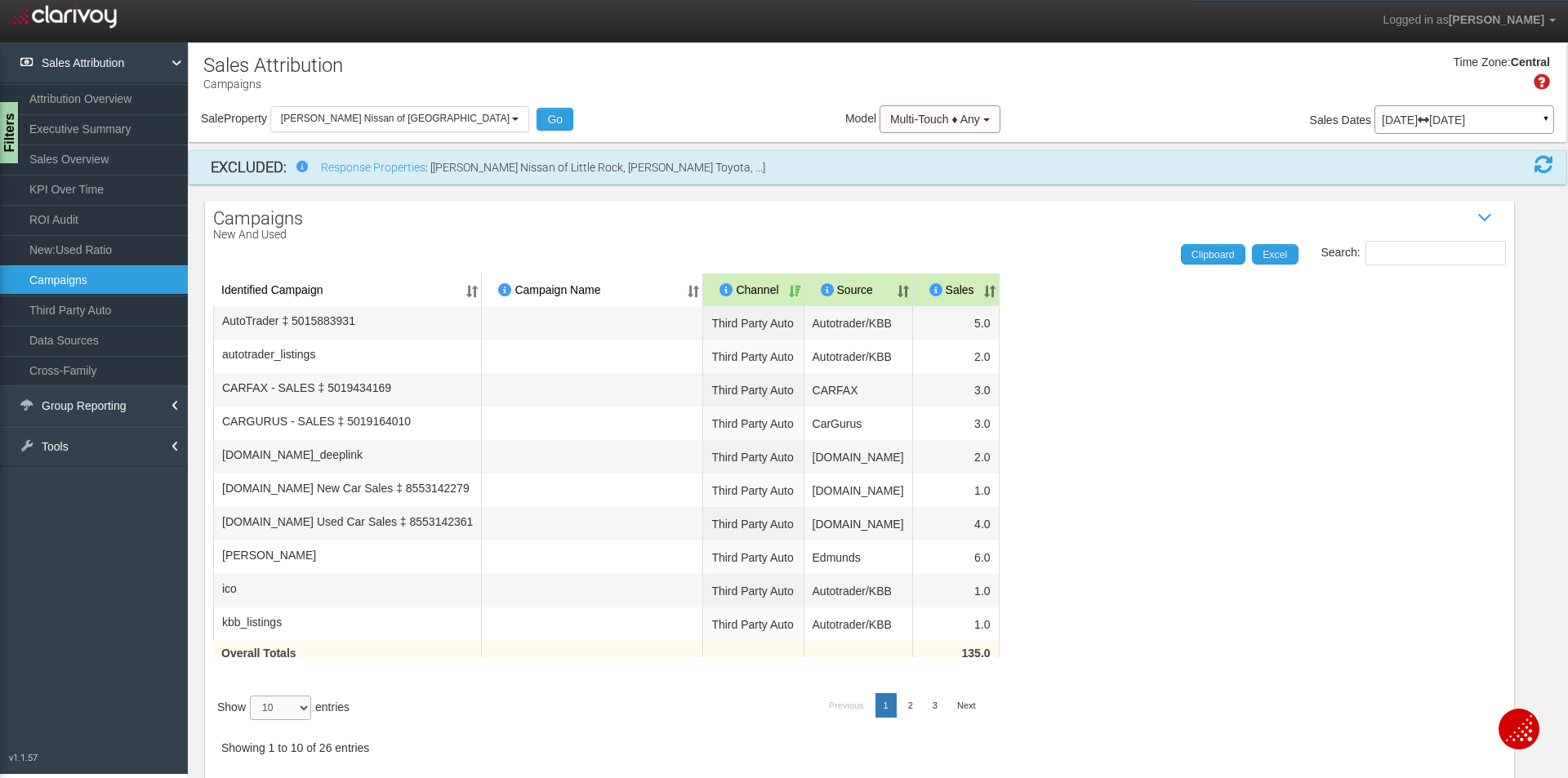click on "10 25 50 100" at bounding box center [280, 708] 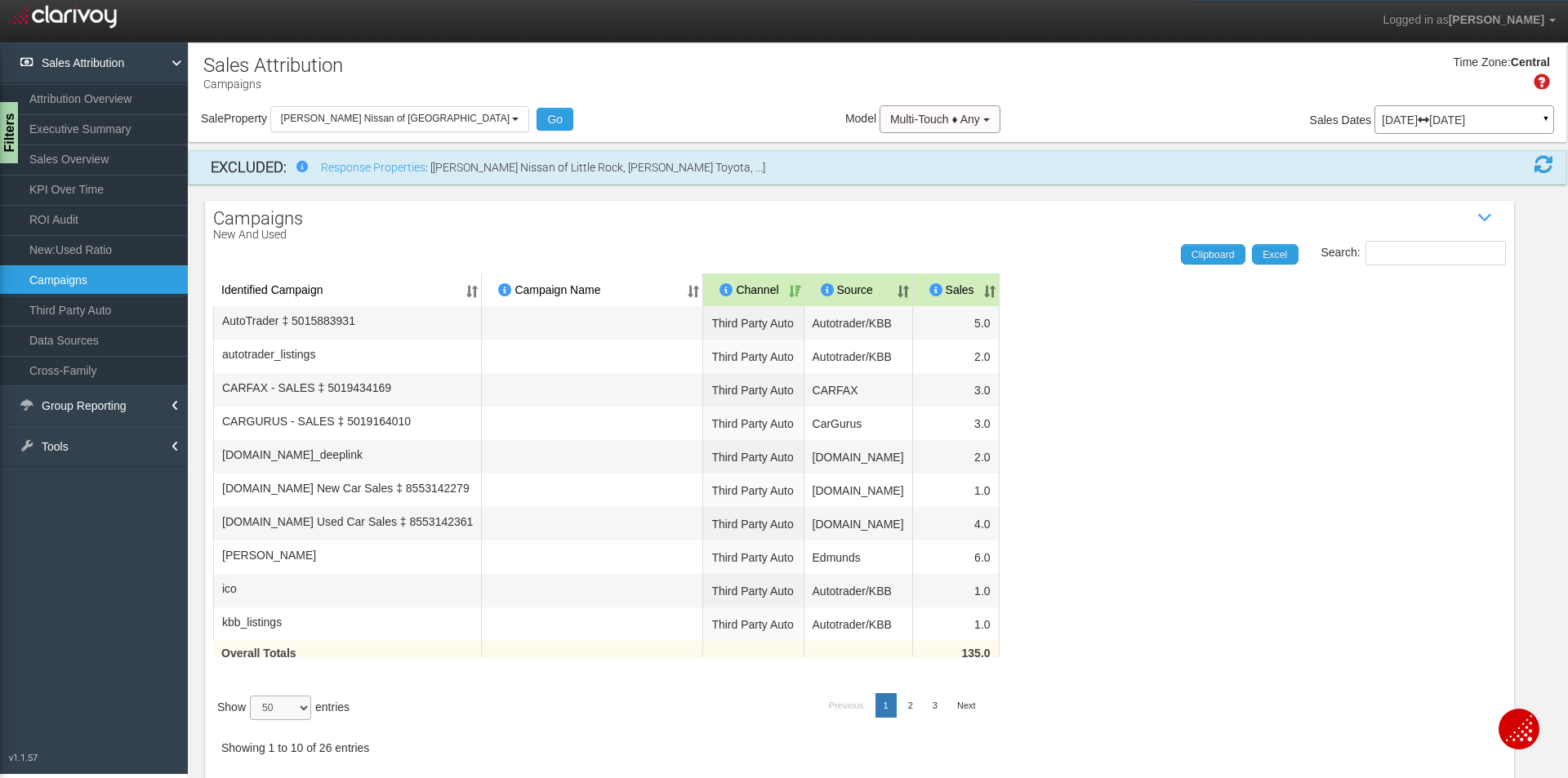 click on "10 25 50 100" at bounding box center (280, 708) 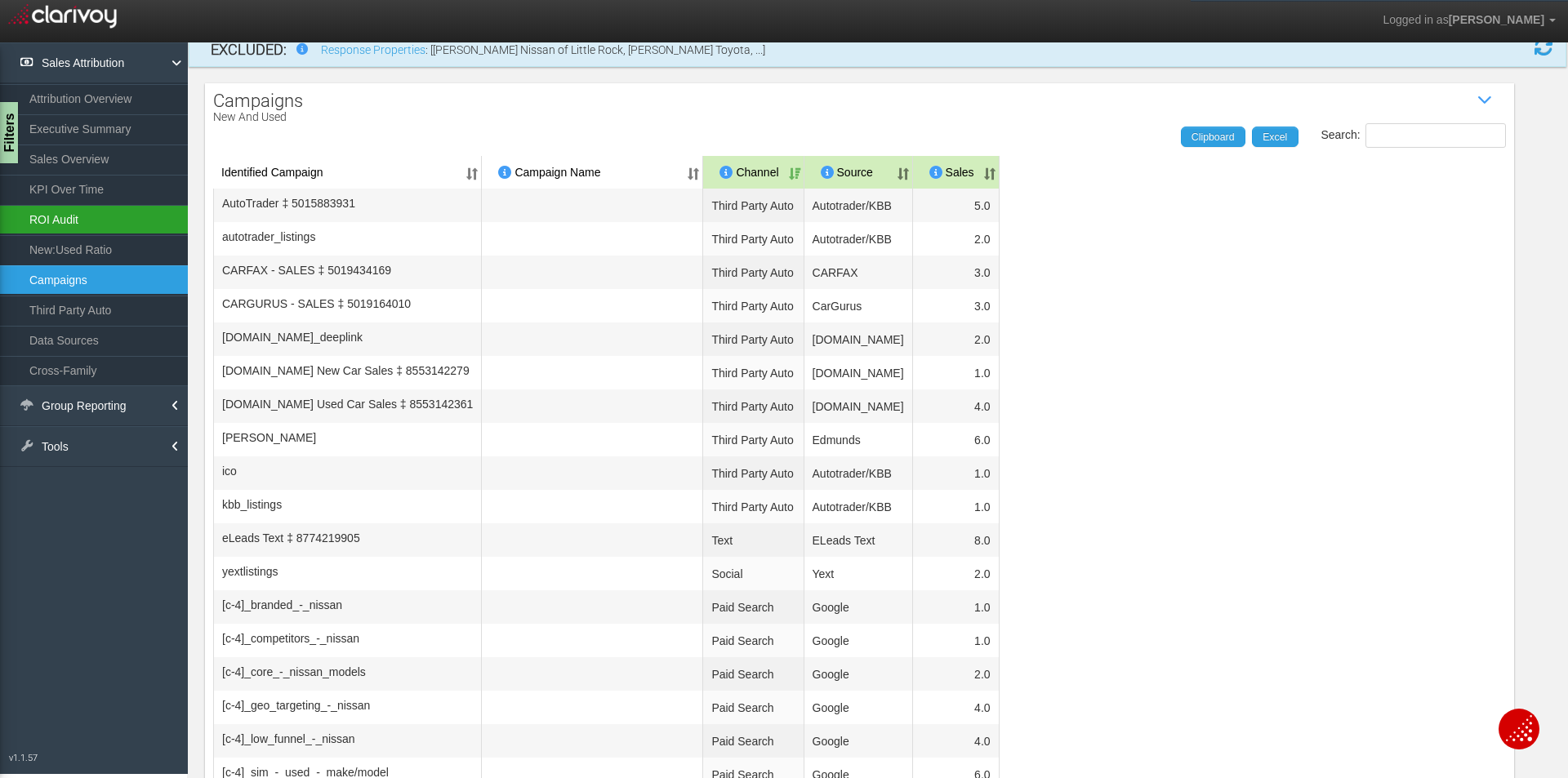 click on "ROI Audit" at bounding box center (94, 220) 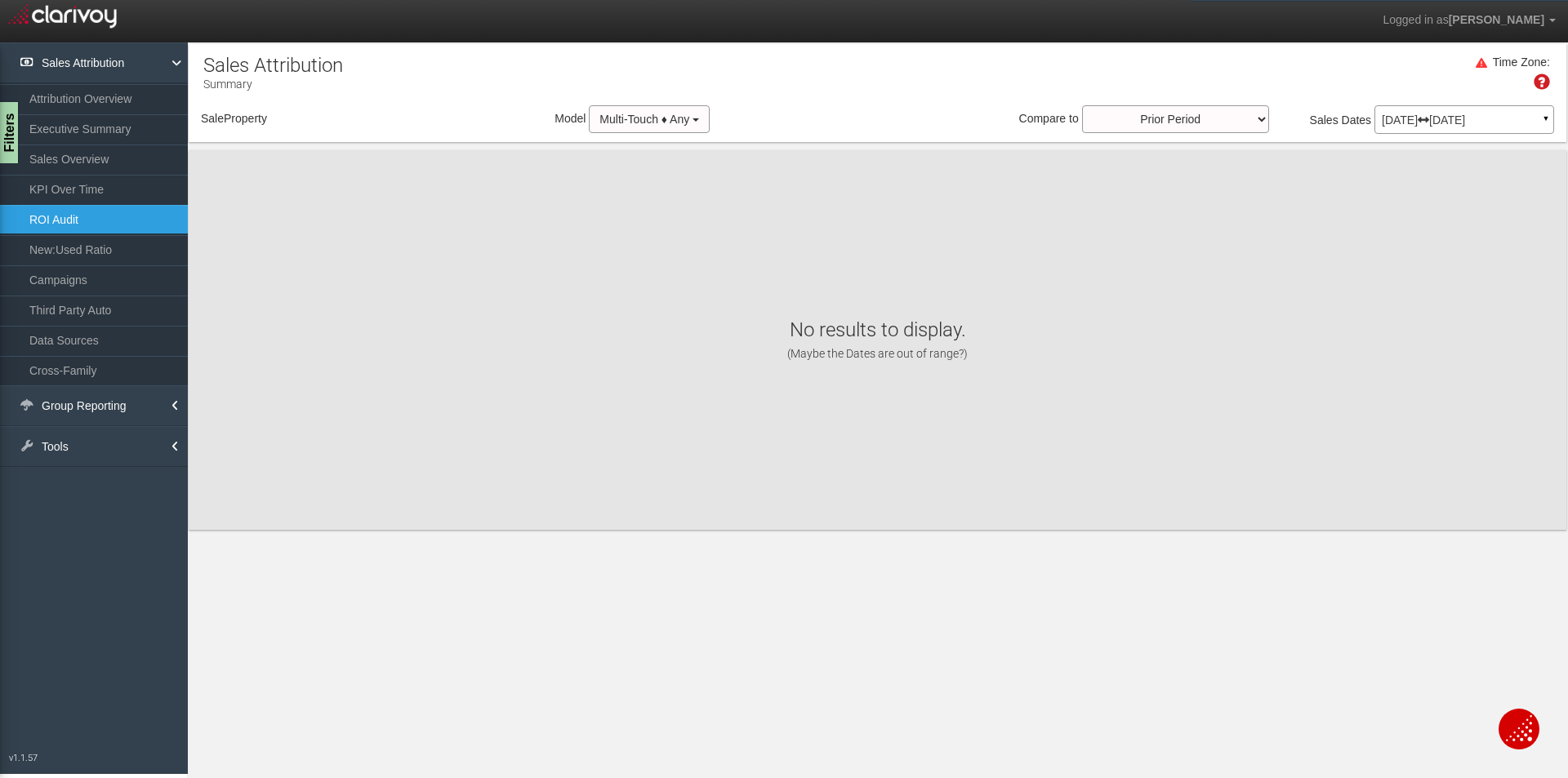 scroll, scrollTop: 0, scrollLeft: 0, axis: both 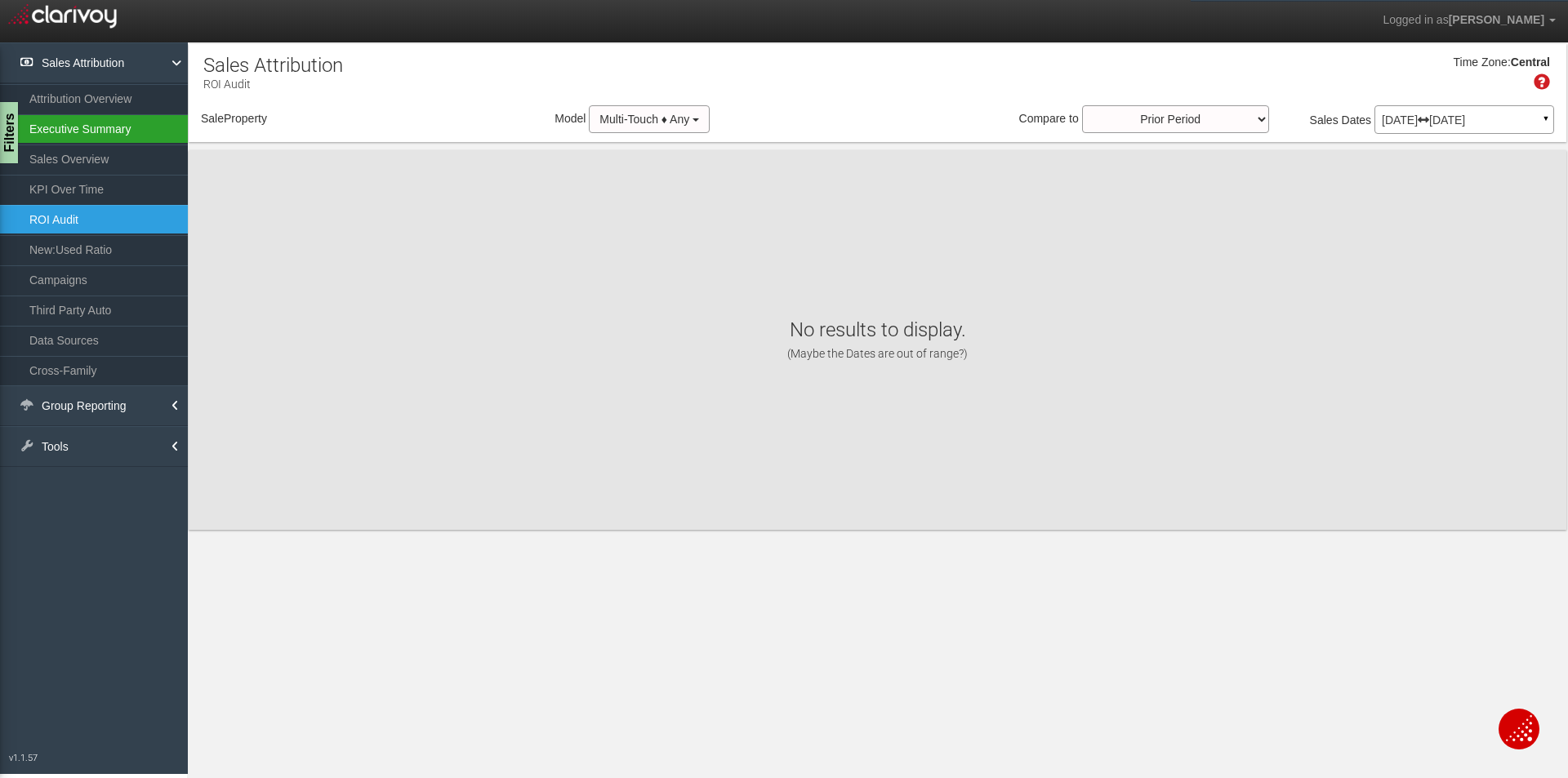 select on "object:1185" 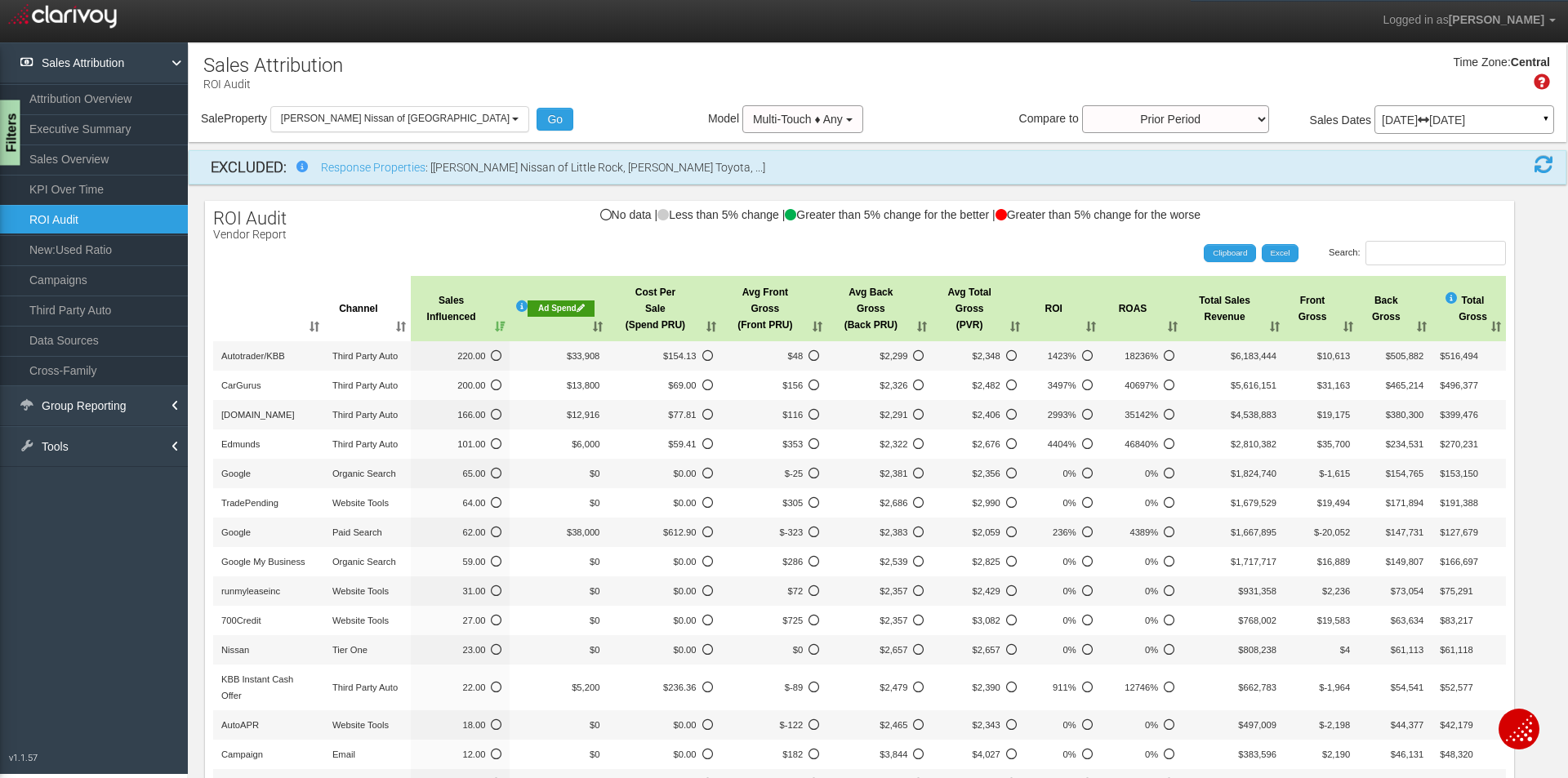 click on "Filters" at bounding box center [10, 133] 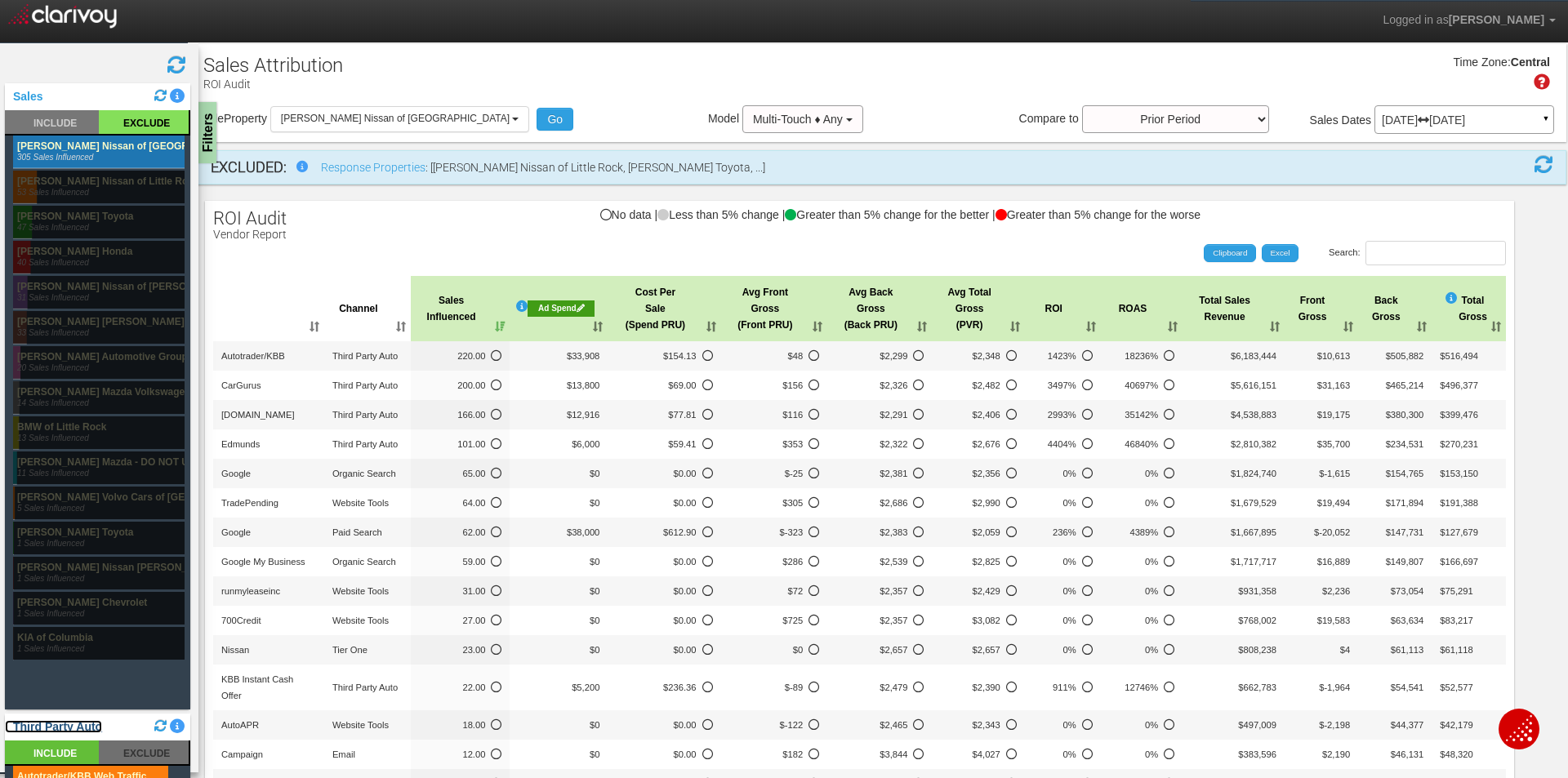 click on "Third Party Auto" at bounding box center (53, 727) 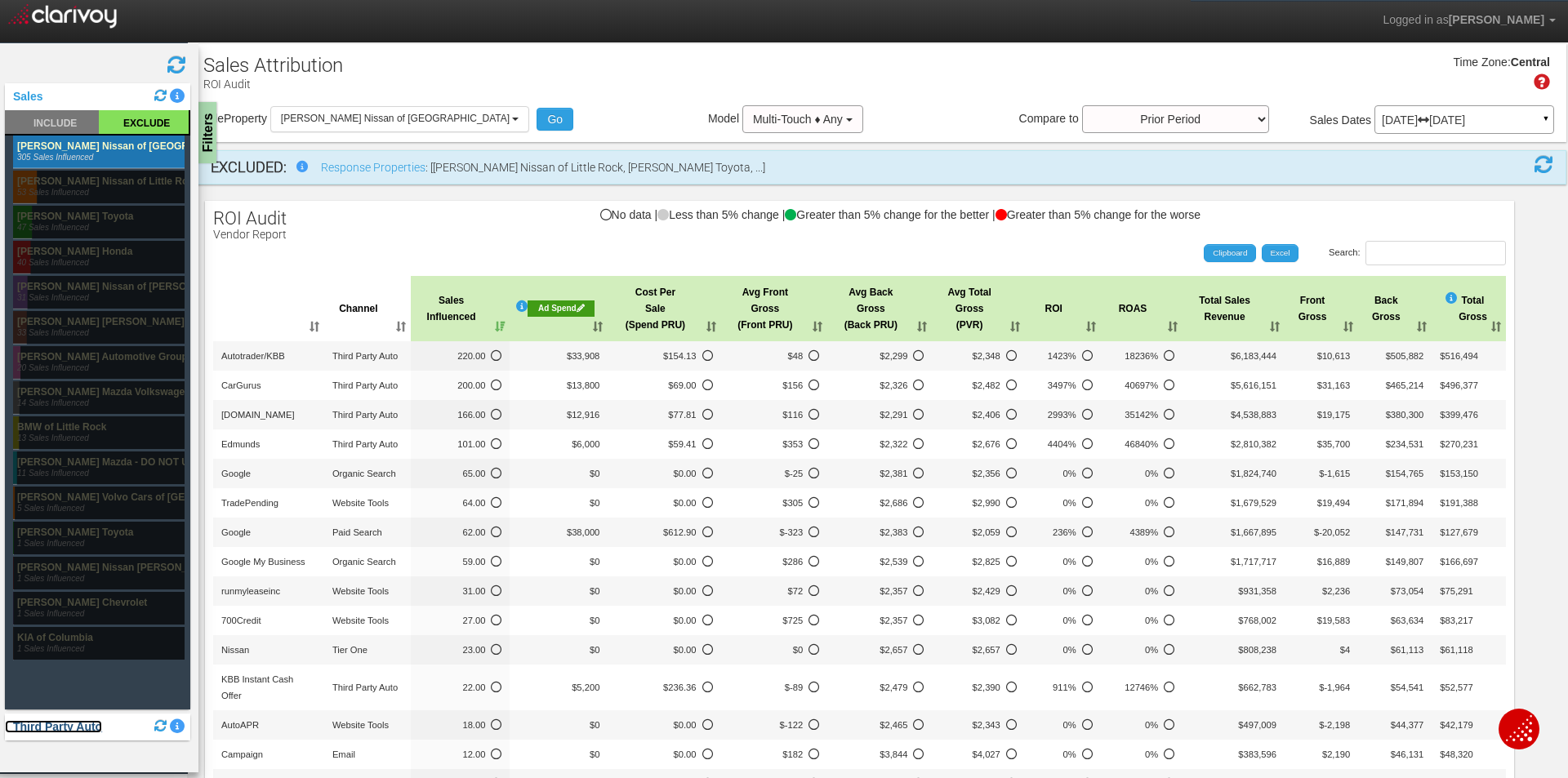 click on "Third Party Auto" at bounding box center (53, 727) 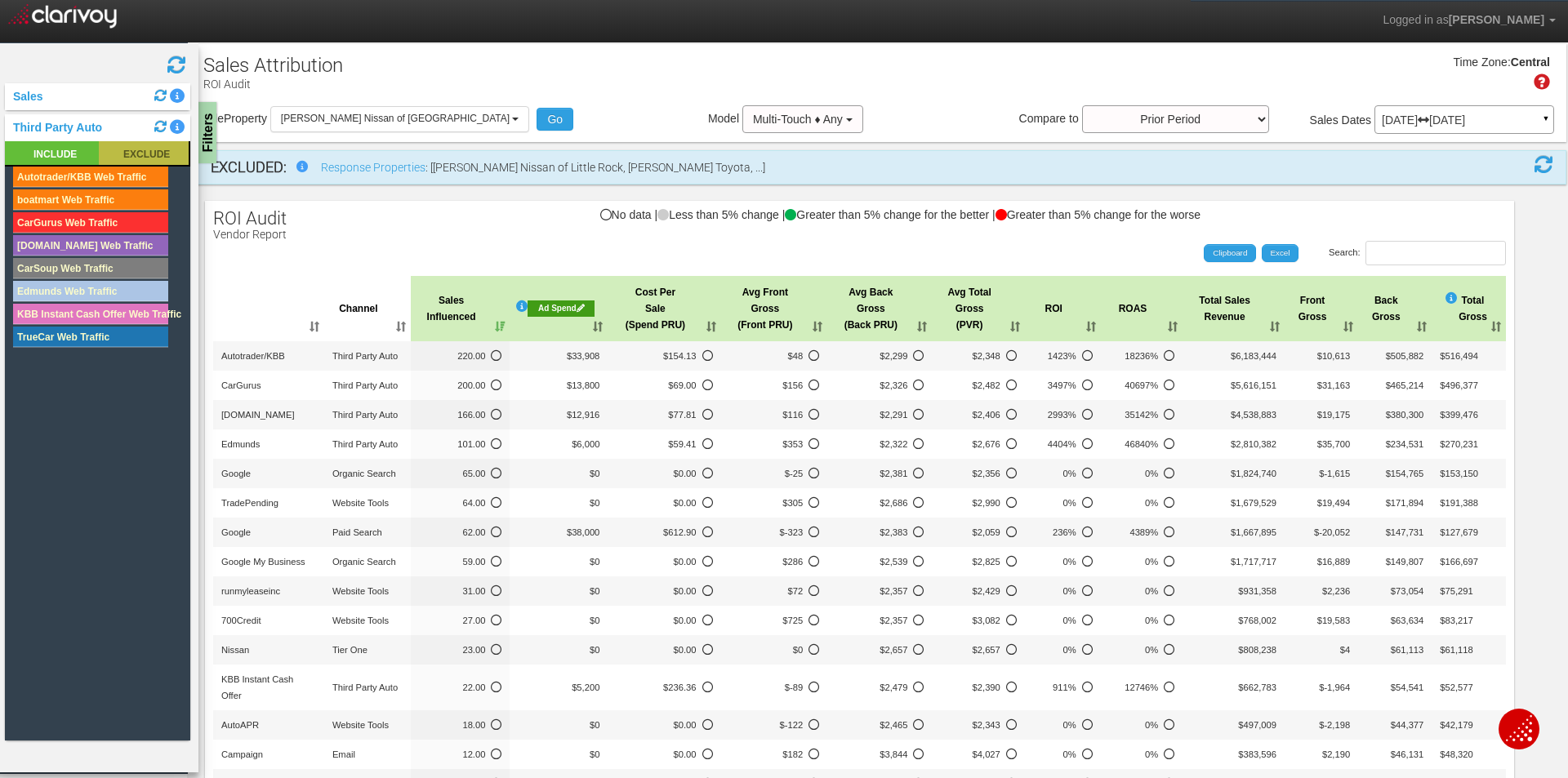 click 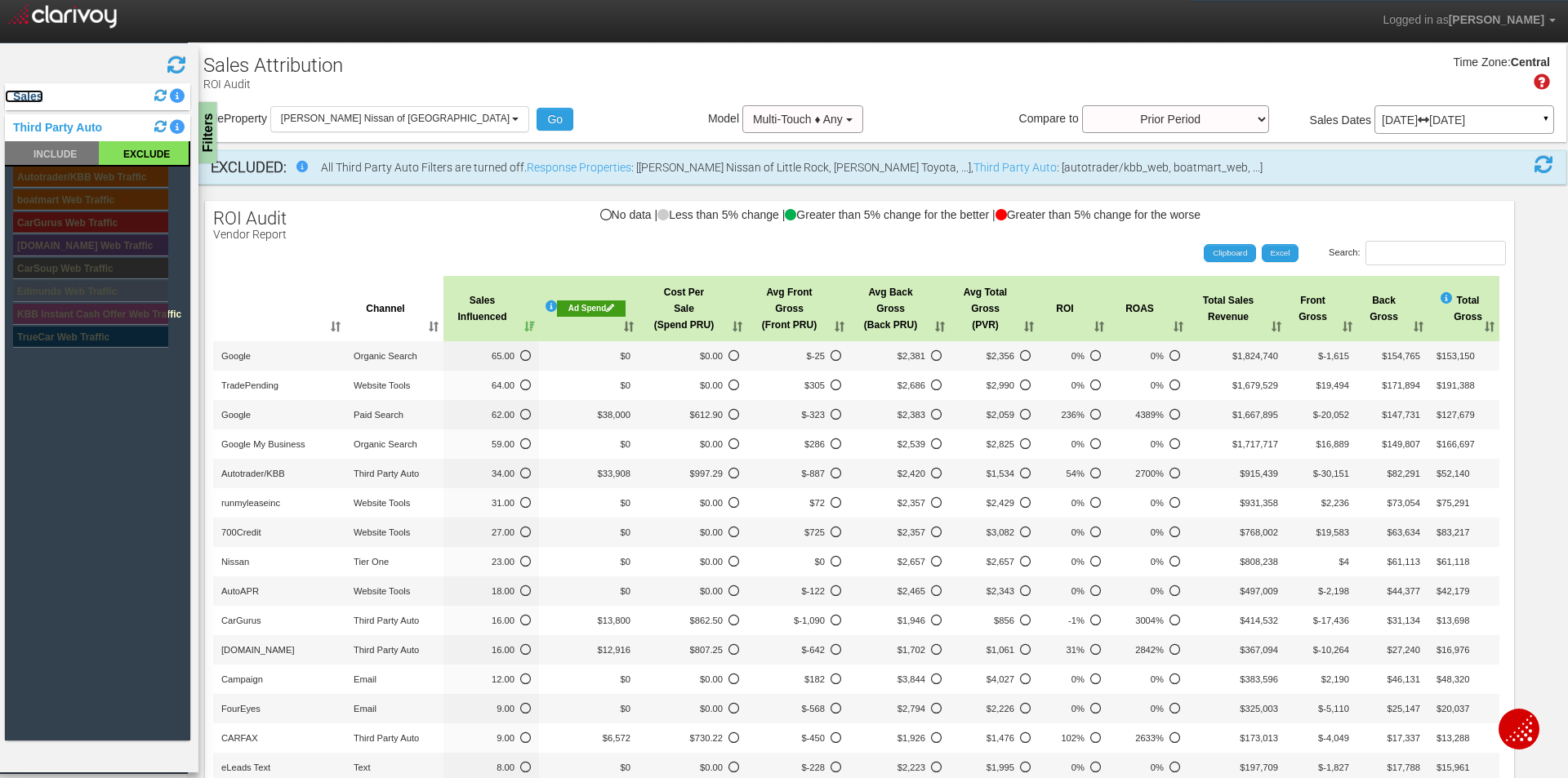 click on "Sales" at bounding box center [24, 96] 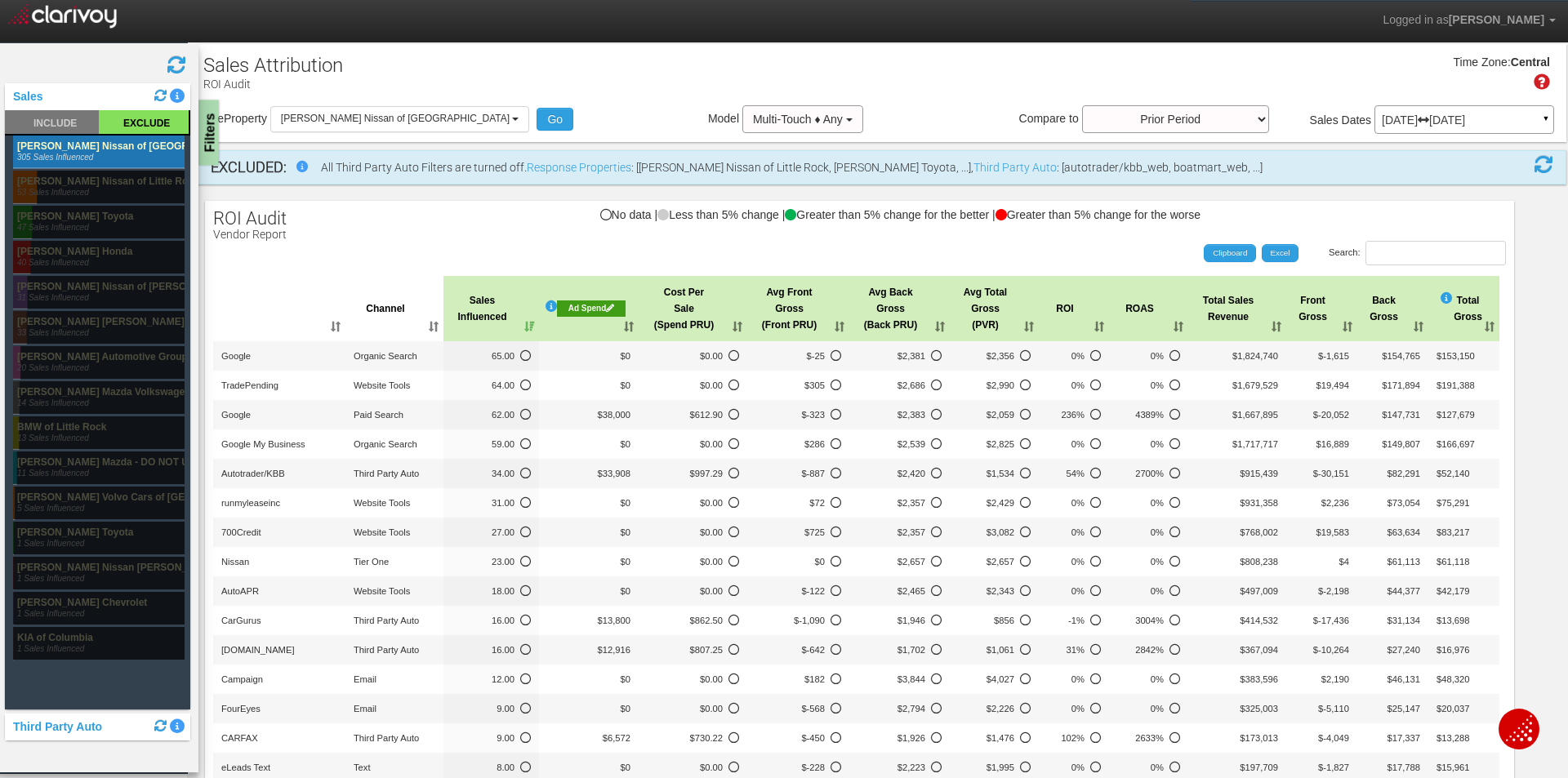 click on "Filters" at bounding box center [208, 133] 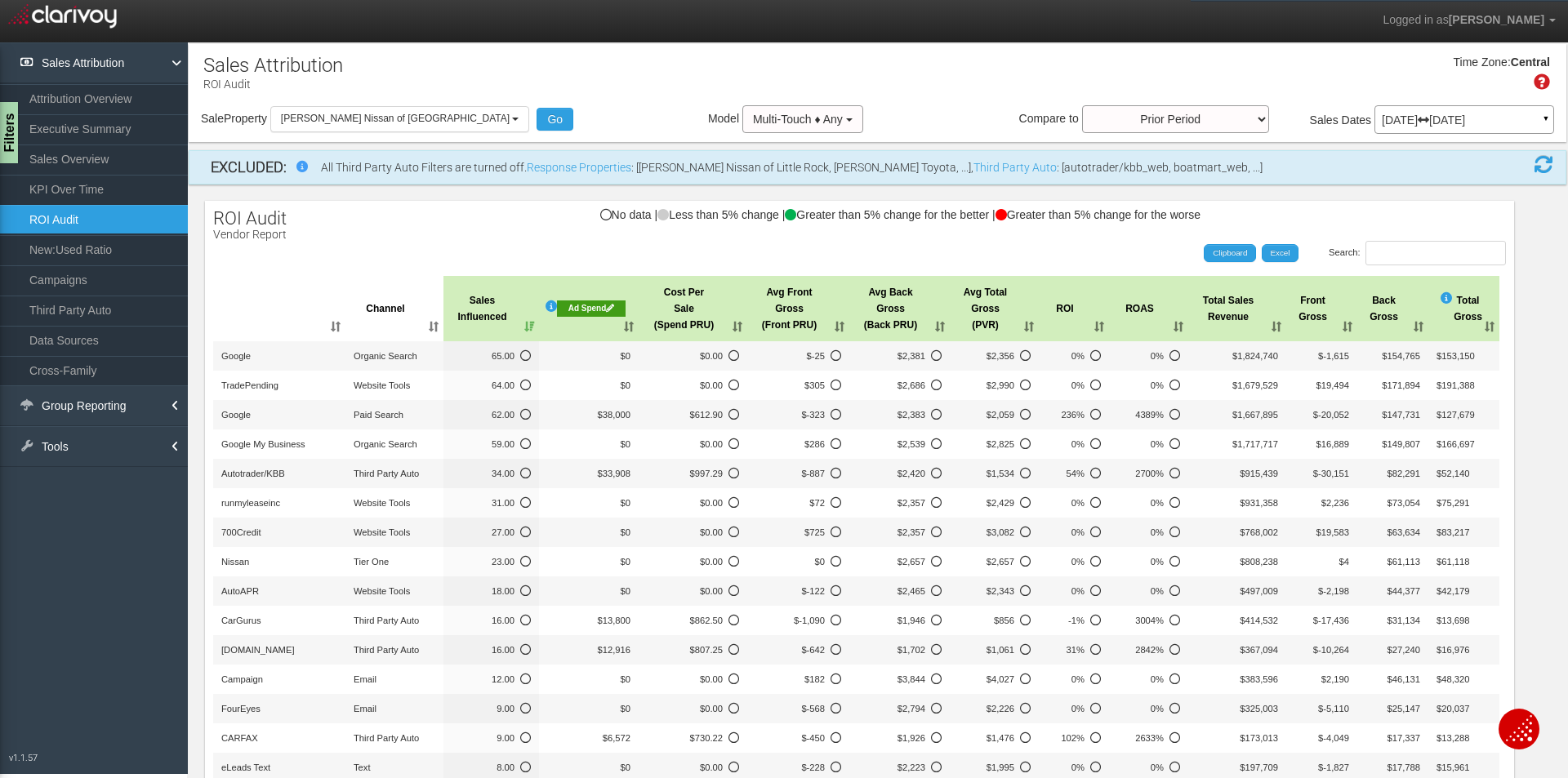 click on "Sales  Influenced" at bounding box center [491, 309] 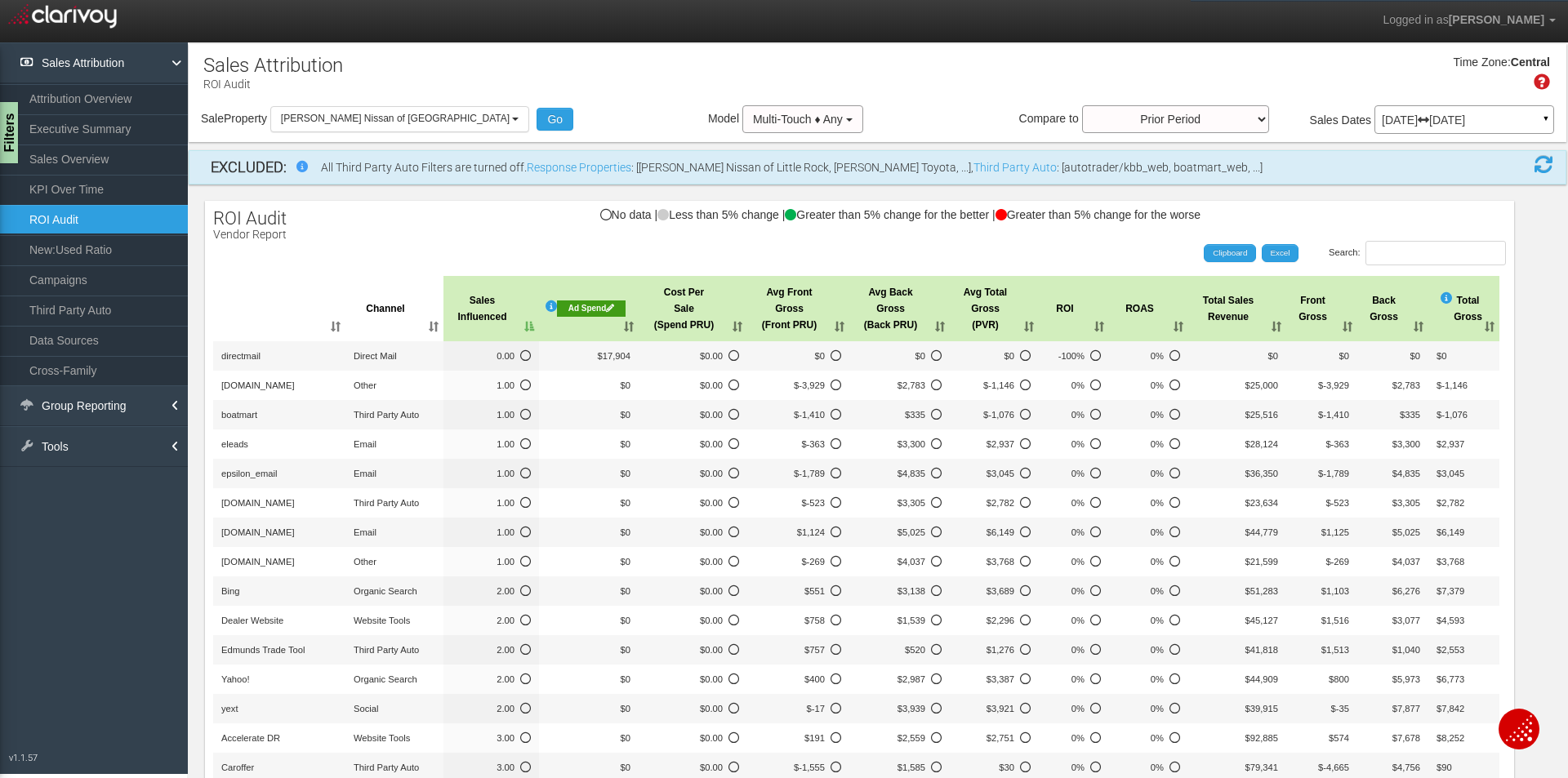 click on "Sales  Influenced" at bounding box center [491, 309] 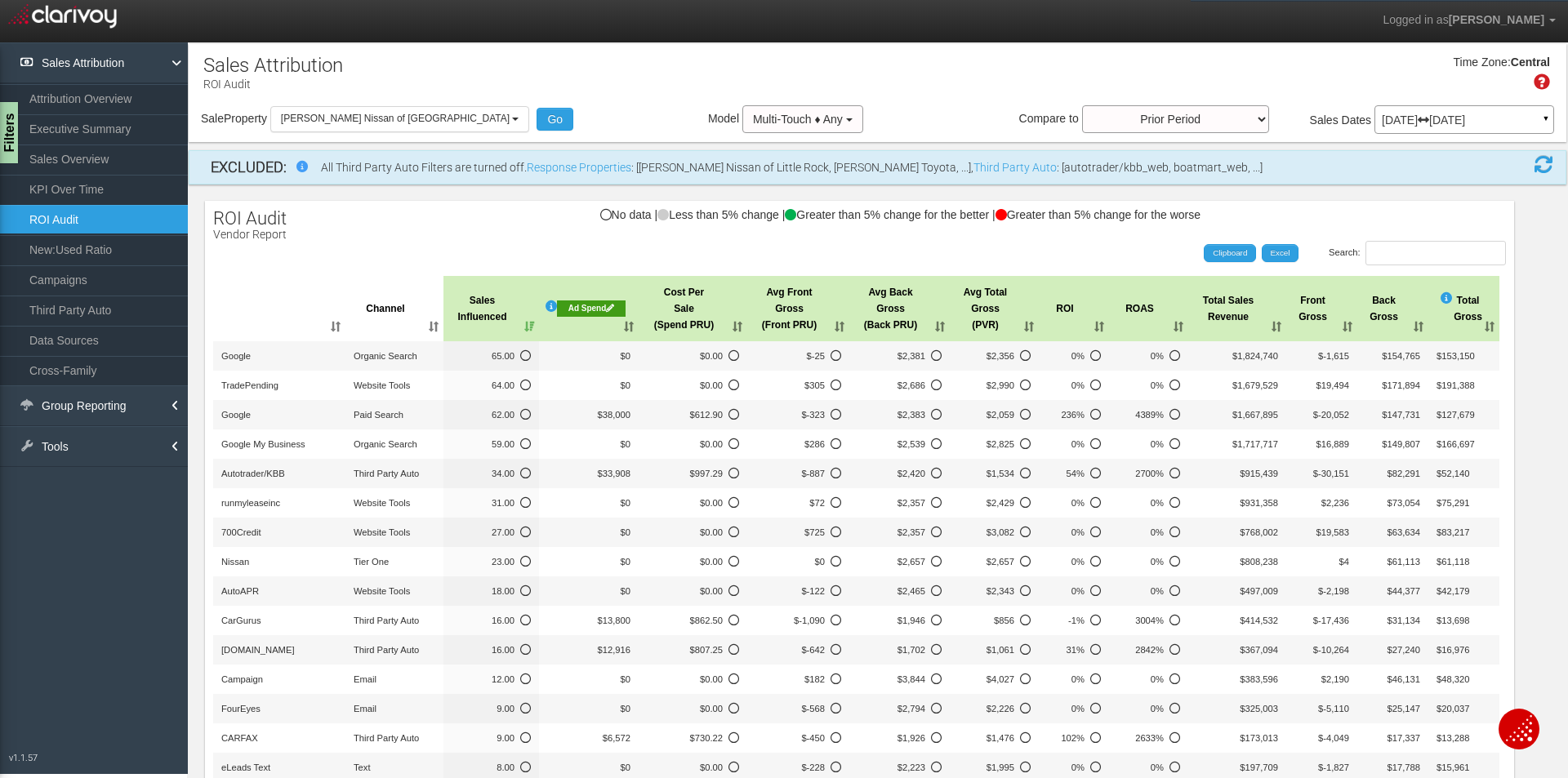 click on "Cost Per  Sale  (Spend PRU)" at bounding box center (693, 309) 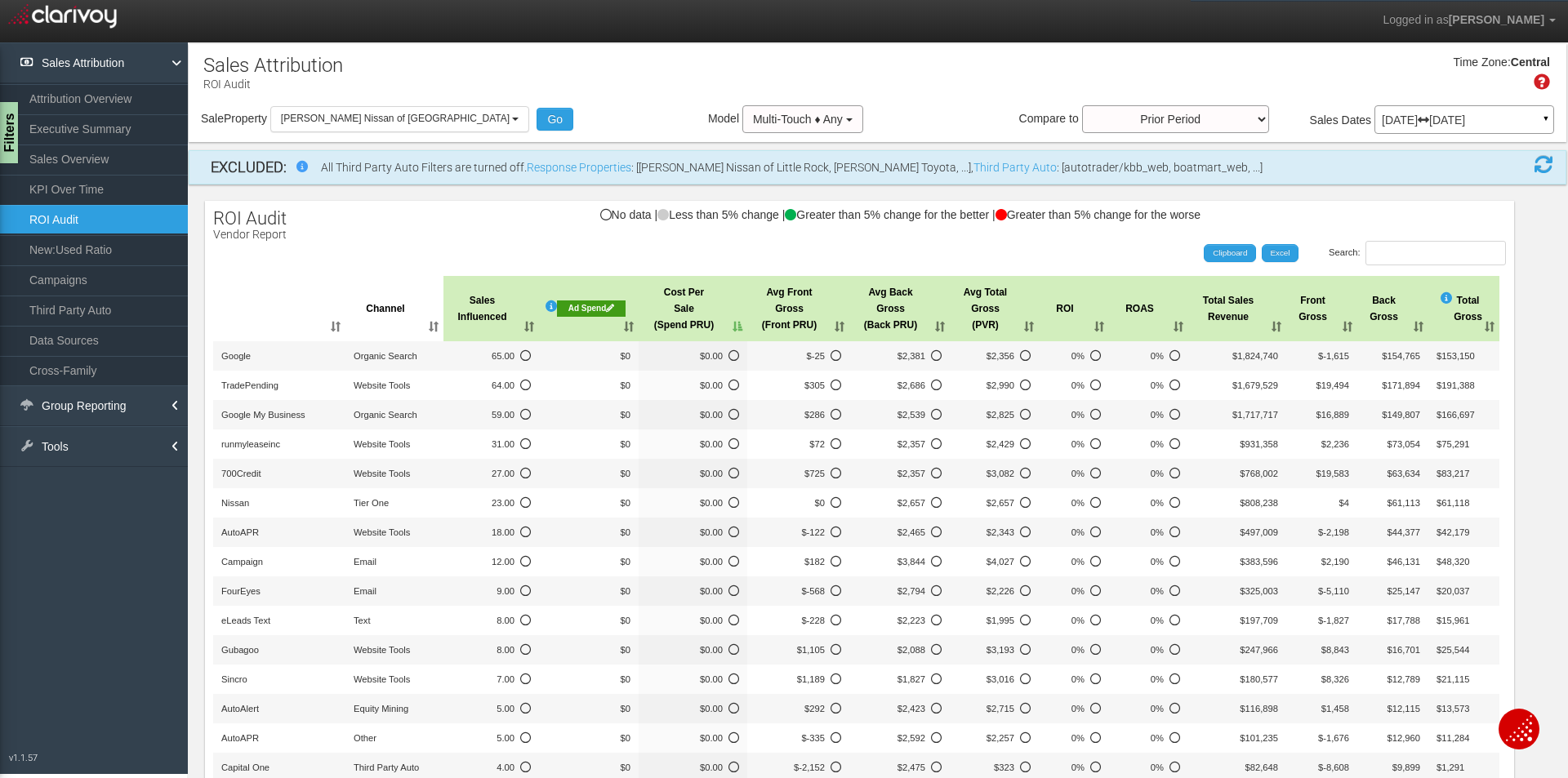 click on "Cost Per  Sale  (Spend PRU)" at bounding box center (693, 309) 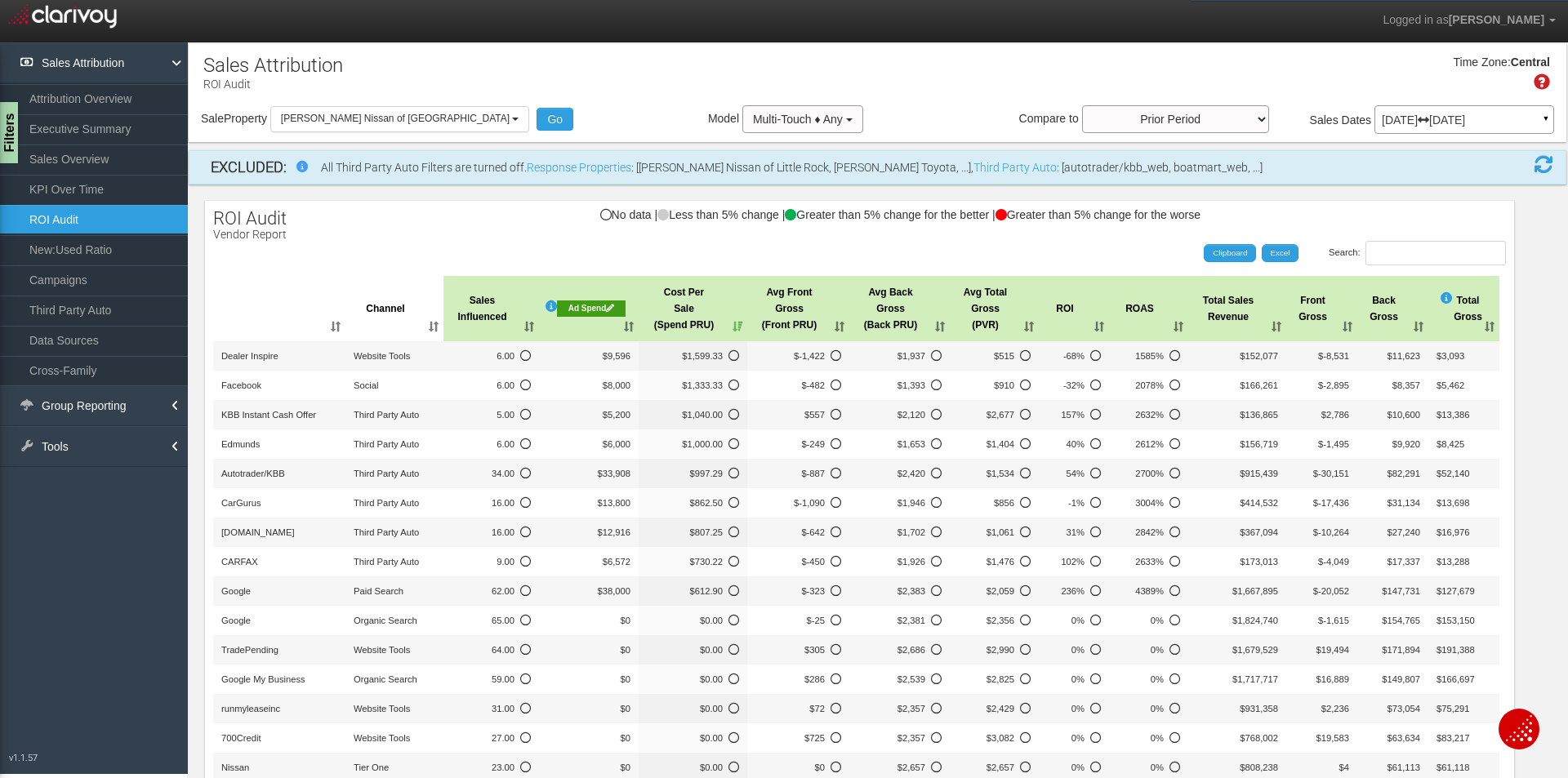 click on "Sales  Influenced" at bounding box center (491, 309) 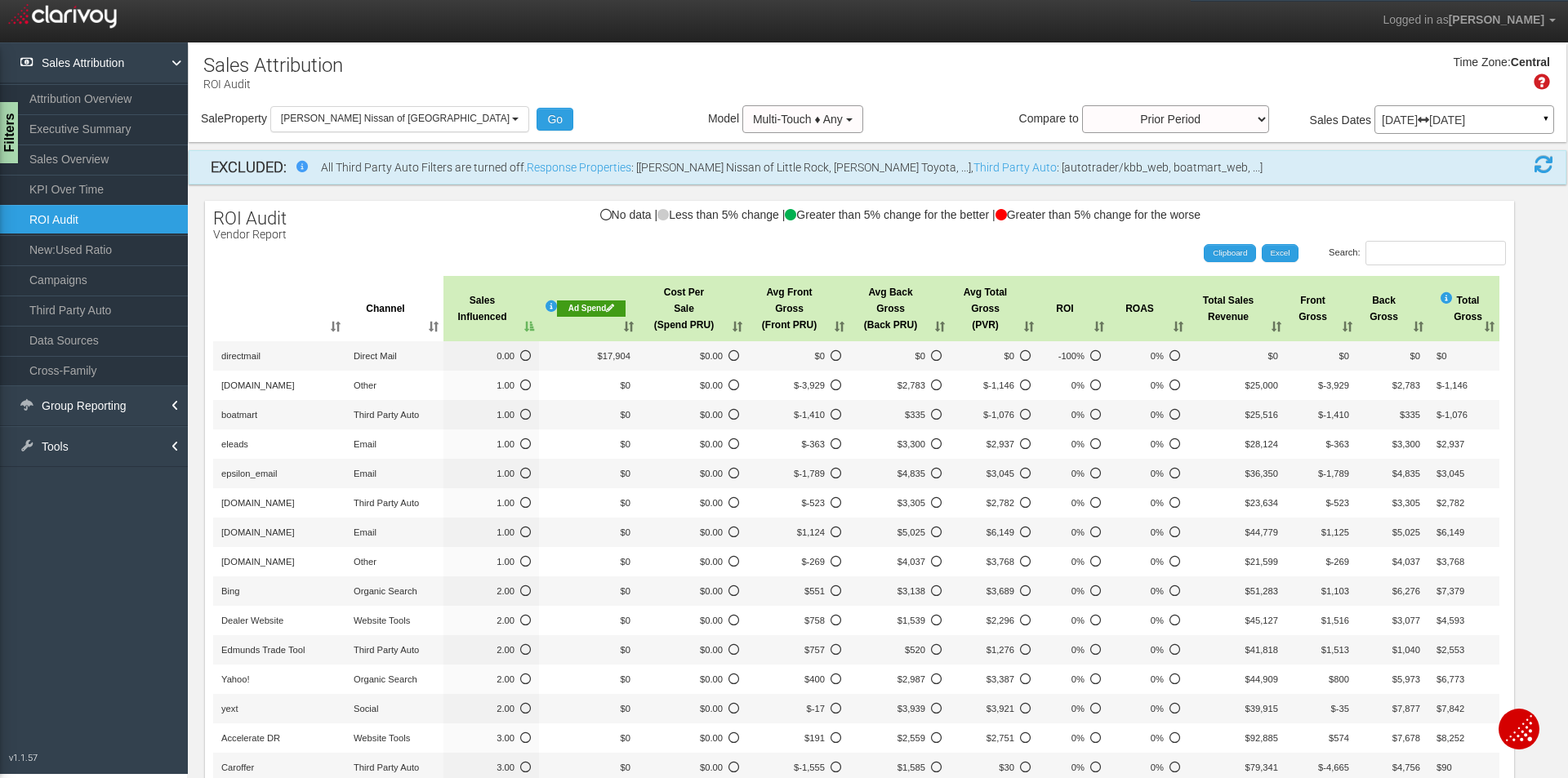 click on "Sales  Influenced" at bounding box center (491, 309) 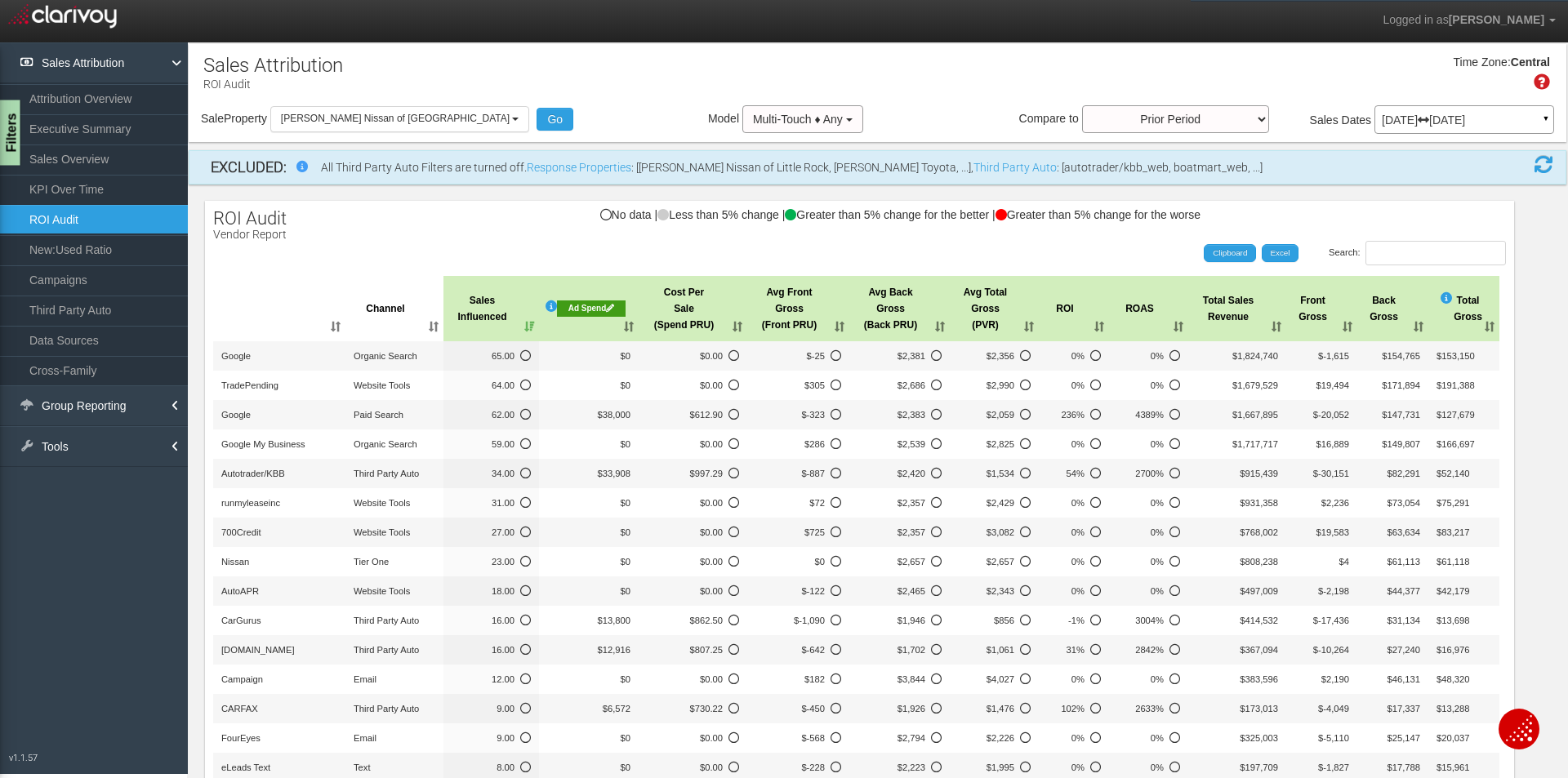 click on "Filters" at bounding box center [10, 133] 